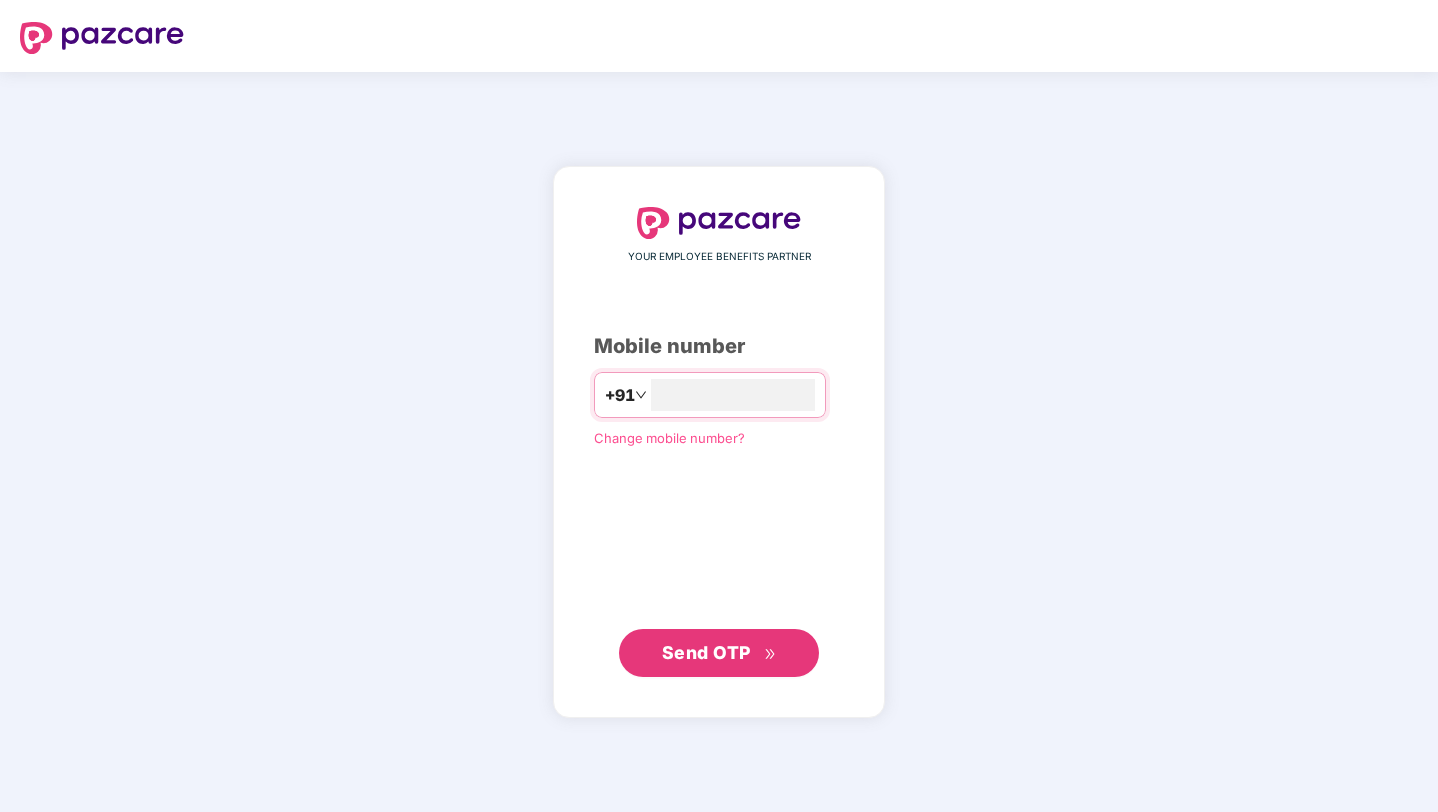 scroll, scrollTop: 0, scrollLeft: 0, axis: both 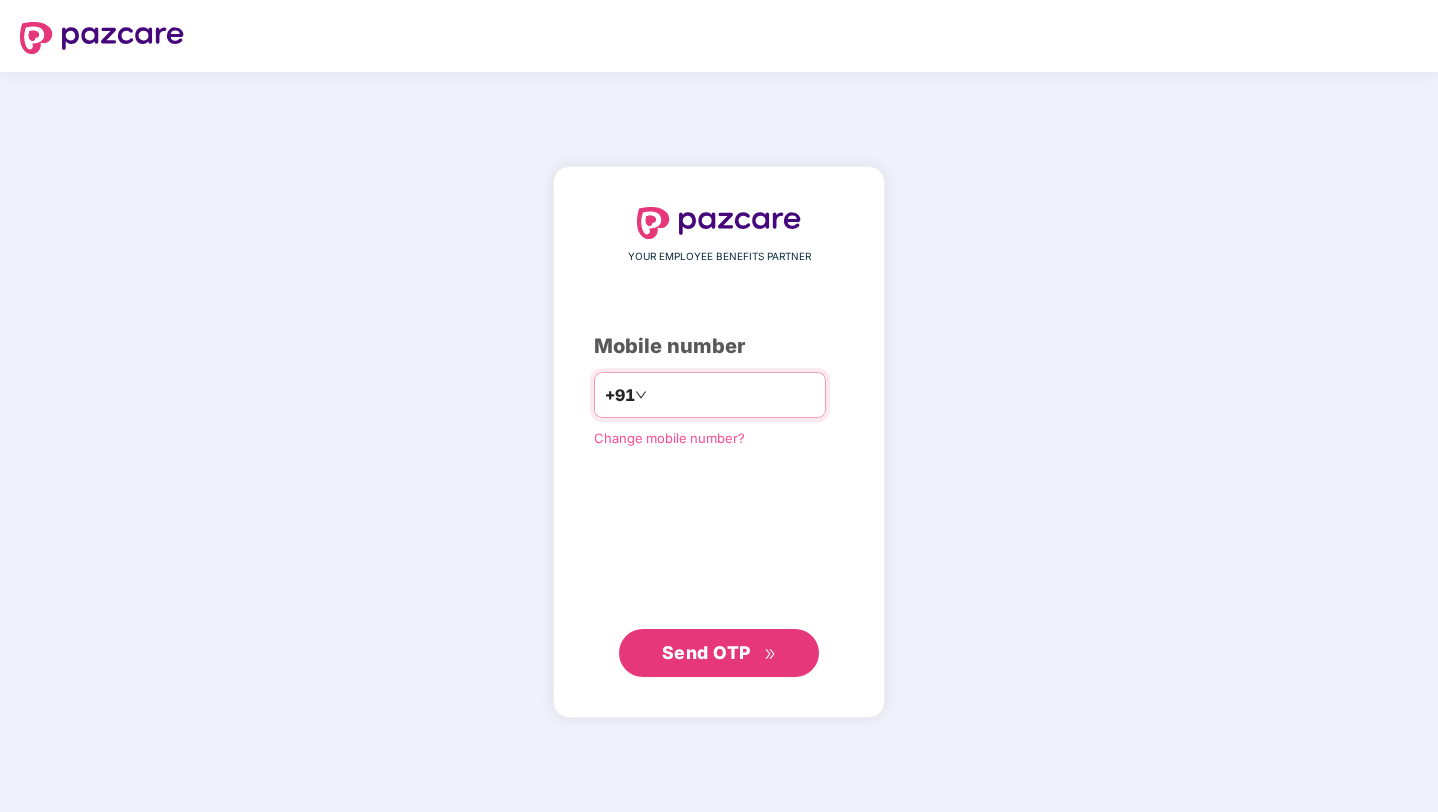 type on "**********" 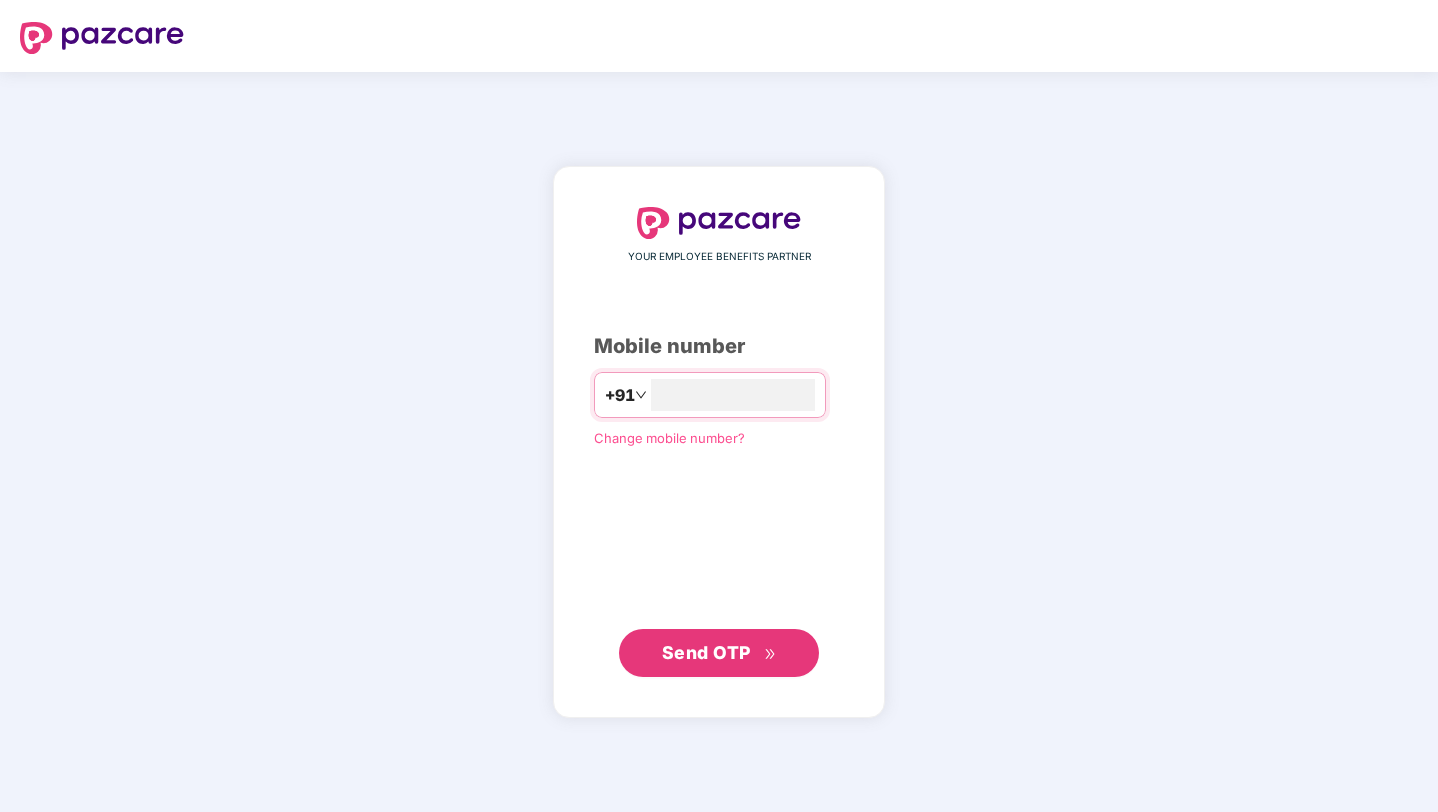 click on "Send OTP" at bounding box center (706, 652) 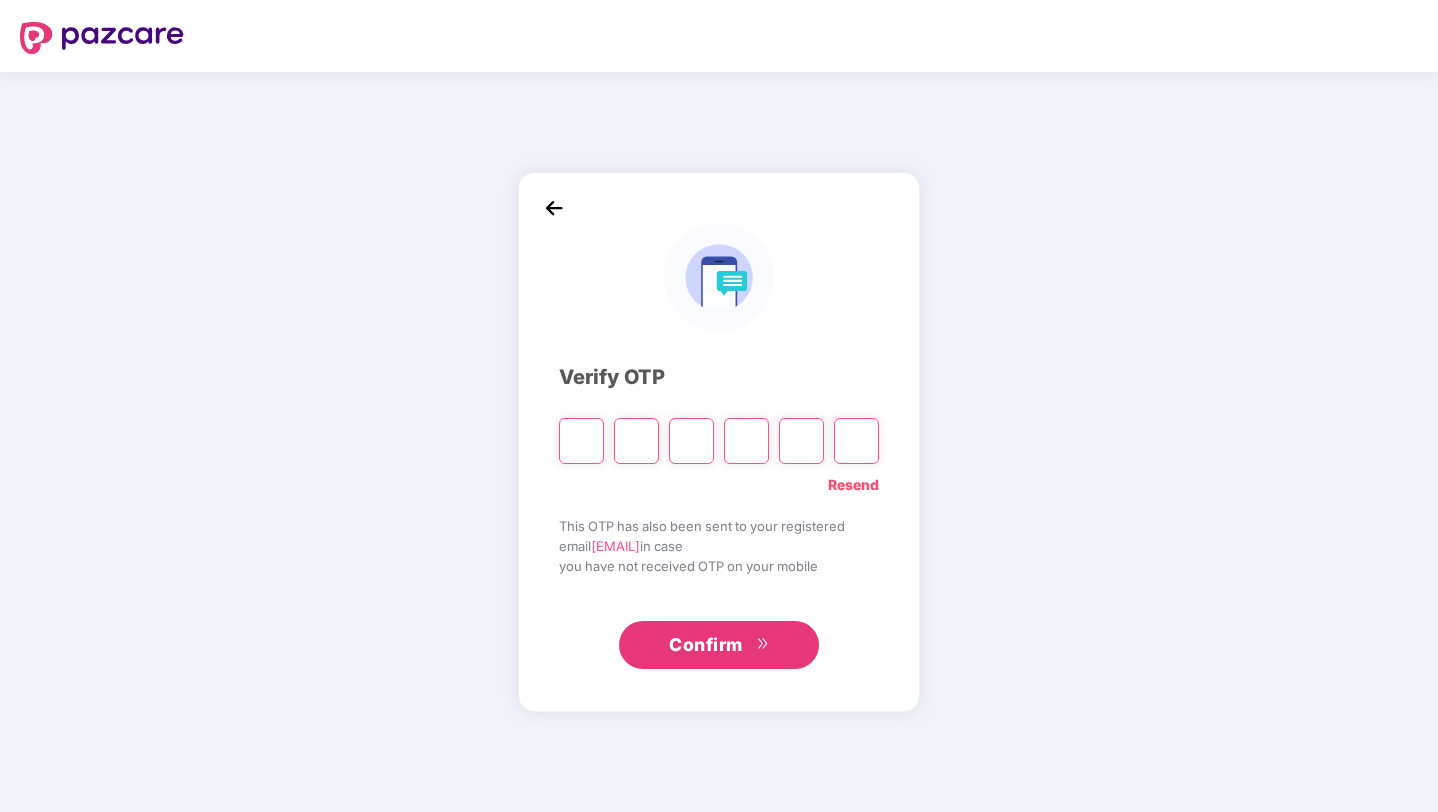 type on "*" 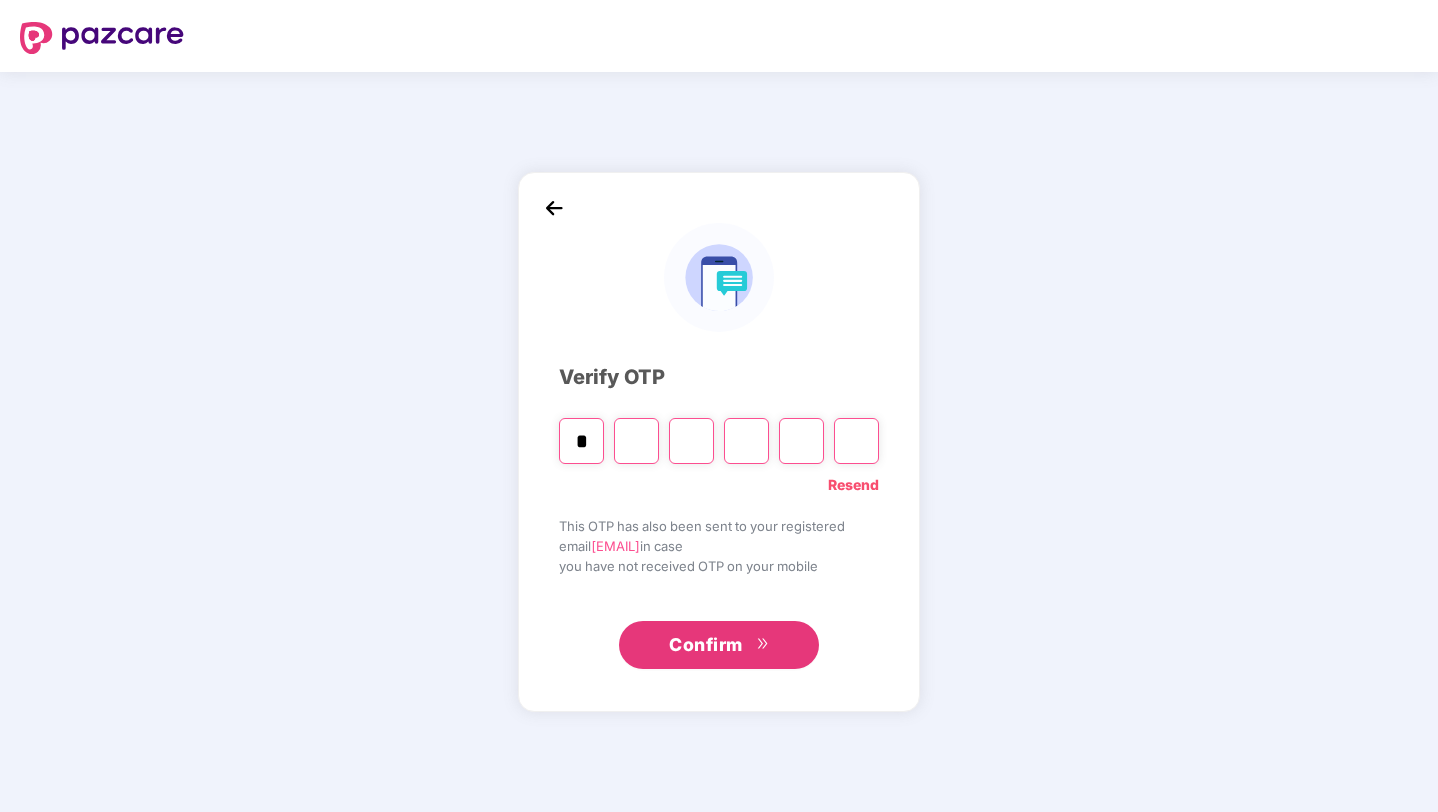 type on "*" 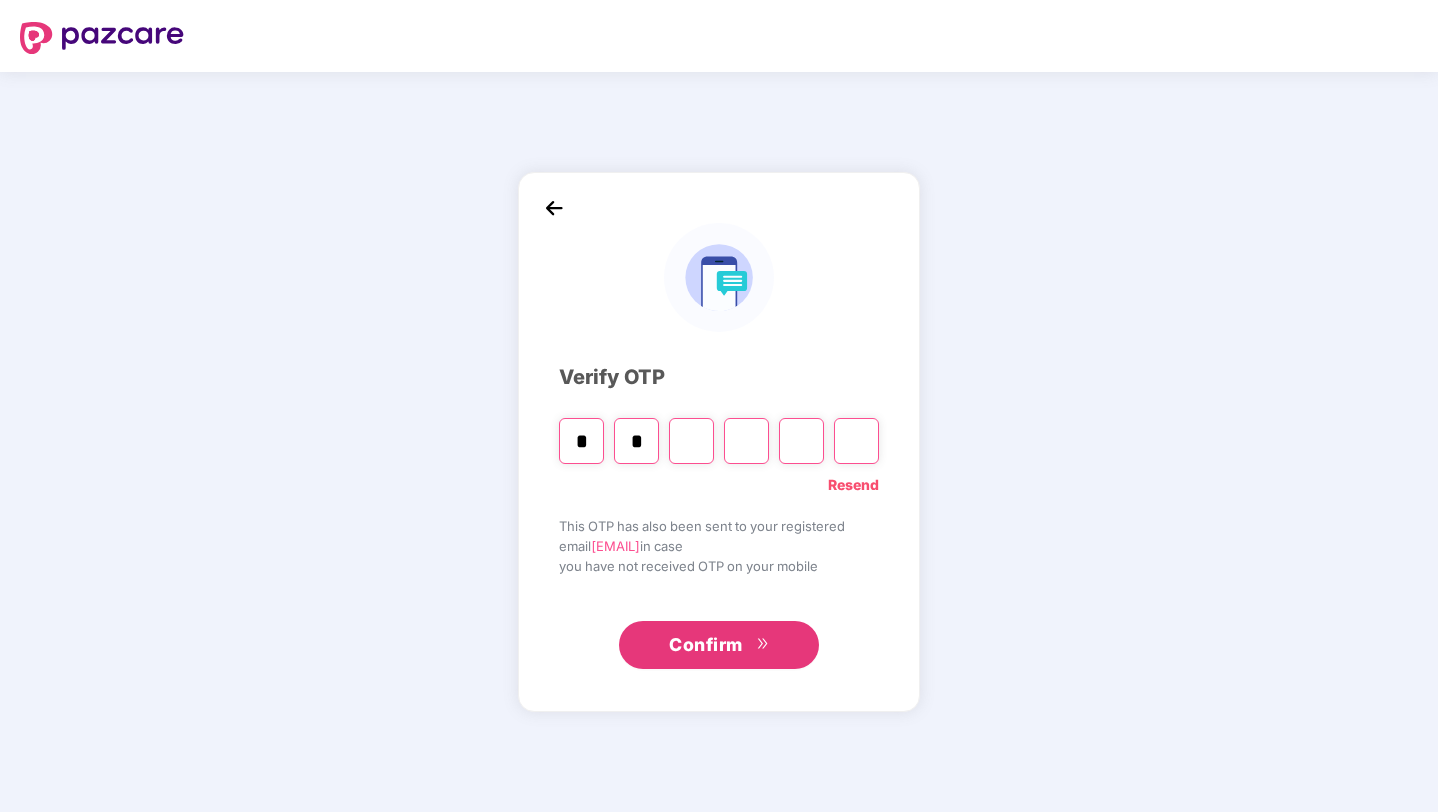 type on "*" 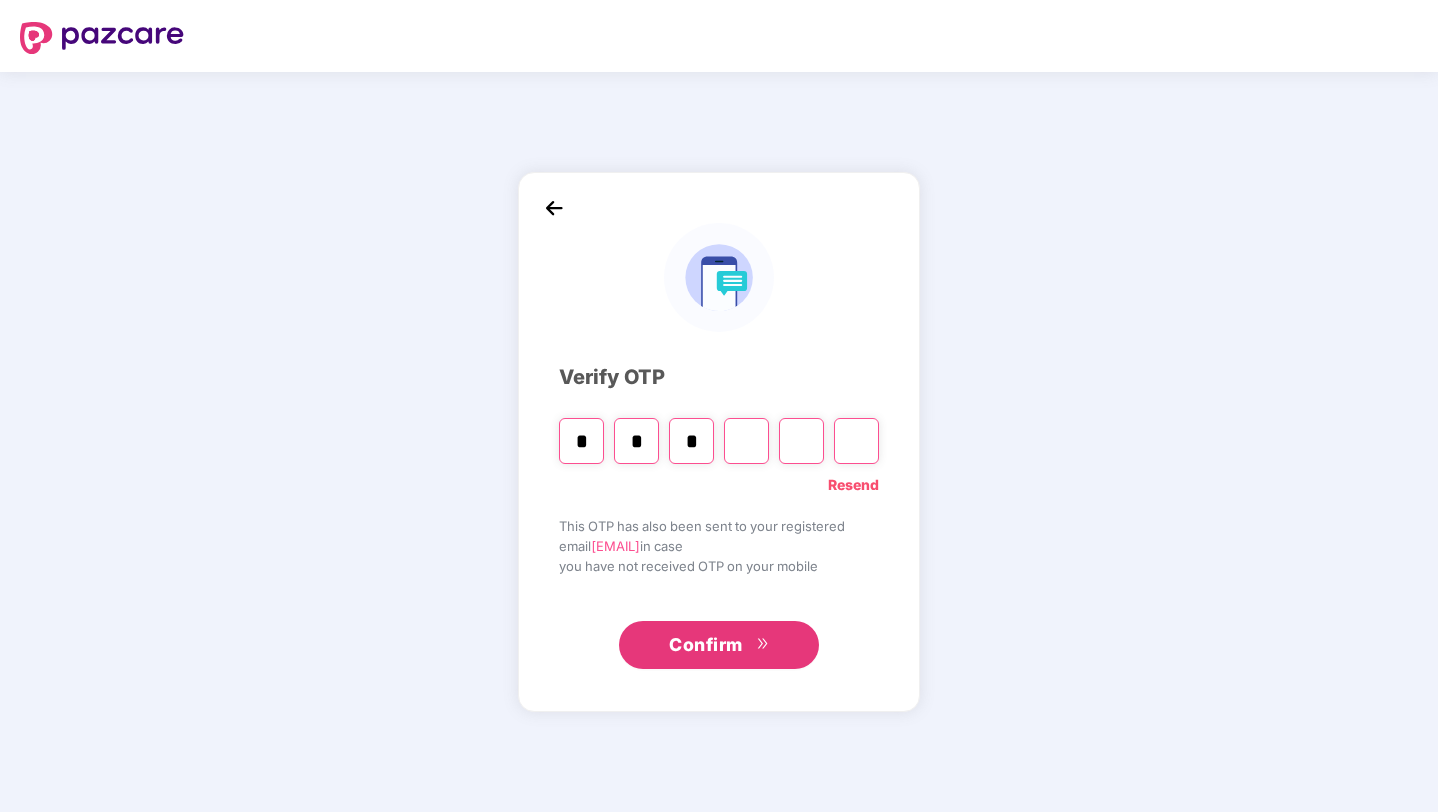 type on "*" 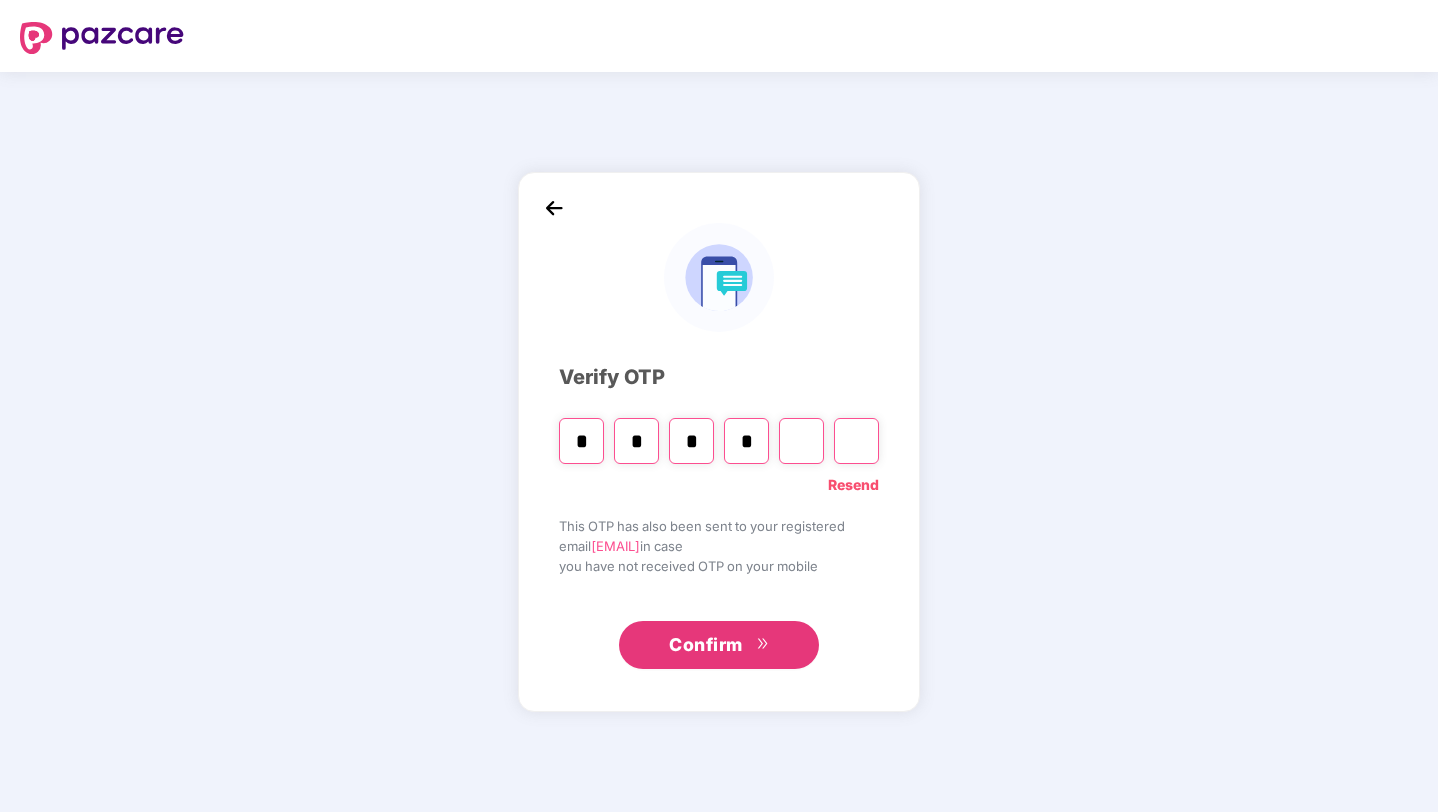 type on "*" 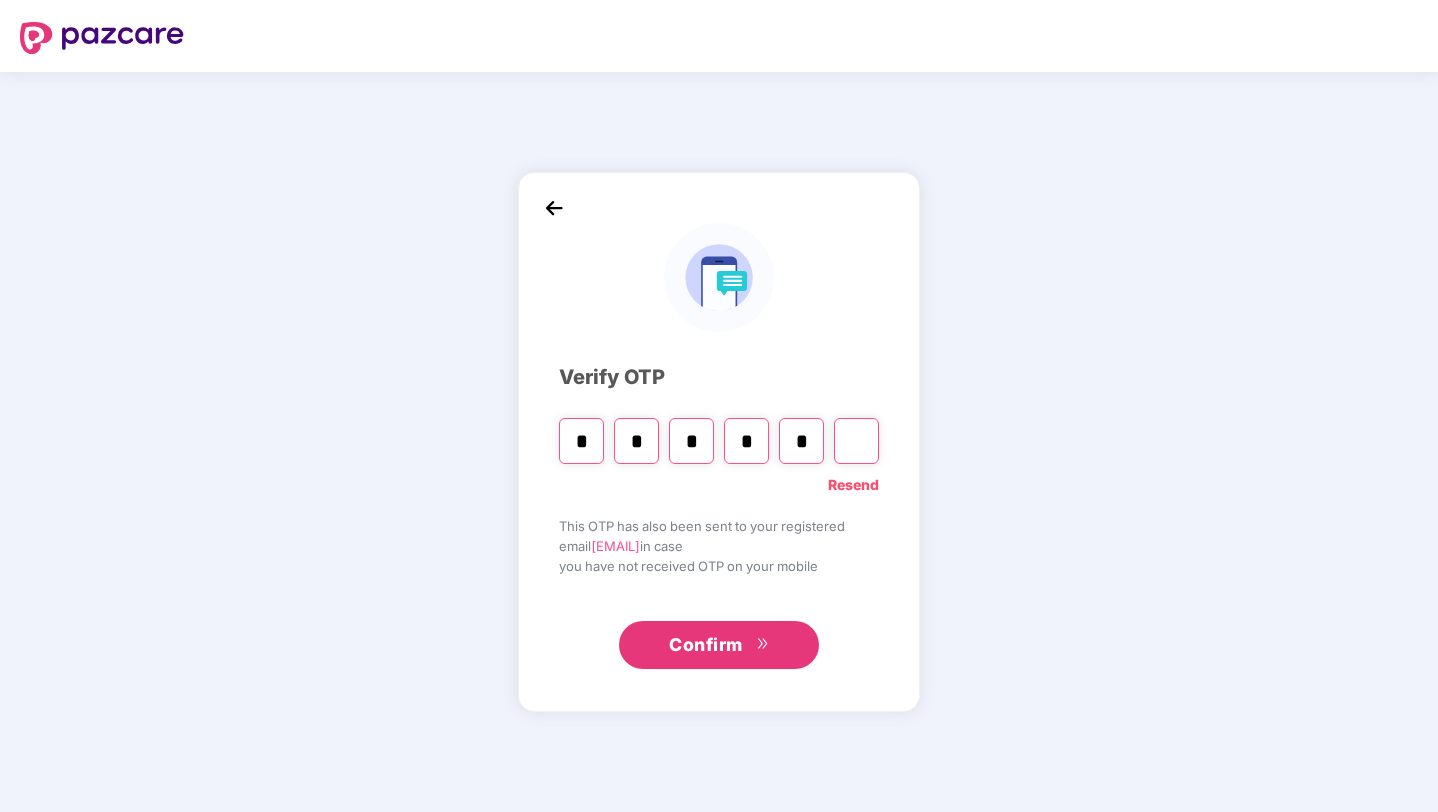 type on "*" 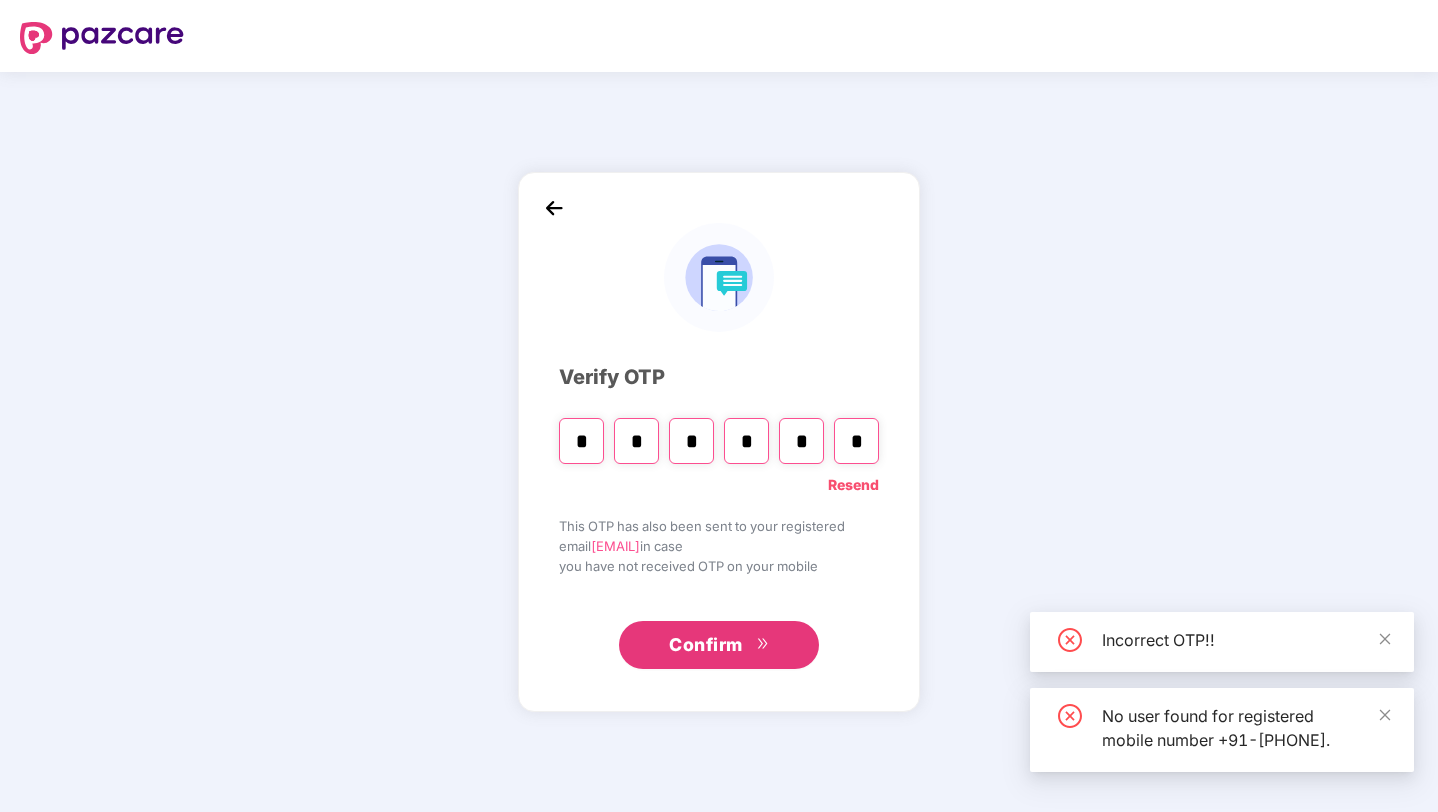 type 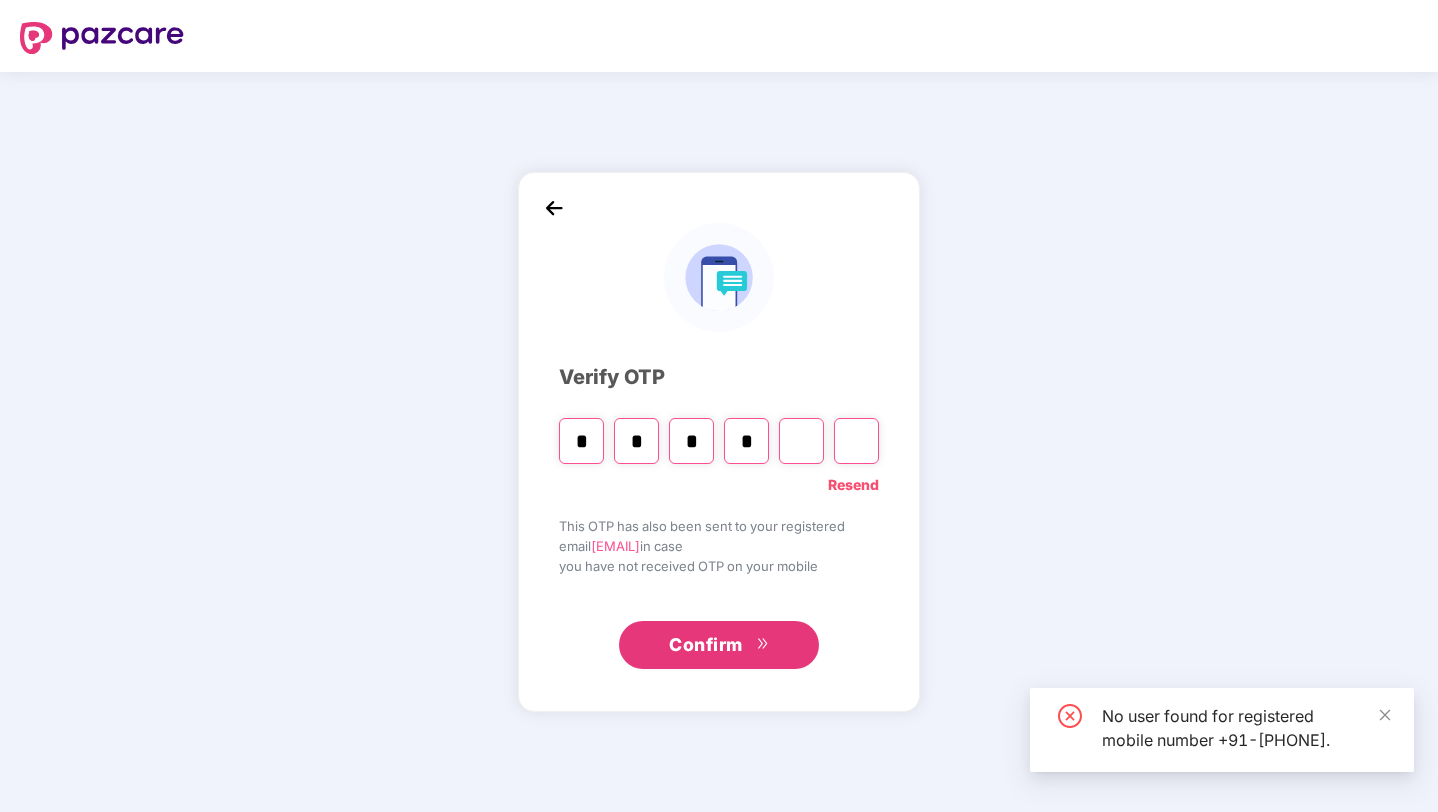 type on "*" 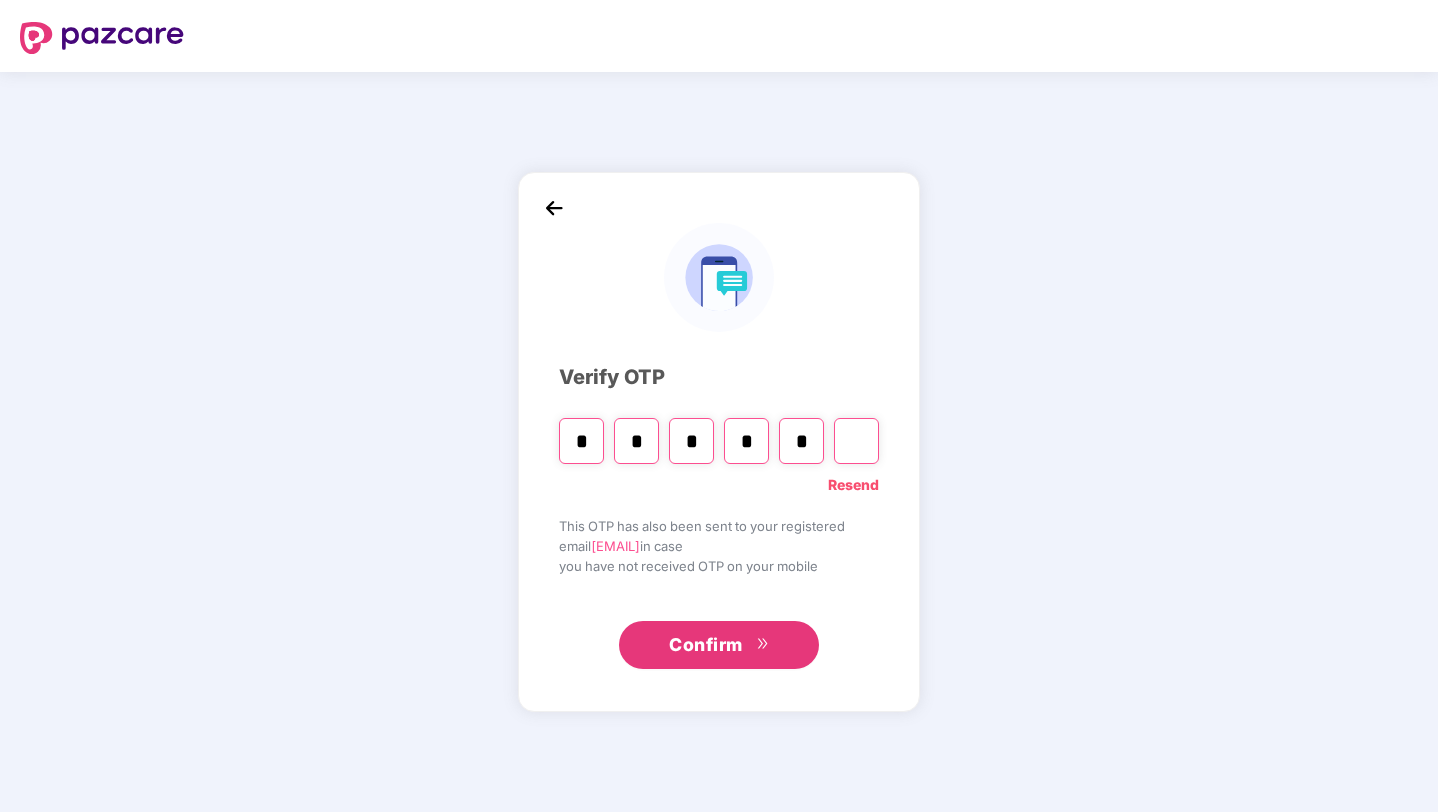 type on "*" 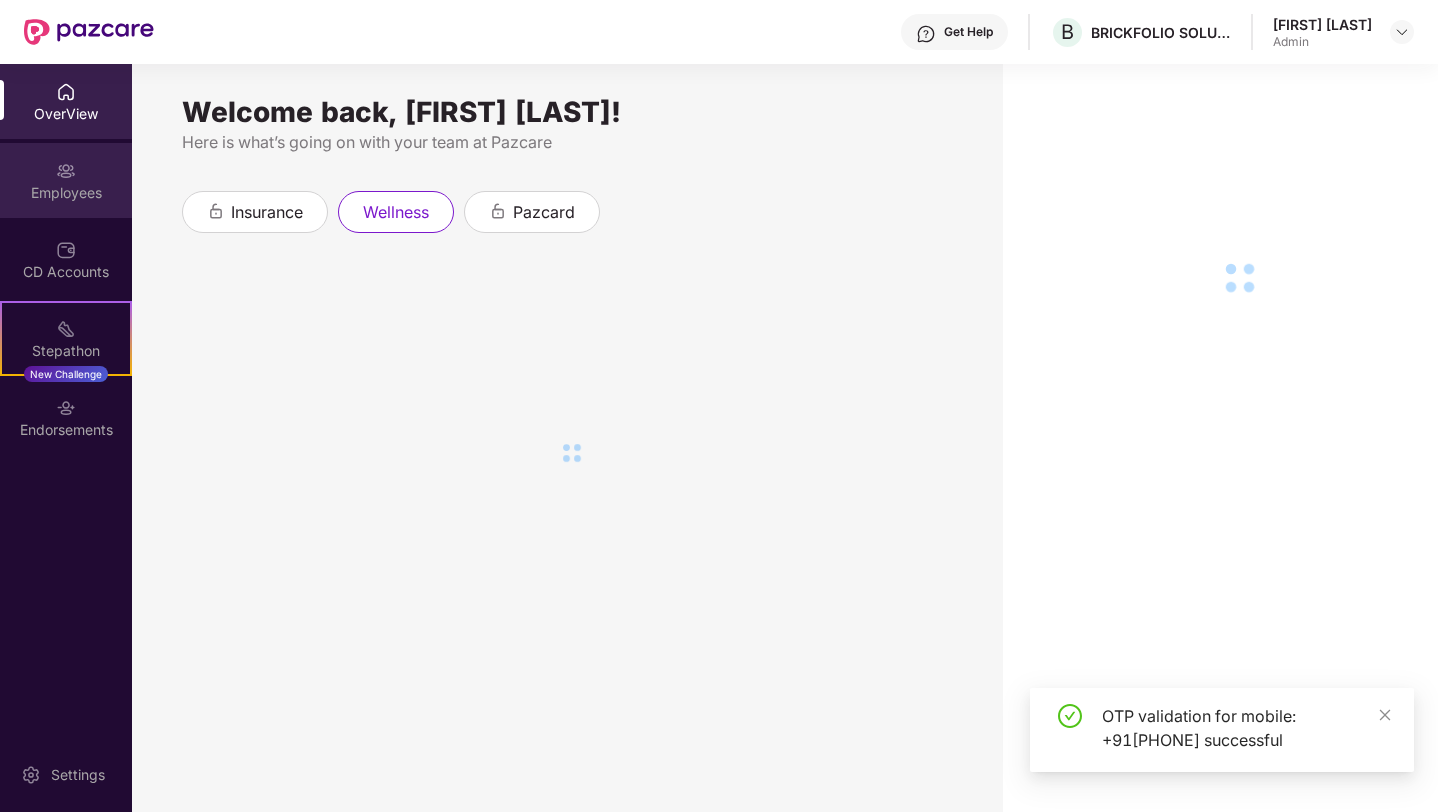 click on "Employees" at bounding box center (66, 180) 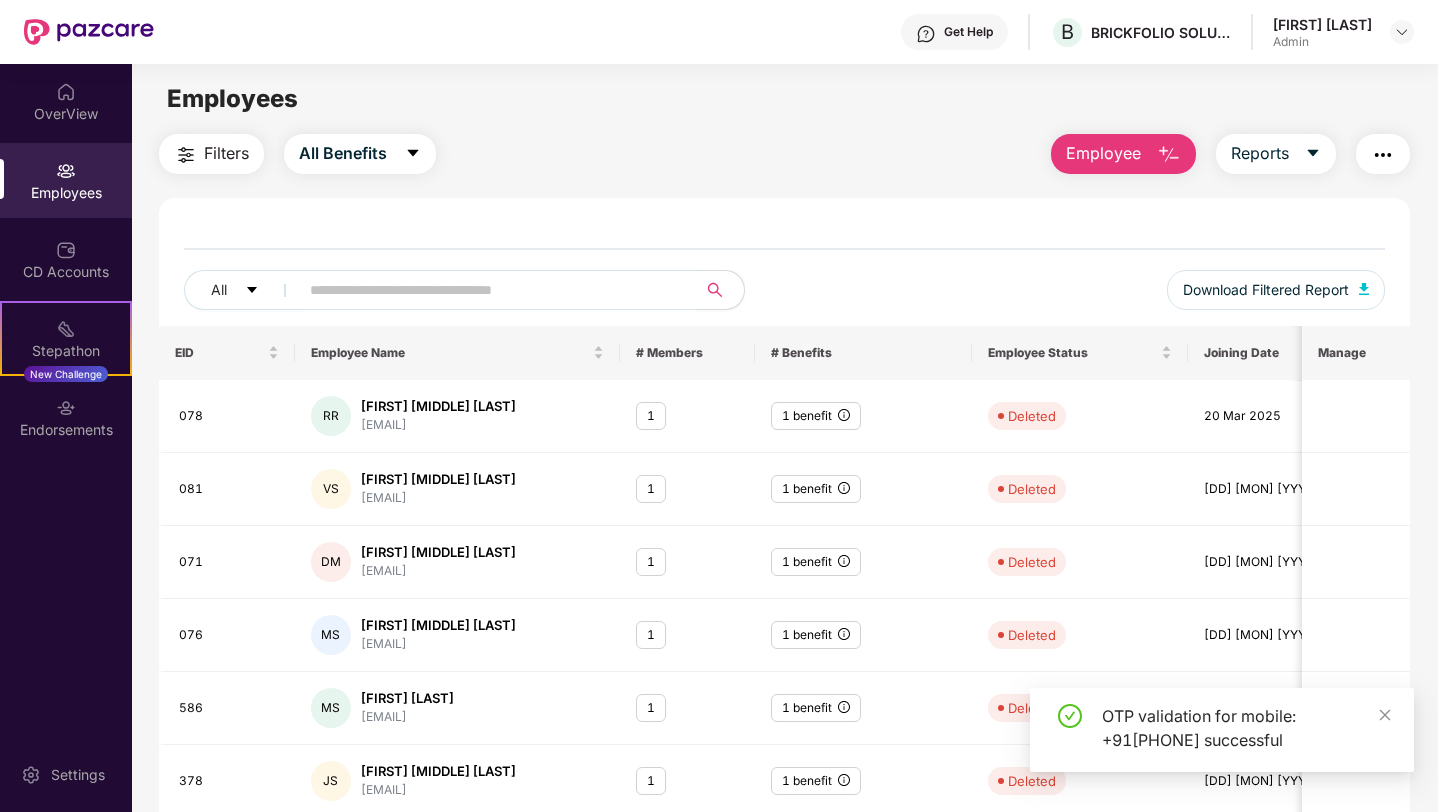 click at bounding box center [489, 290] 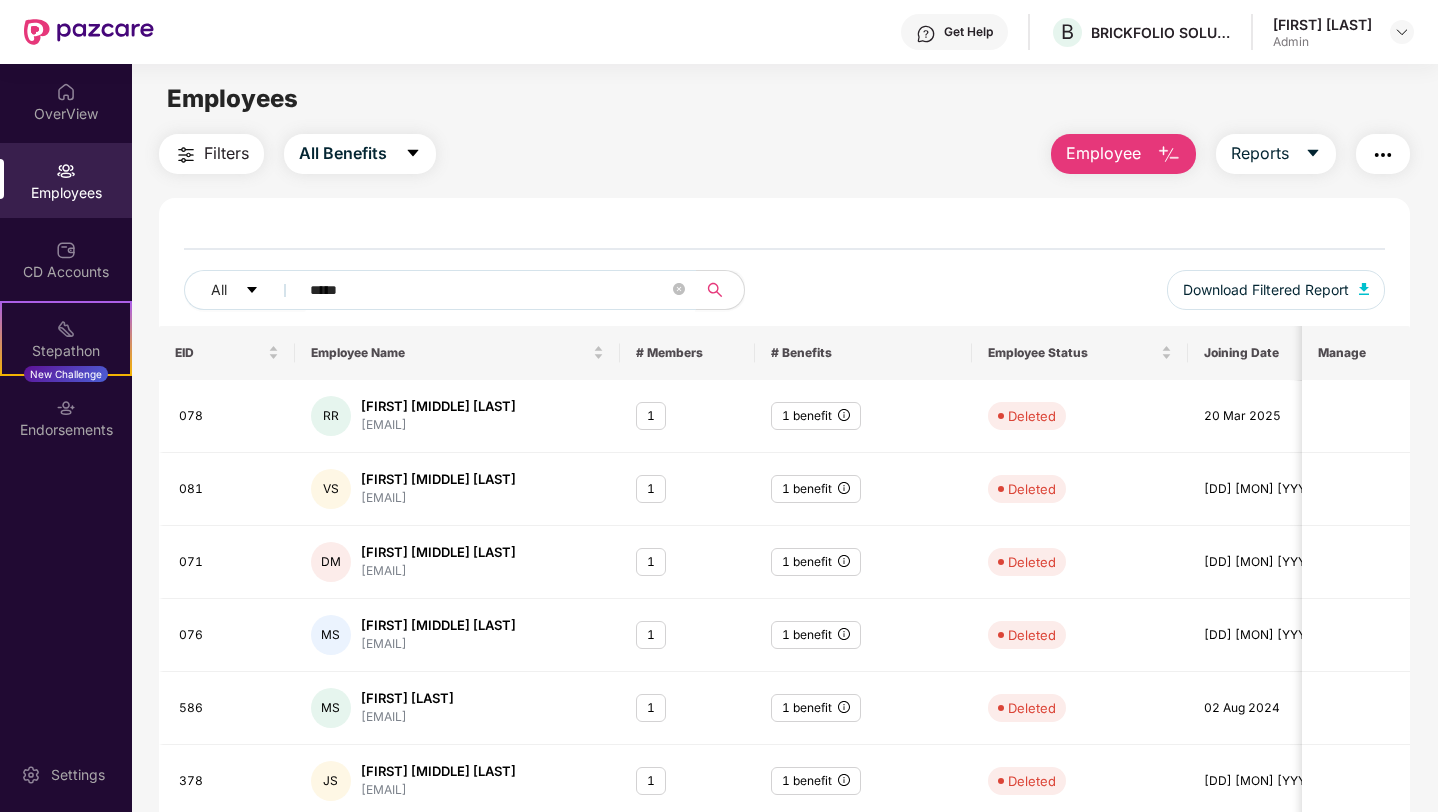 type on "******" 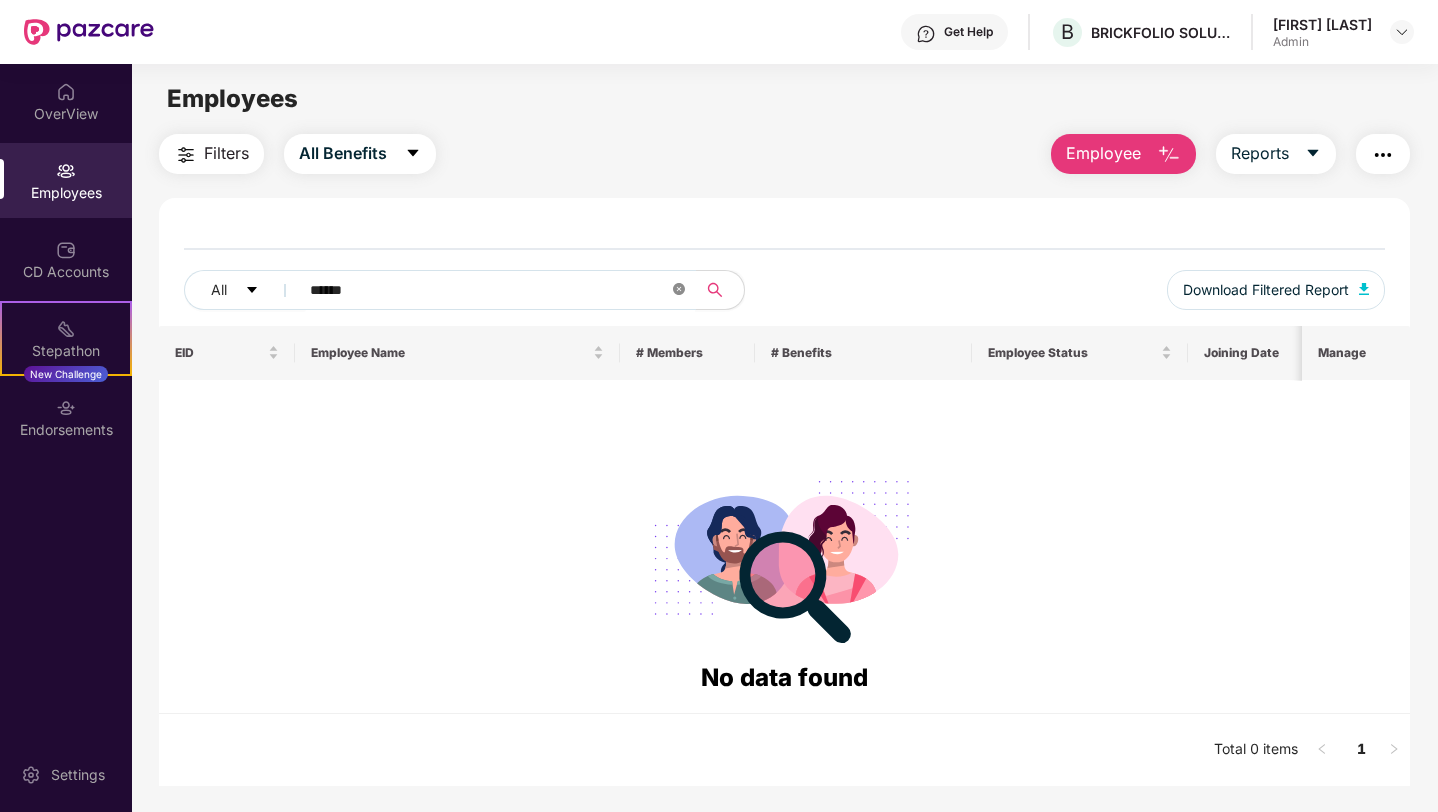 click 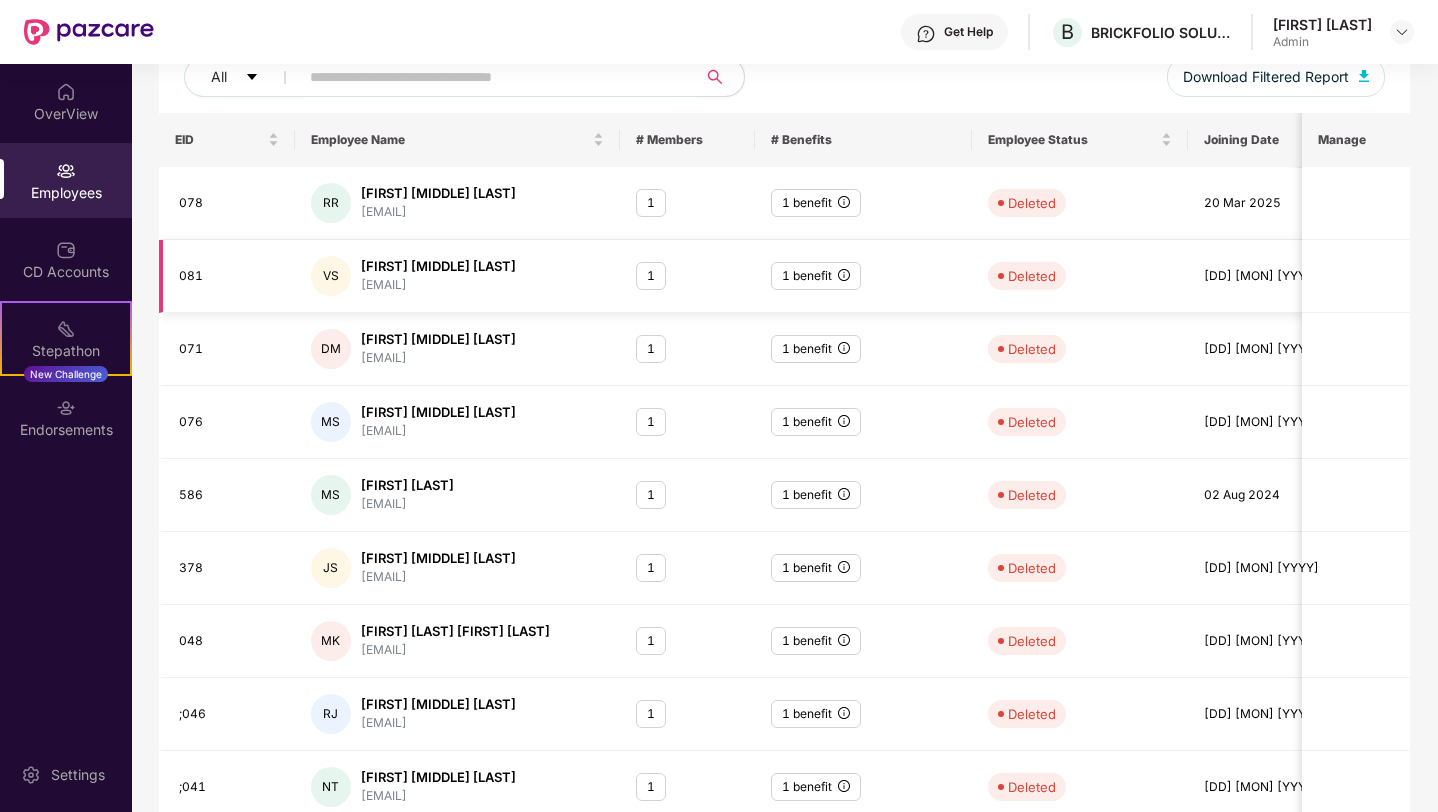 scroll, scrollTop: 0, scrollLeft: 0, axis: both 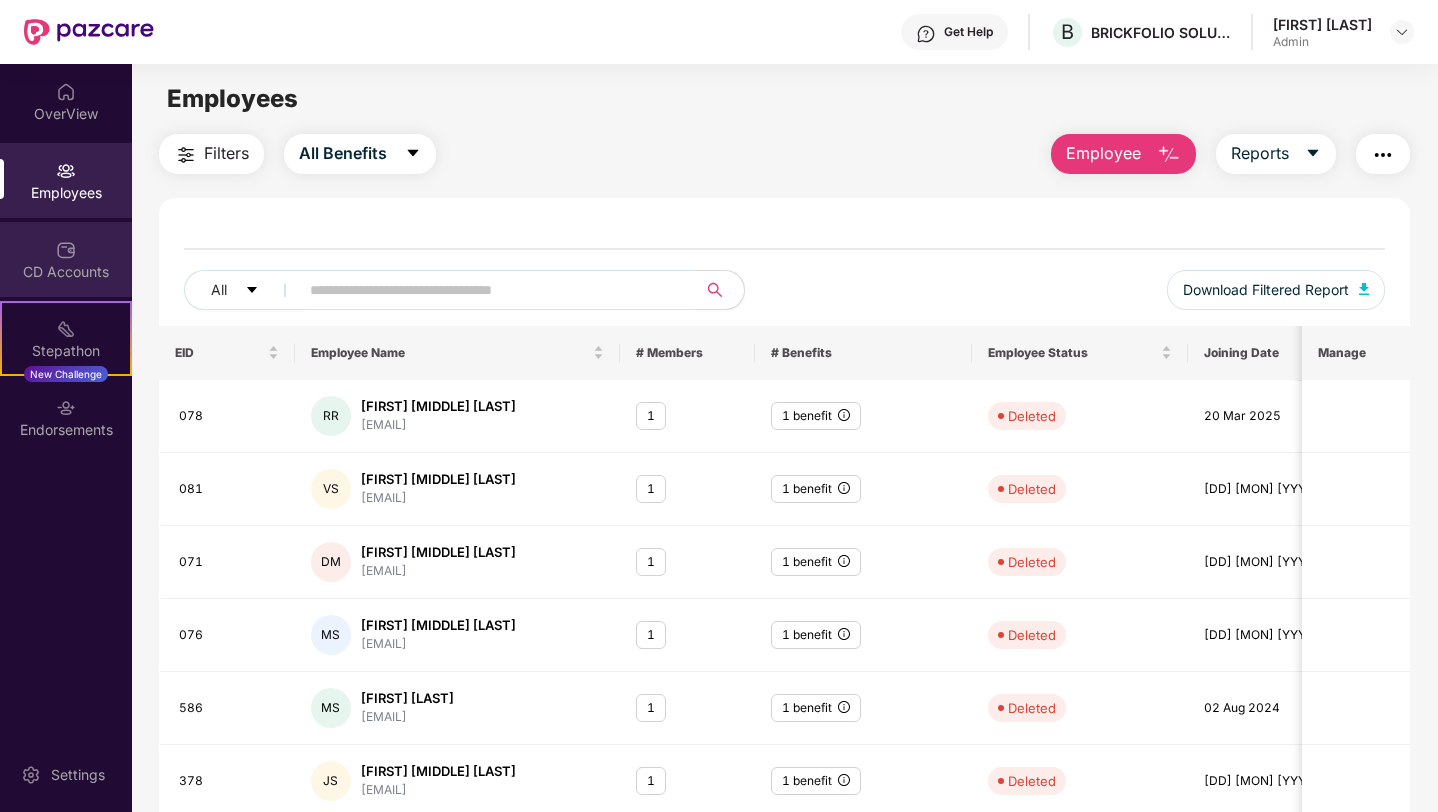 click at bounding box center (66, 250) 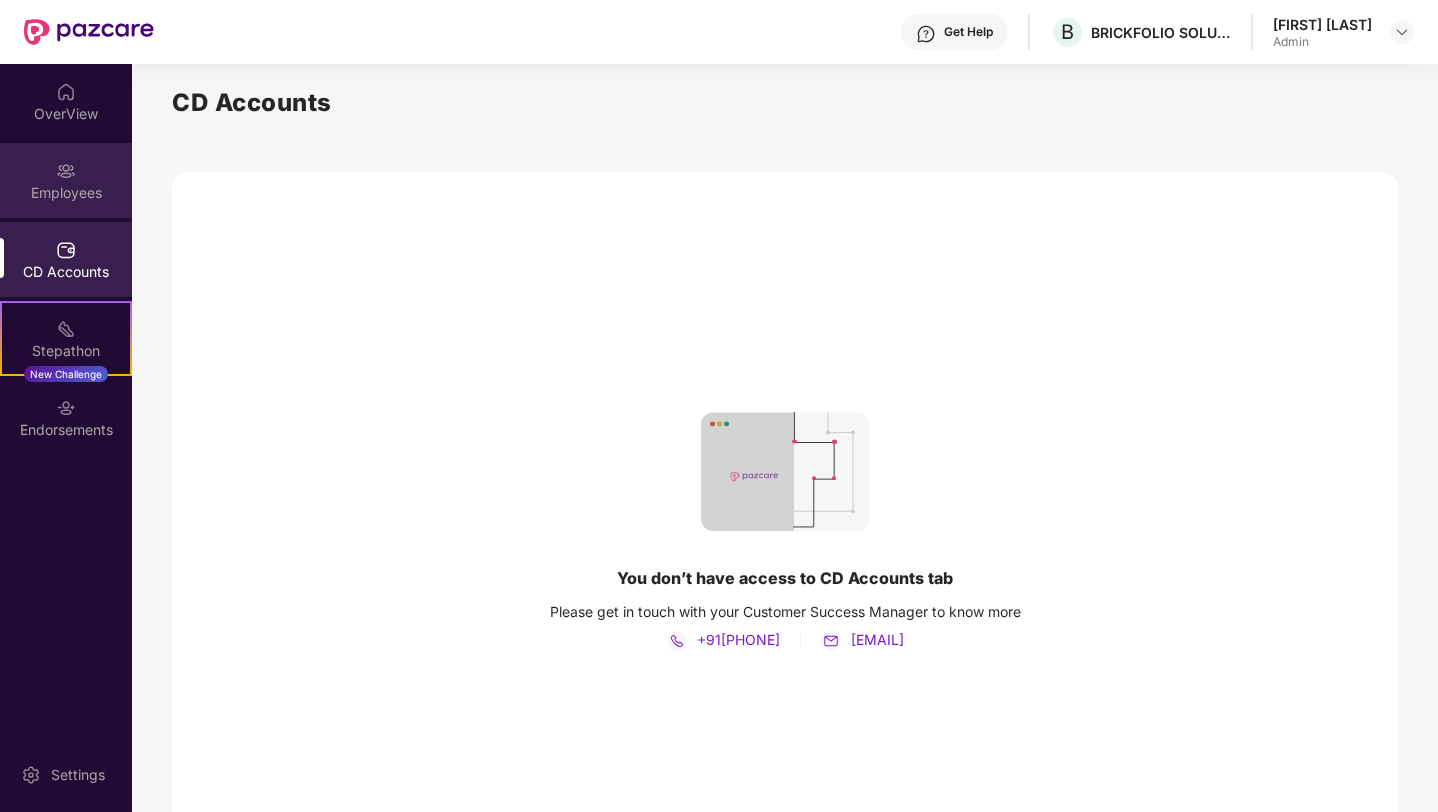 click on "Employees" at bounding box center [66, 193] 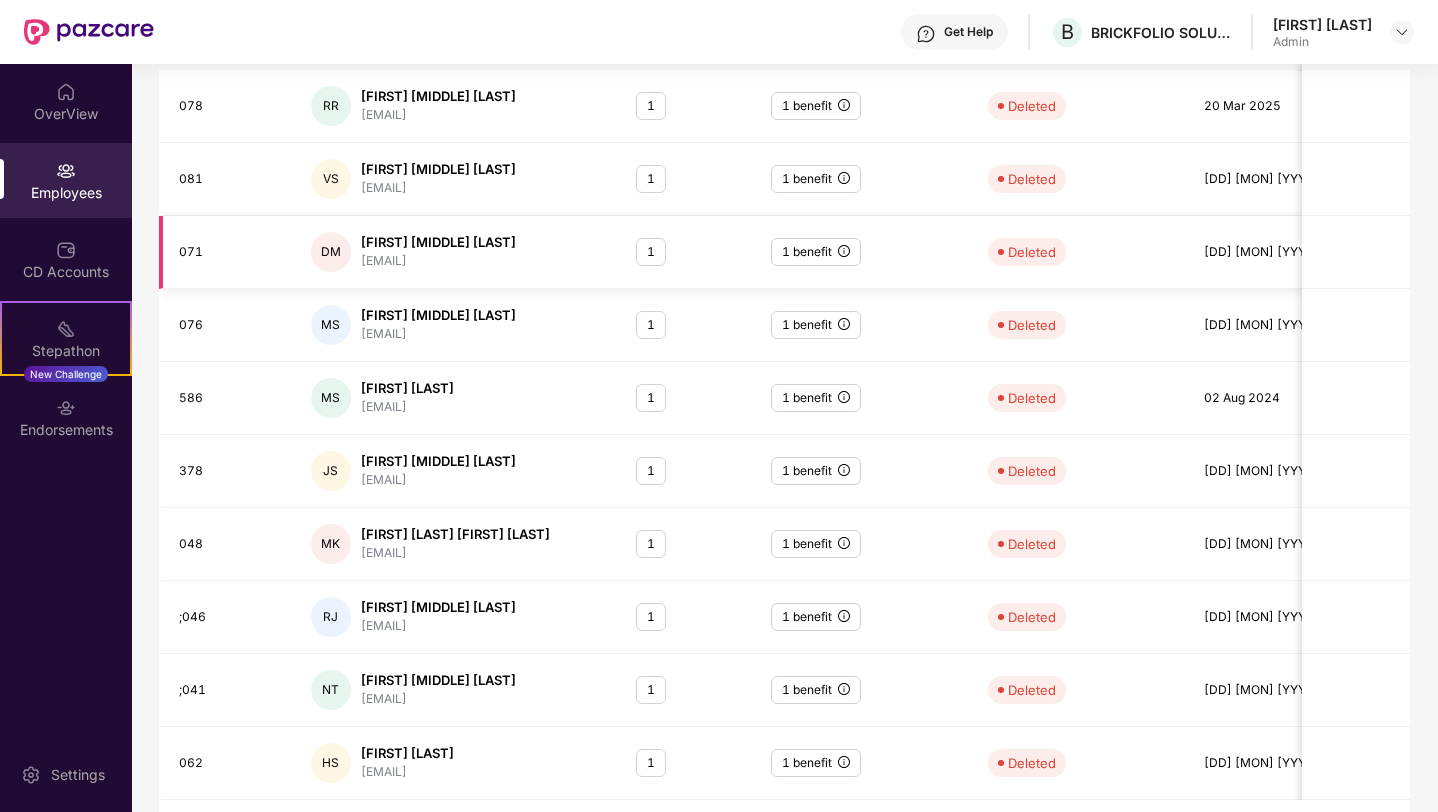 scroll, scrollTop: 370, scrollLeft: 0, axis: vertical 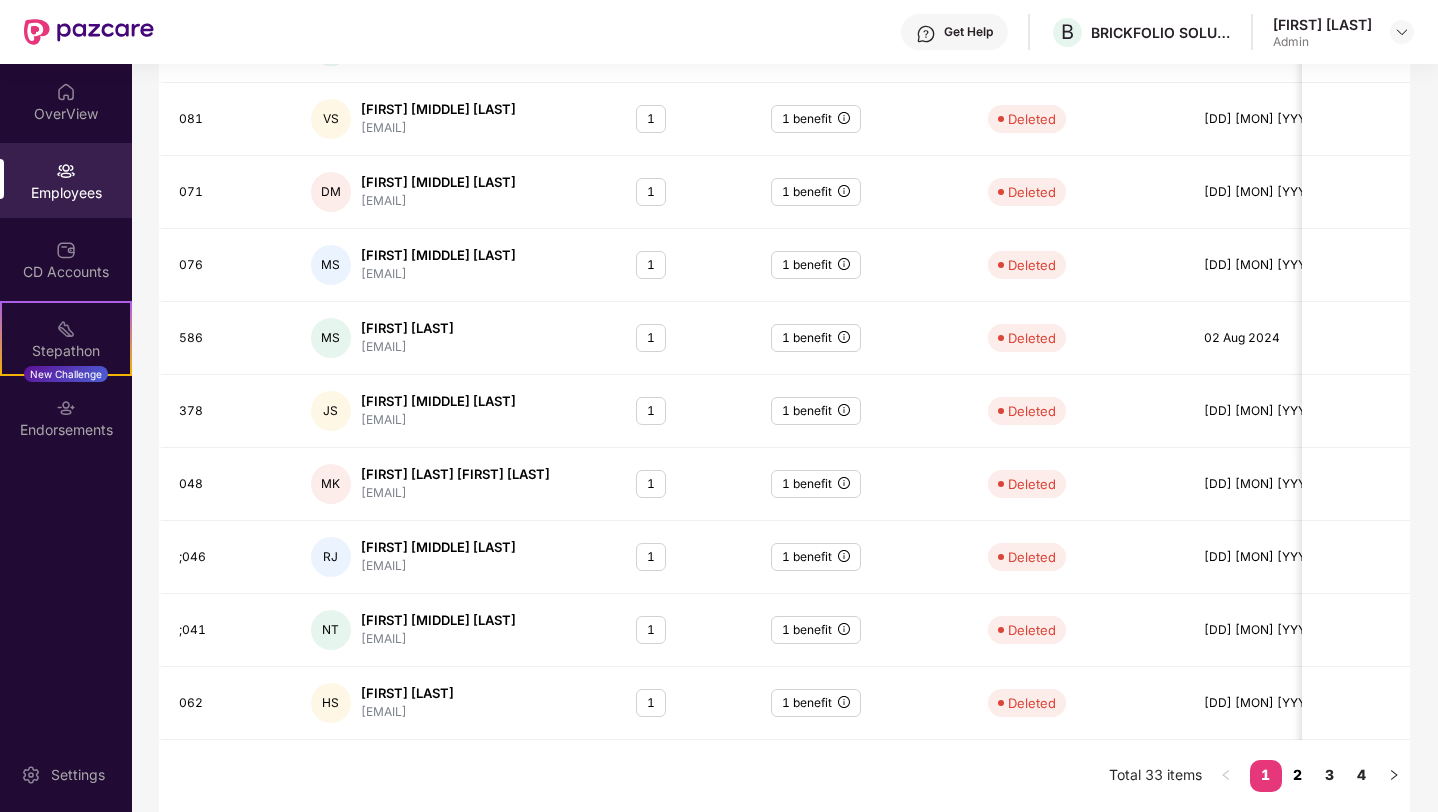 click on "2" at bounding box center [1298, 775] 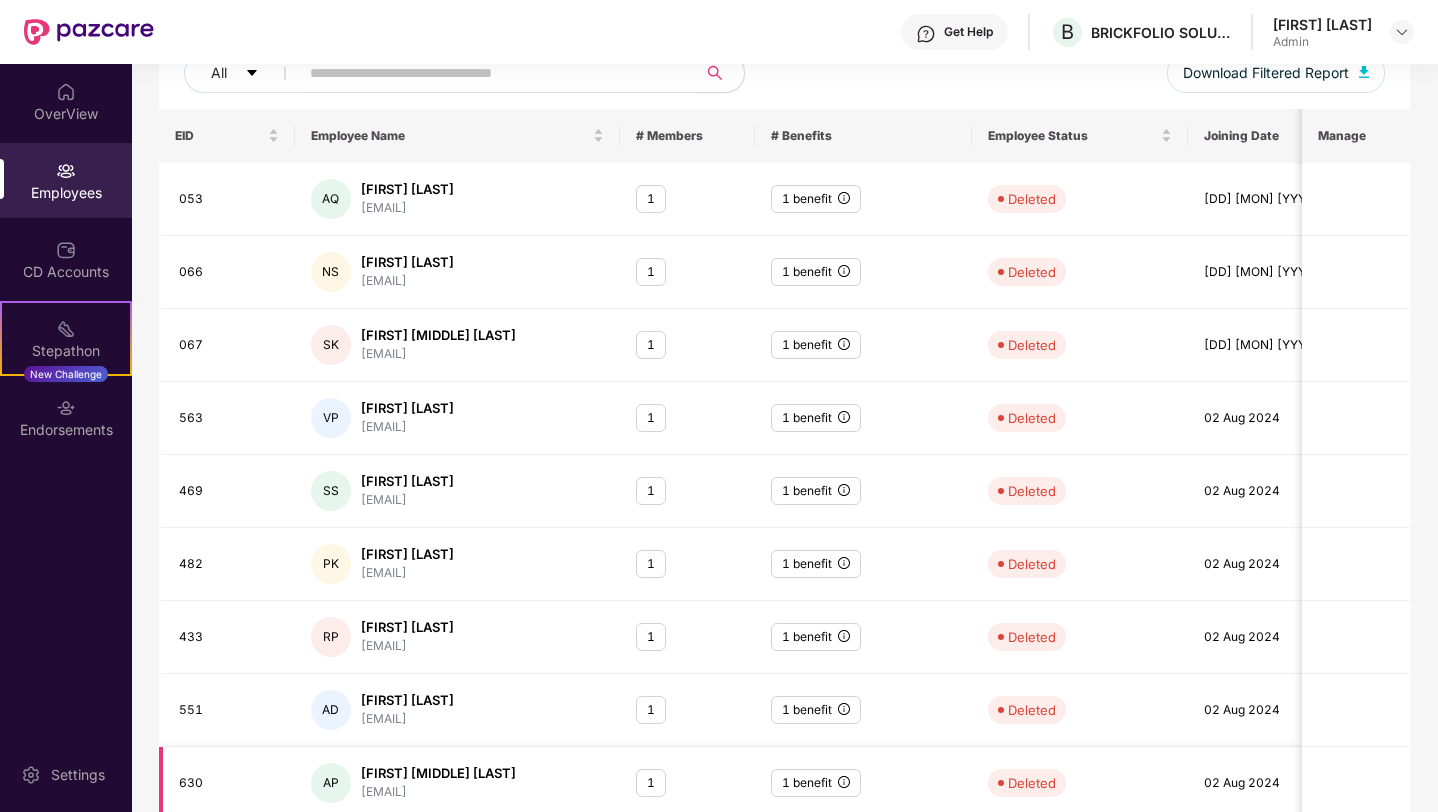 scroll, scrollTop: 370, scrollLeft: 0, axis: vertical 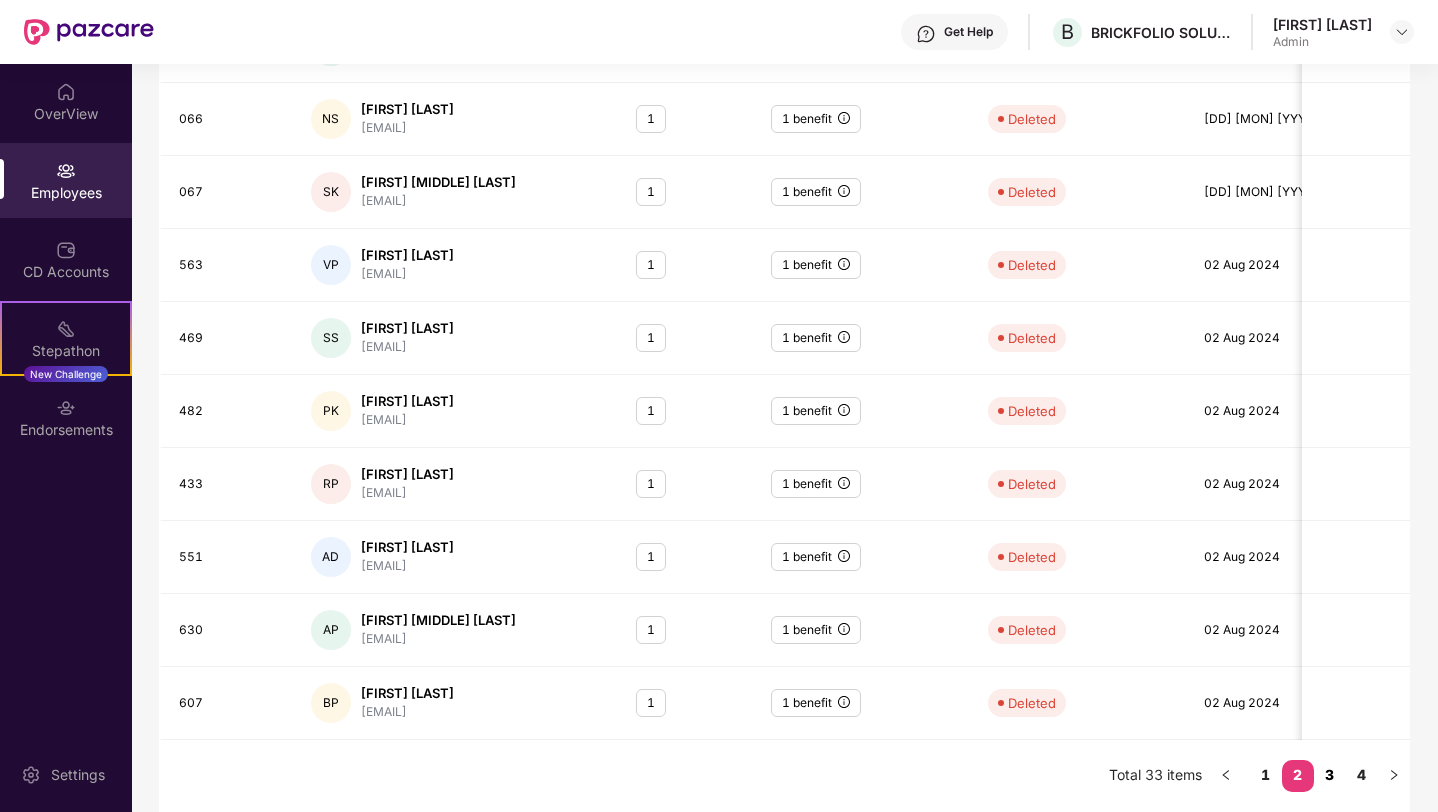 click on "3" at bounding box center [1330, 775] 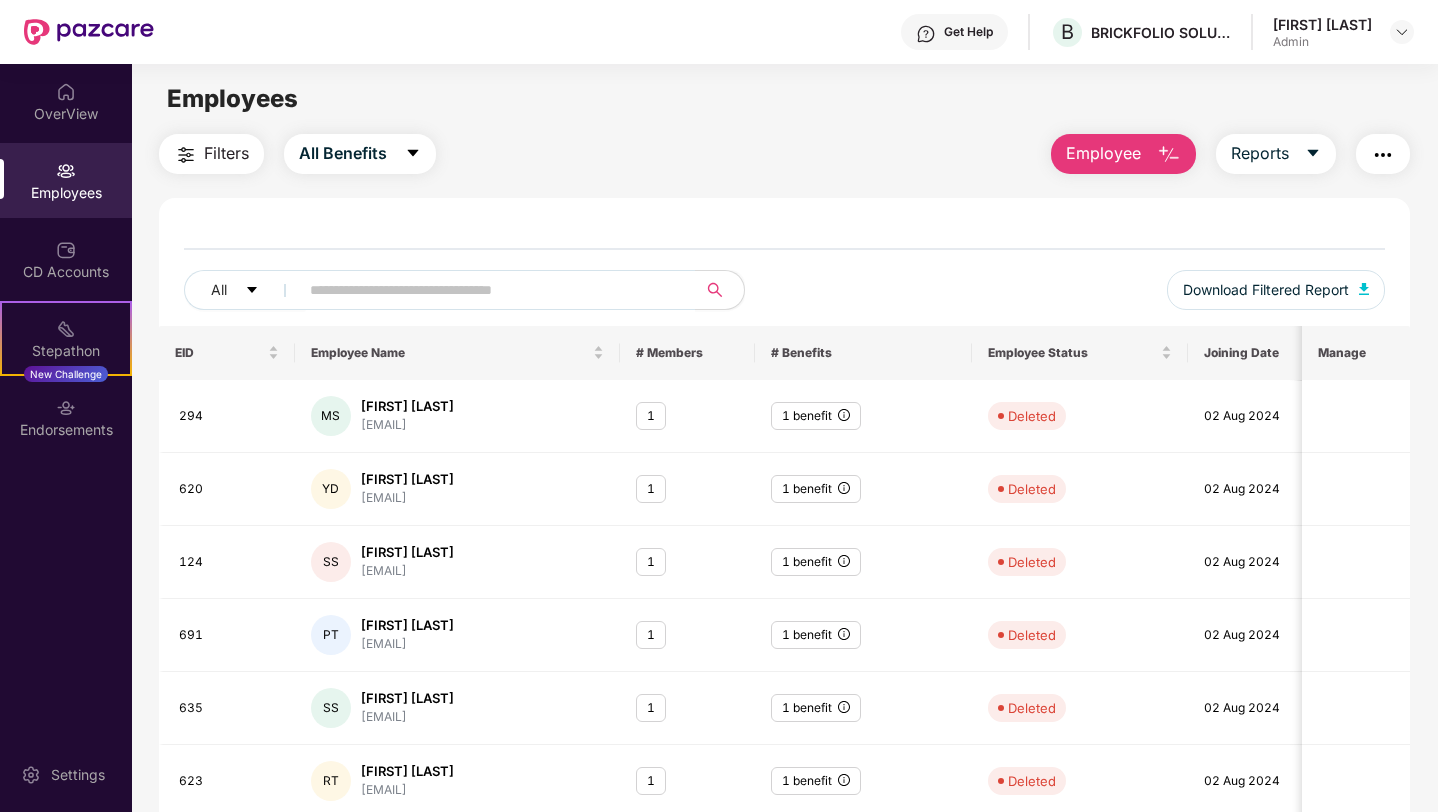 scroll, scrollTop: 370, scrollLeft: 0, axis: vertical 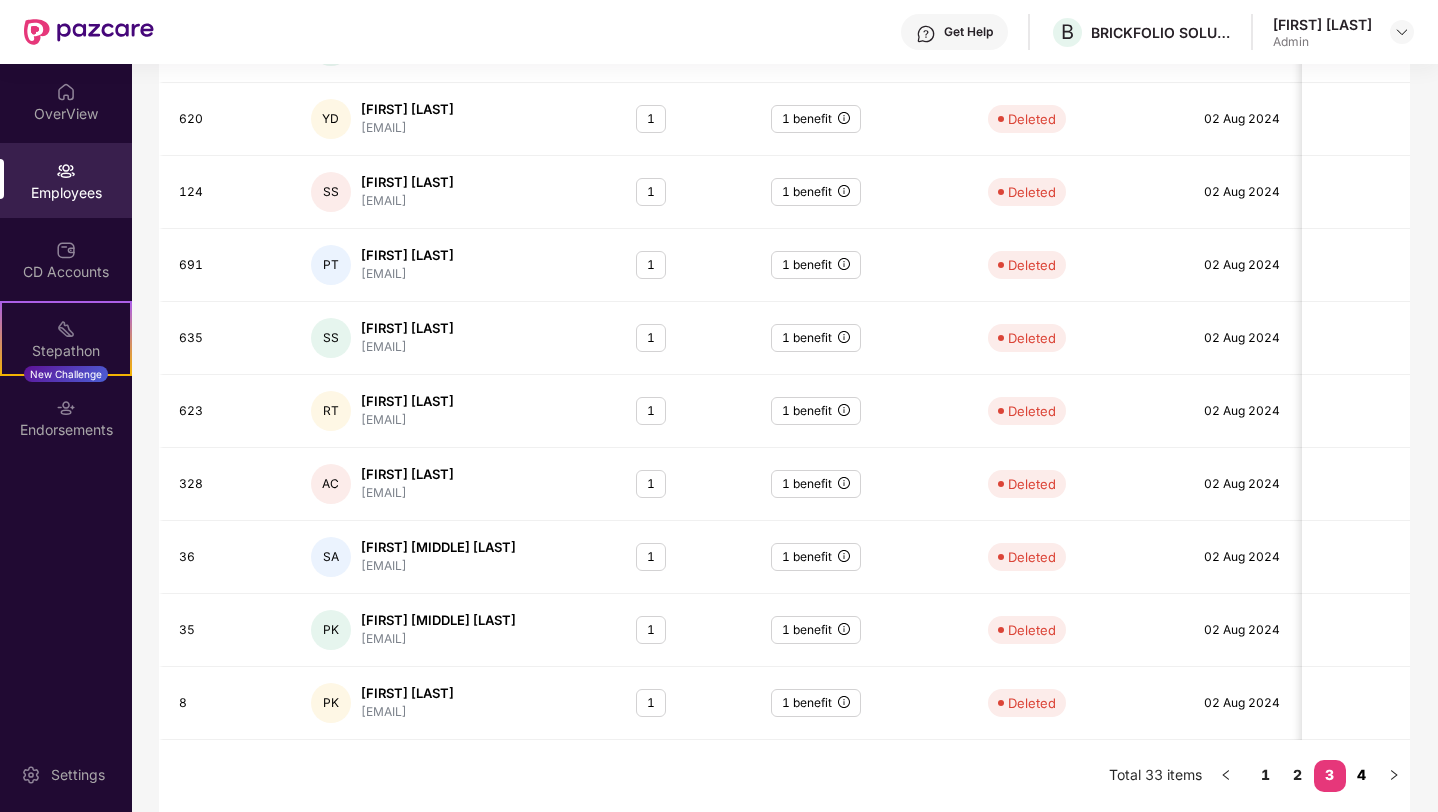 click on "4" at bounding box center [1362, 775] 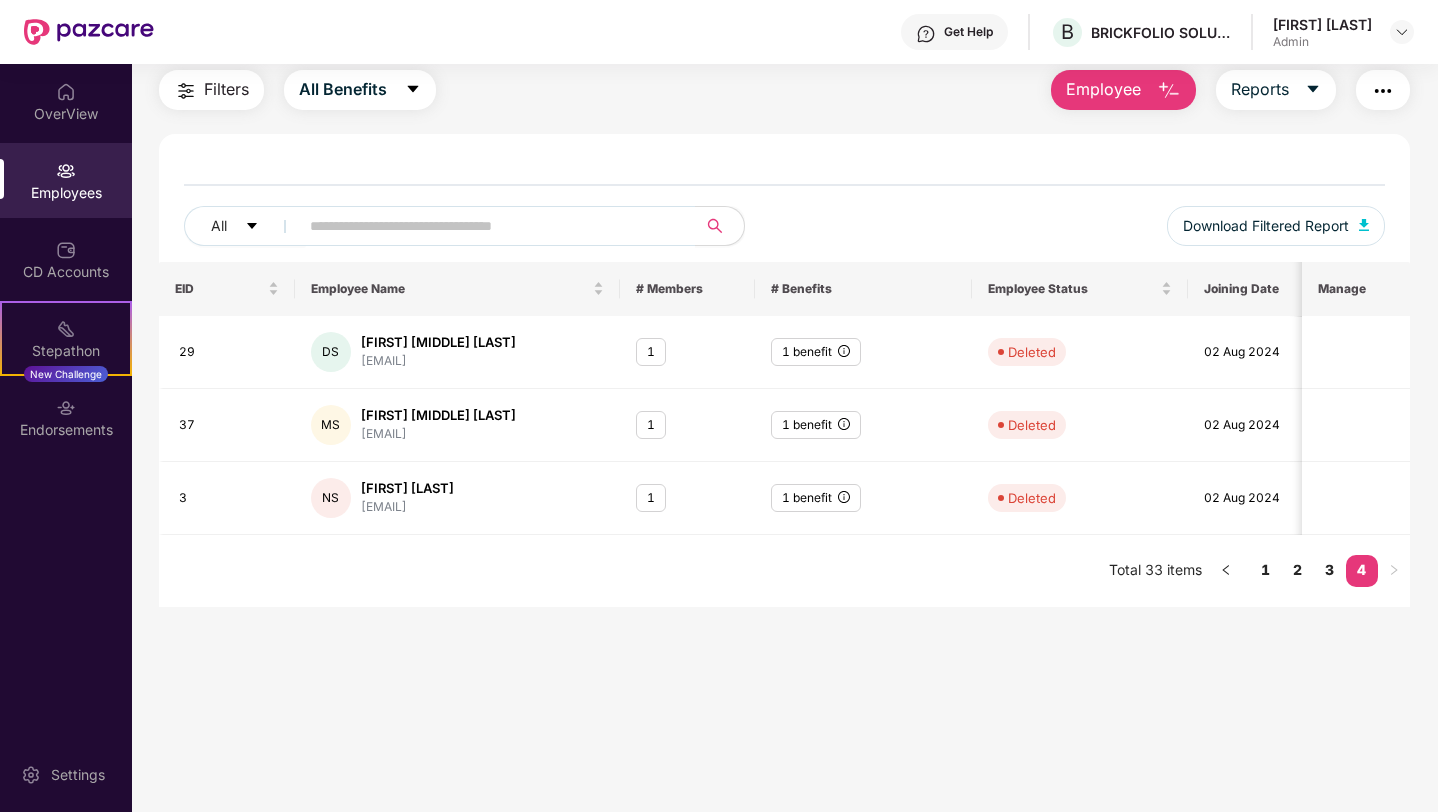 scroll, scrollTop: 64, scrollLeft: 0, axis: vertical 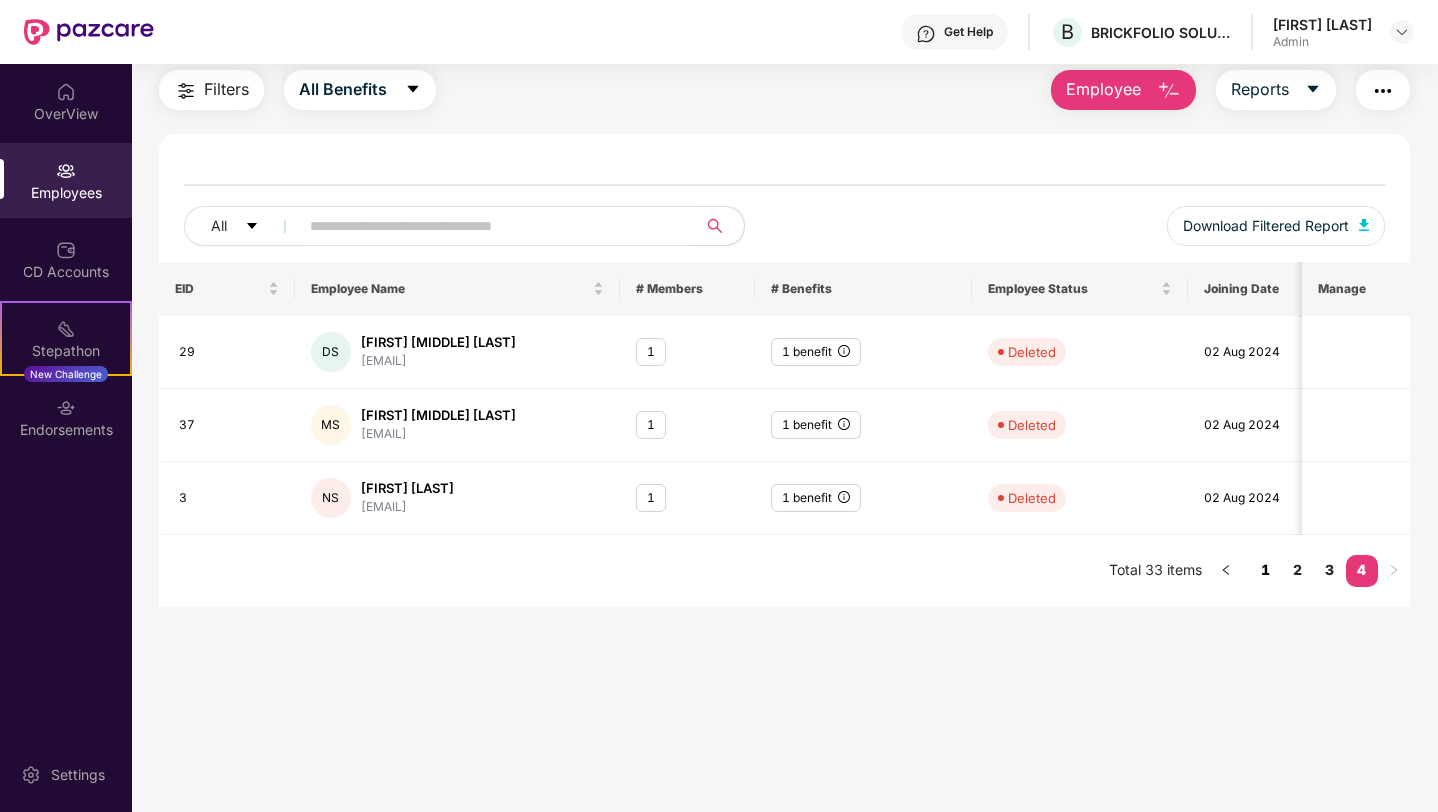 click on "1" at bounding box center (1266, 570) 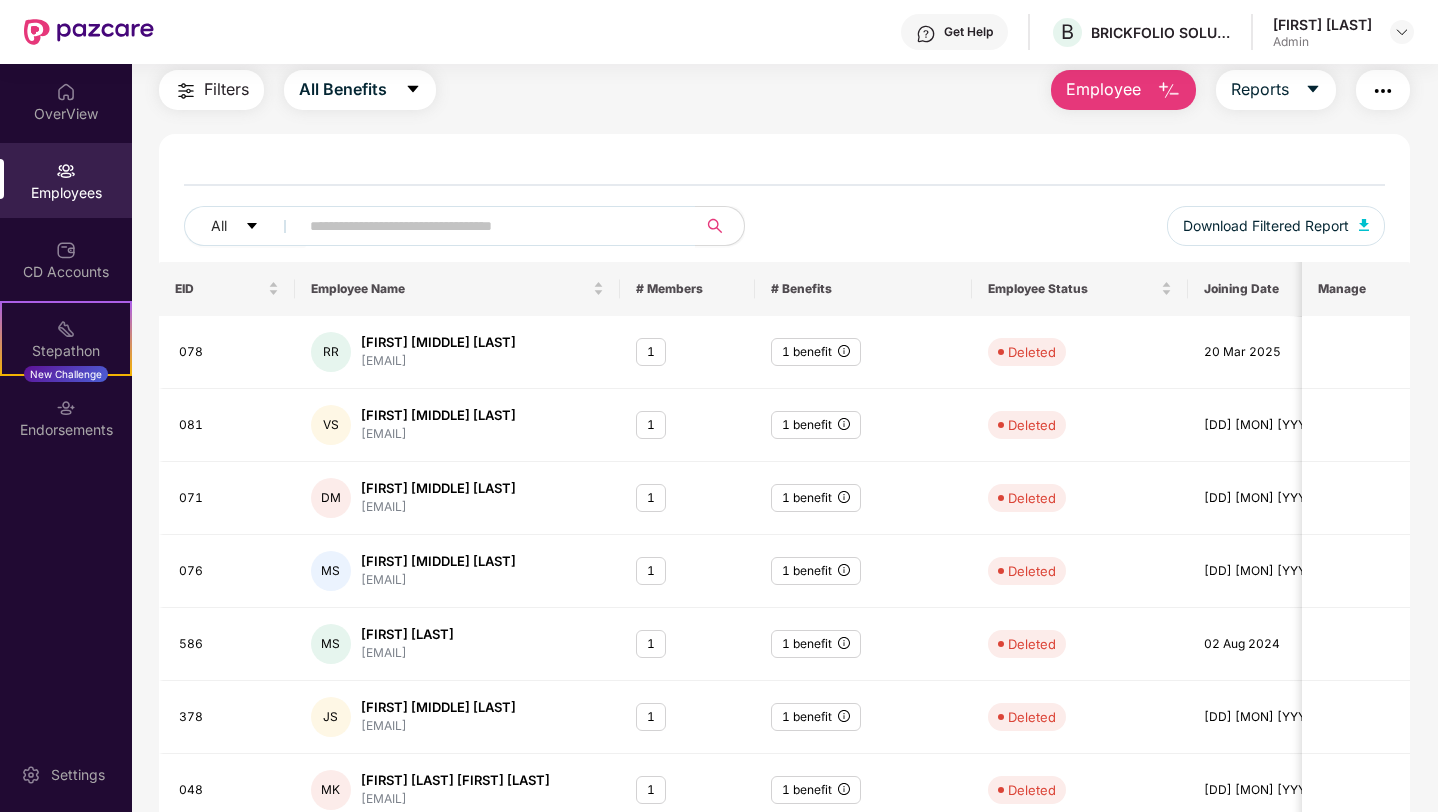 scroll, scrollTop: 0, scrollLeft: 0, axis: both 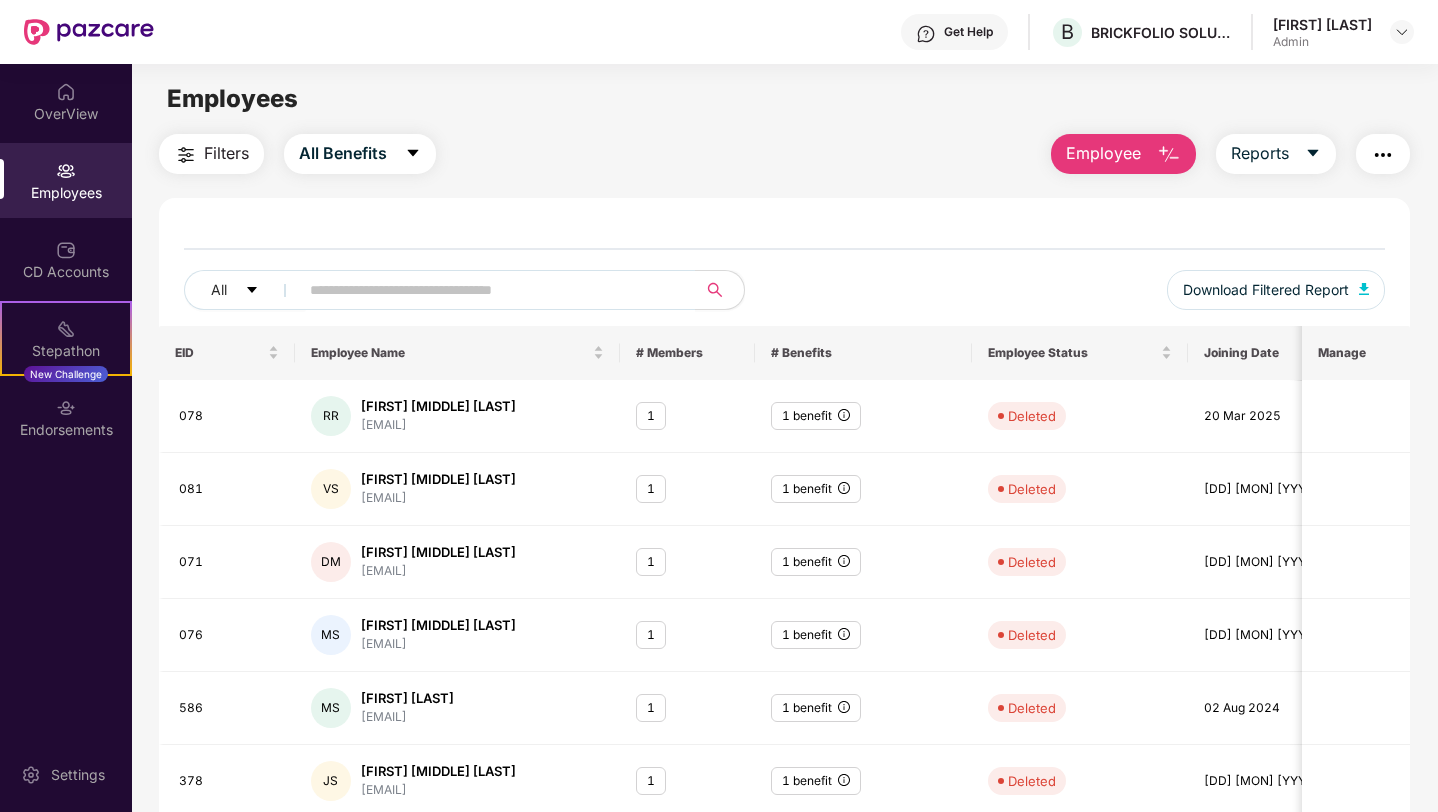 click on "Employee" at bounding box center [1103, 153] 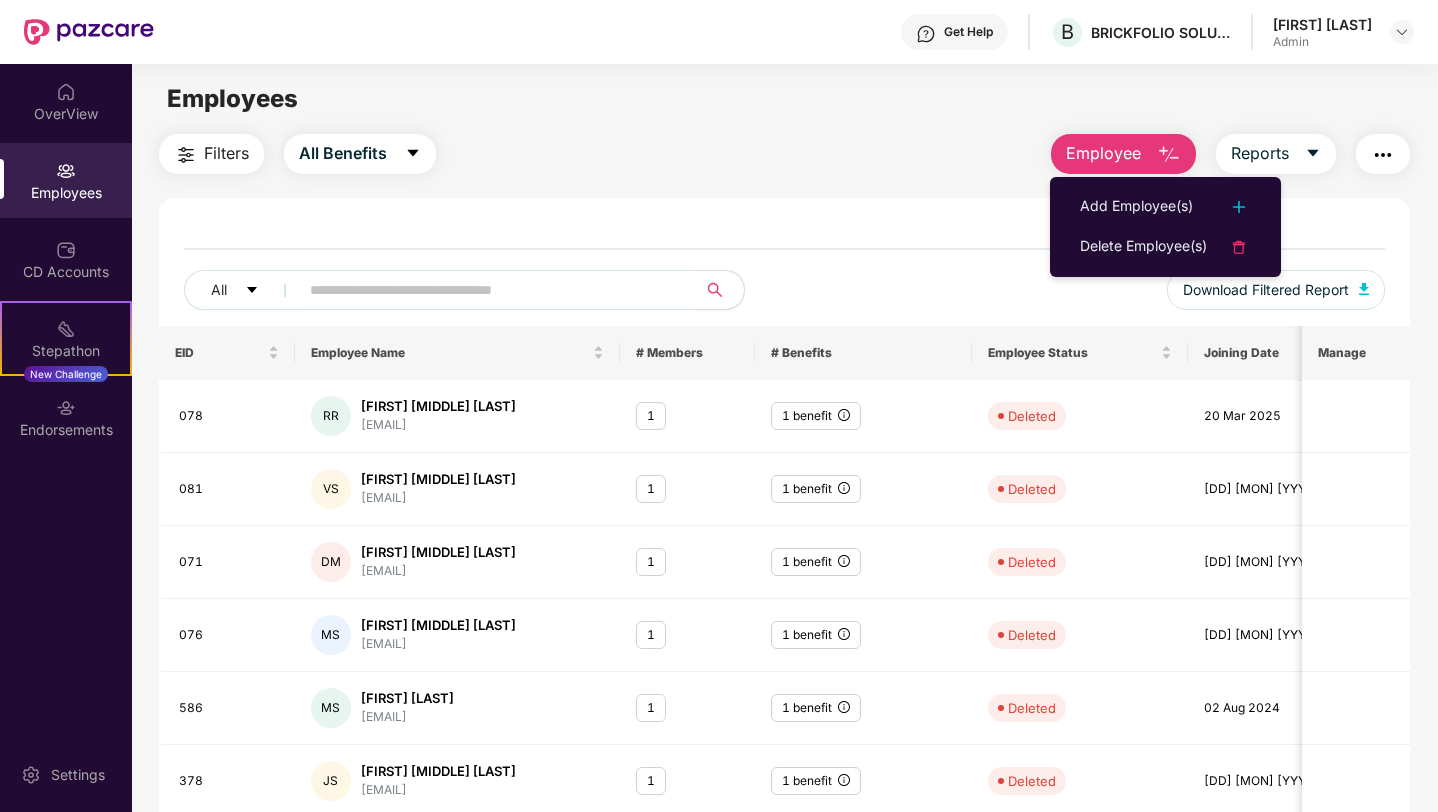 click at bounding box center [489, 290] 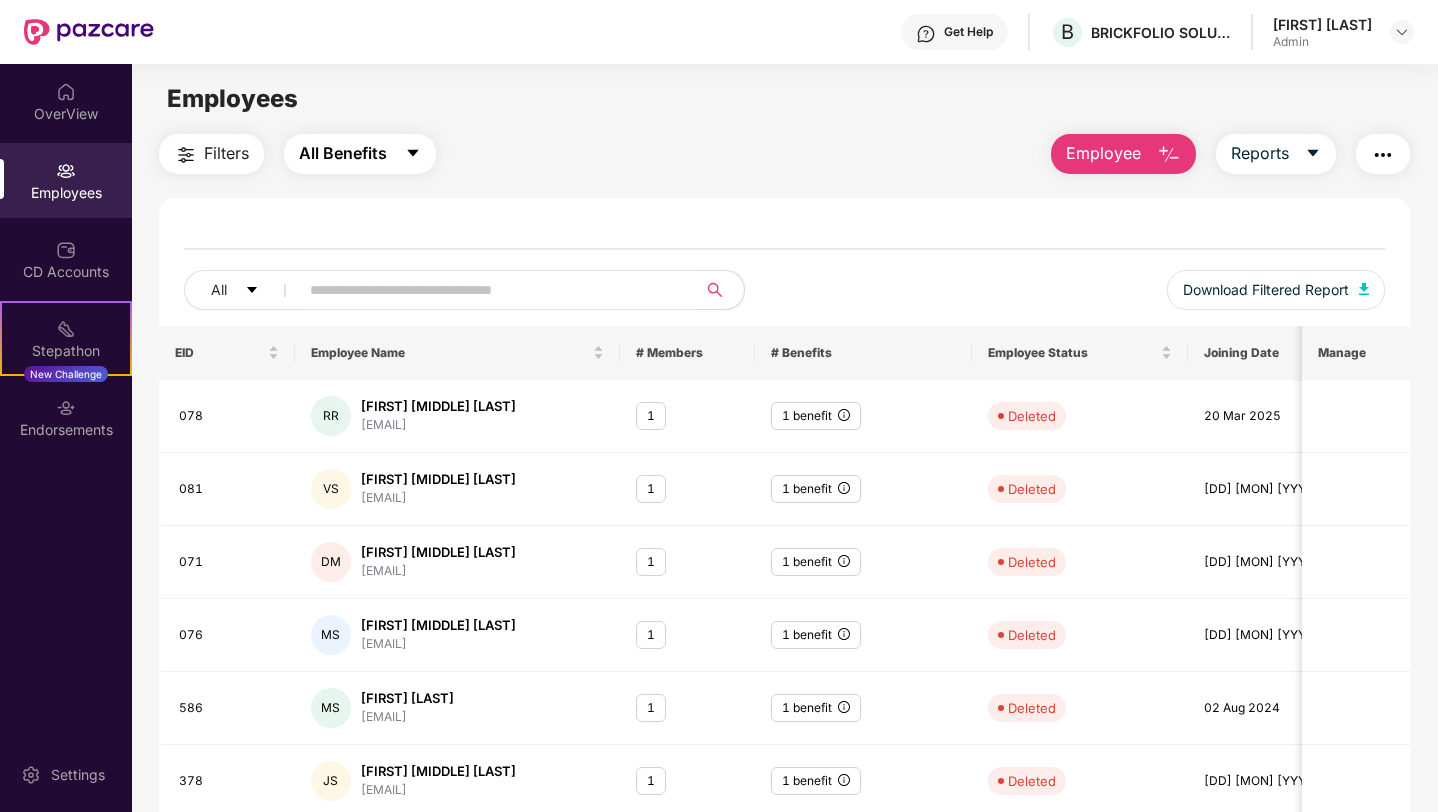 click on "All Benefits" at bounding box center [343, 153] 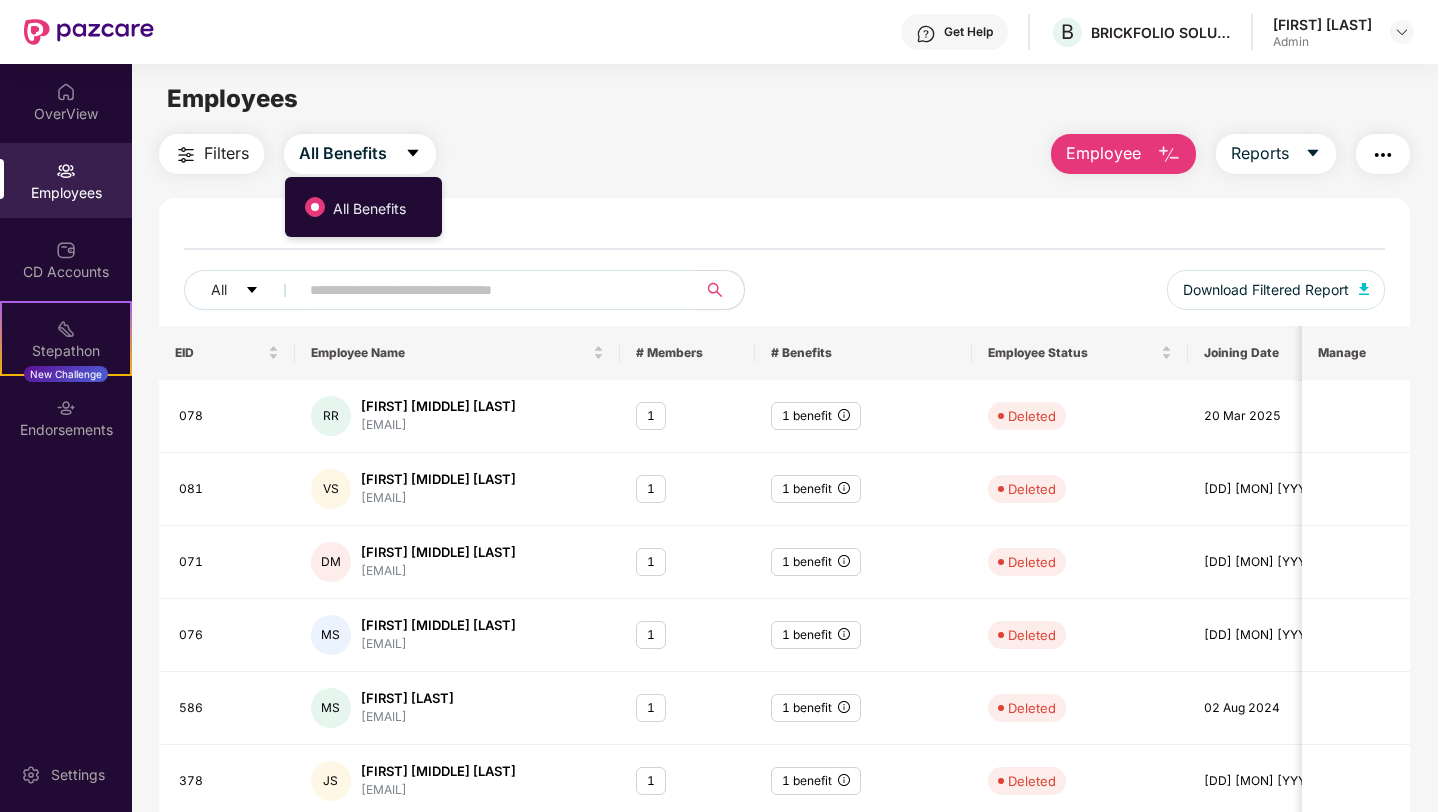 click on "Filters" at bounding box center [211, 154] 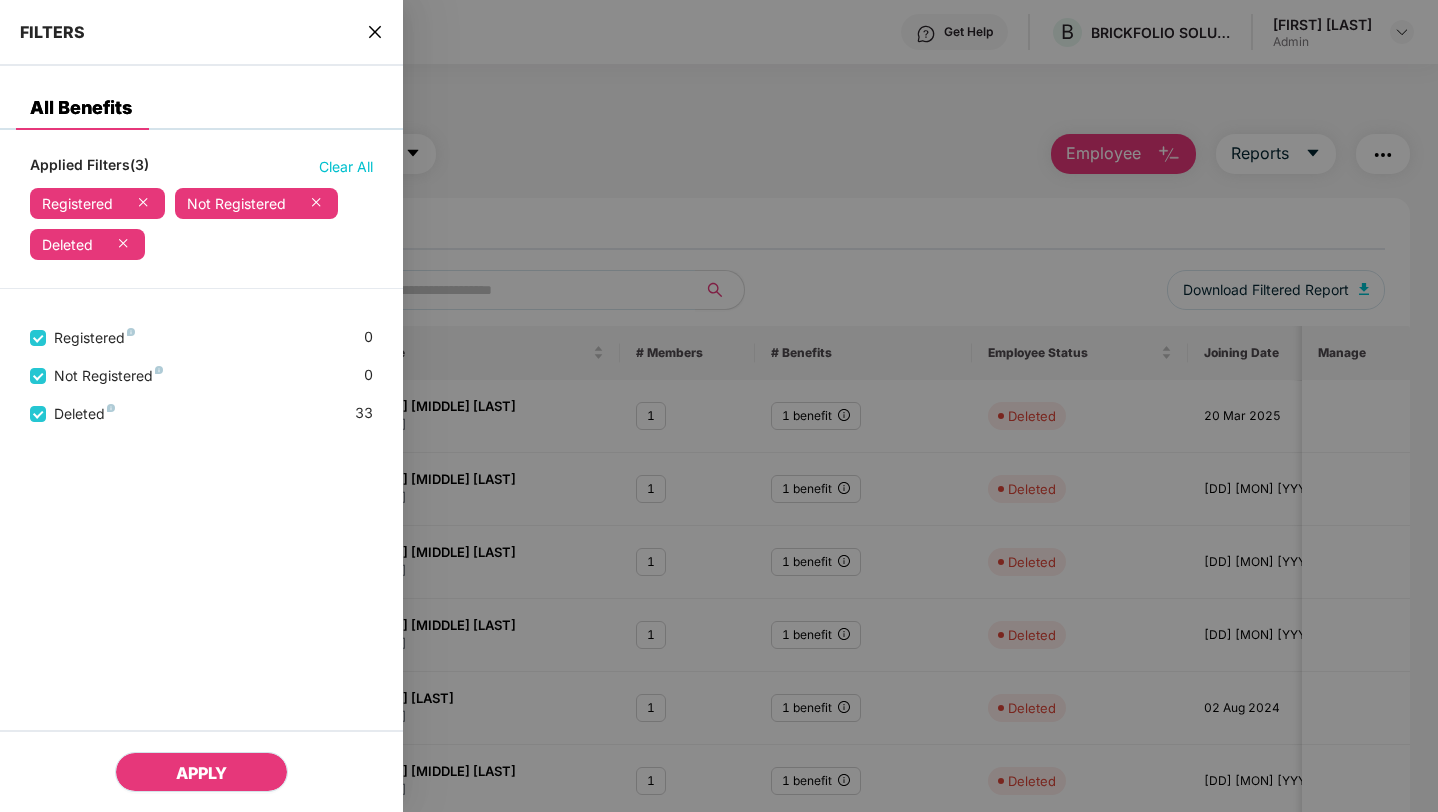 click on "APPLY" at bounding box center (201, 773) 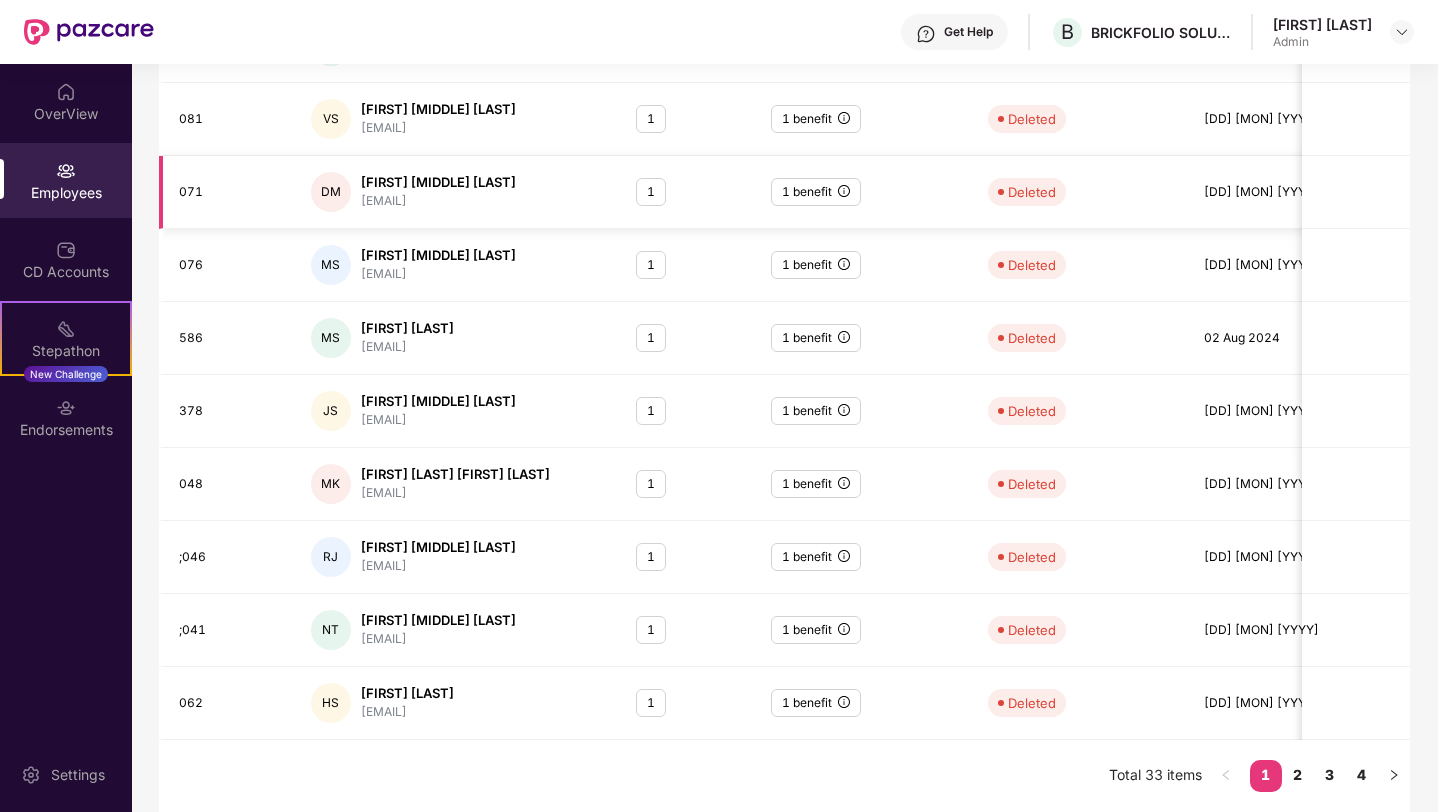 scroll, scrollTop: 0, scrollLeft: 0, axis: both 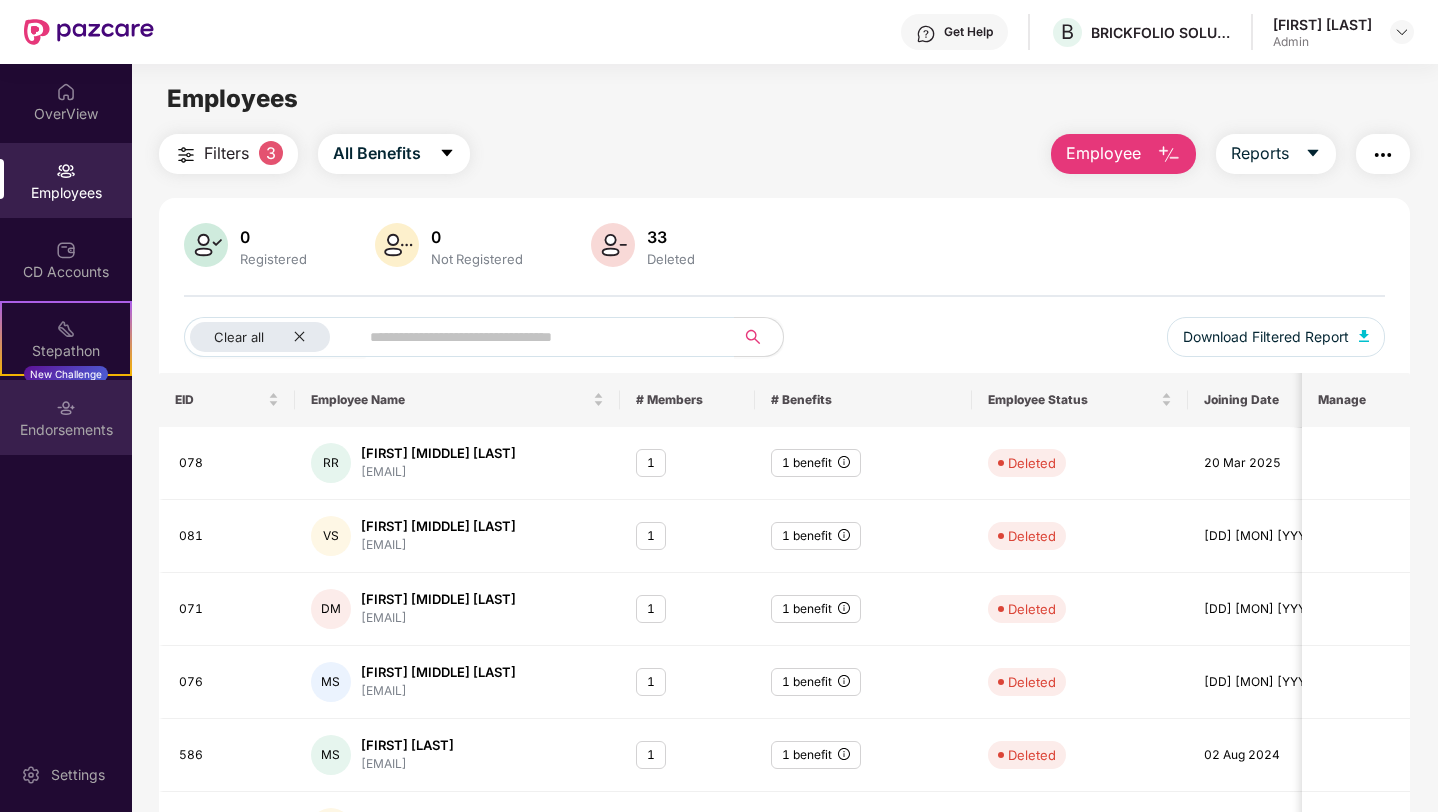 click on "Endorsements" at bounding box center [66, 430] 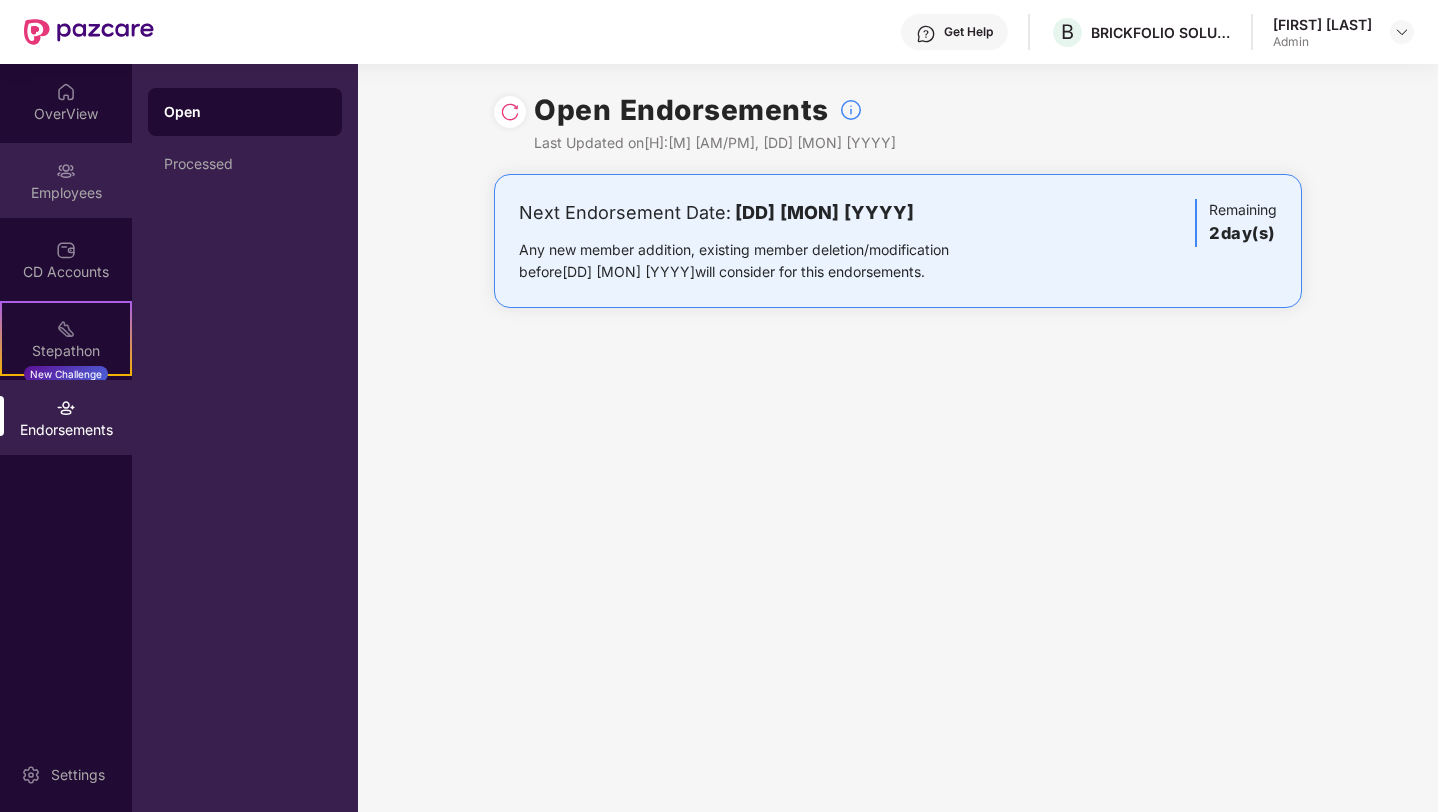click on "Employees" at bounding box center (66, 180) 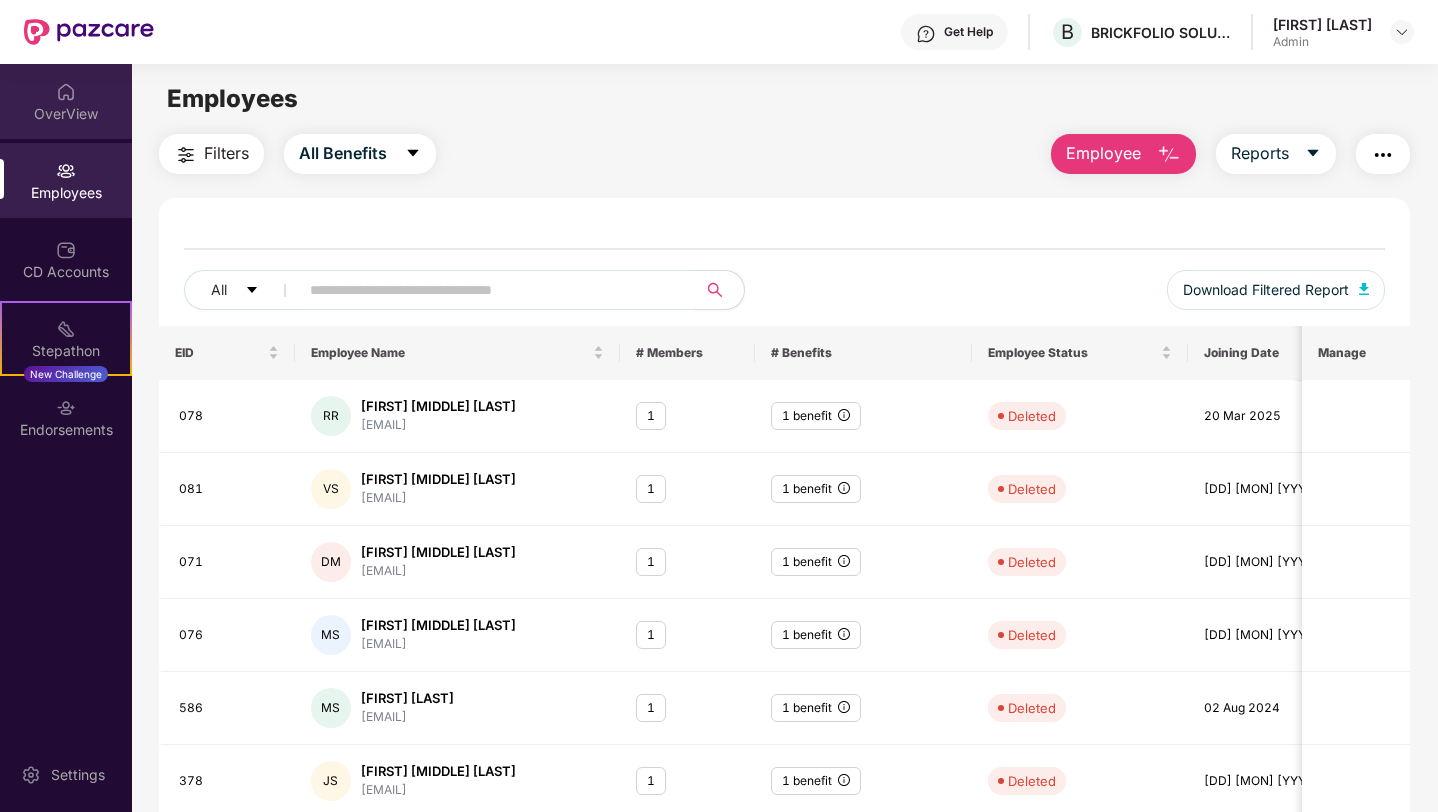 click on "OverView" at bounding box center (66, 114) 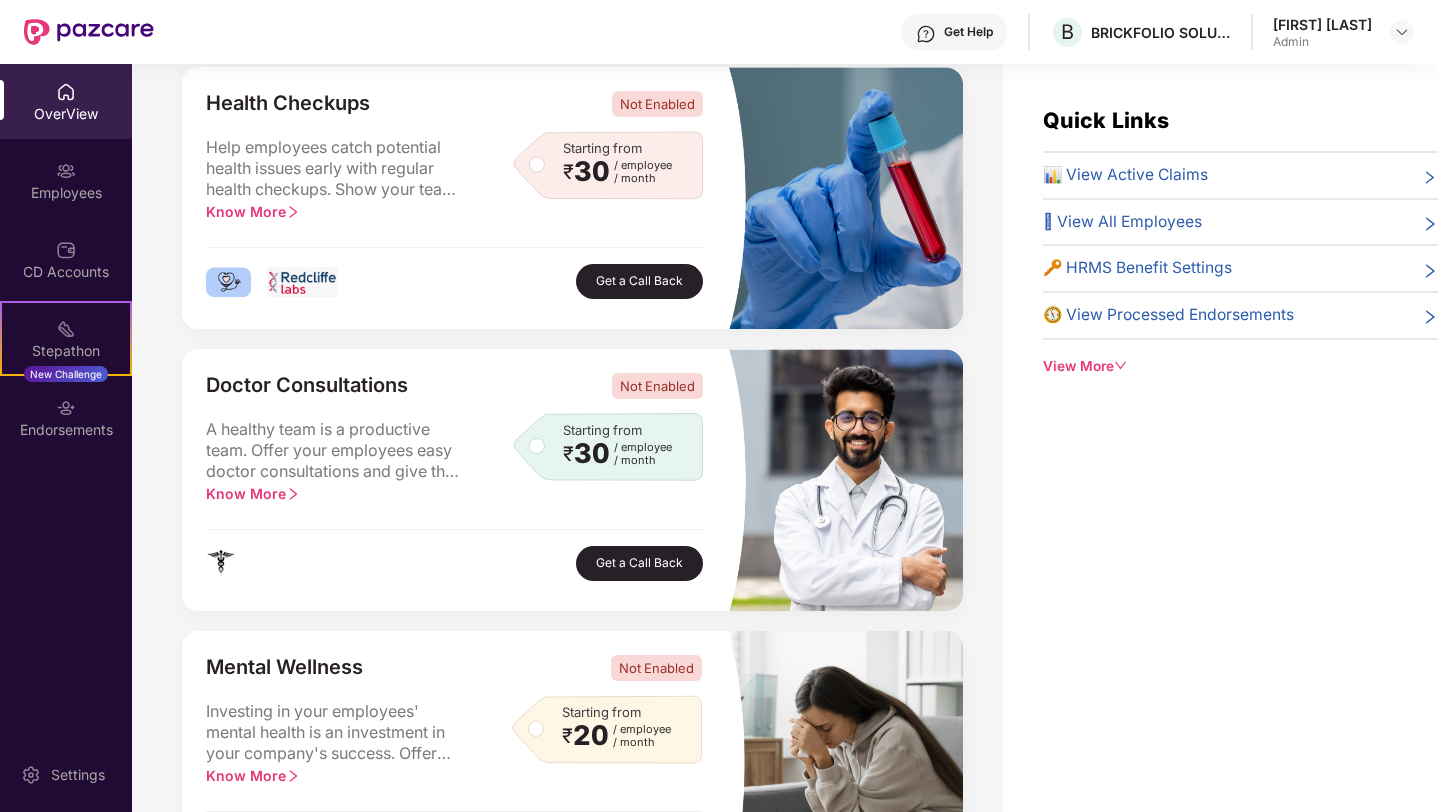 scroll, scrollTop: 0, scrollLeft: 0, axis: both 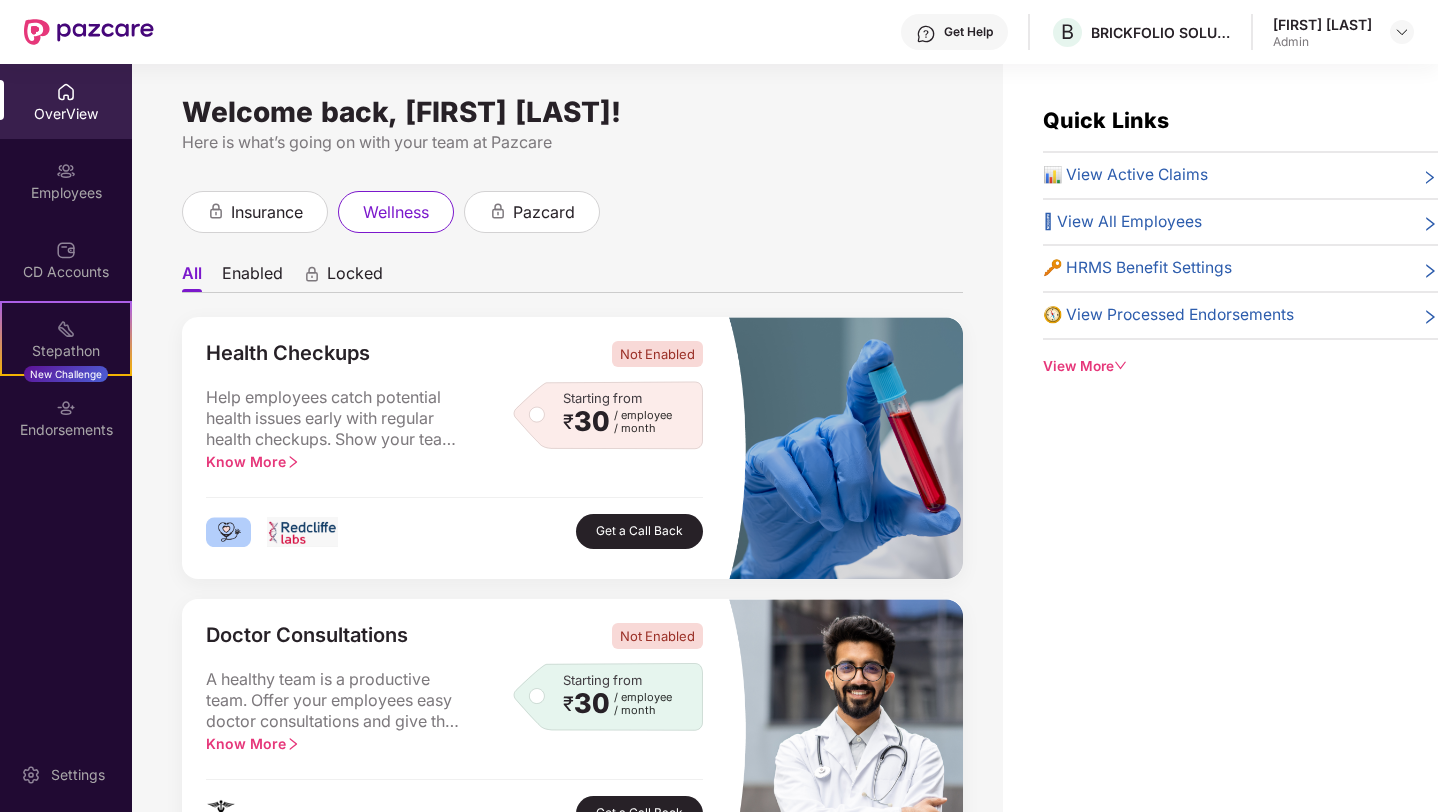 click on "Enabled" at bounding box center (252, 277) 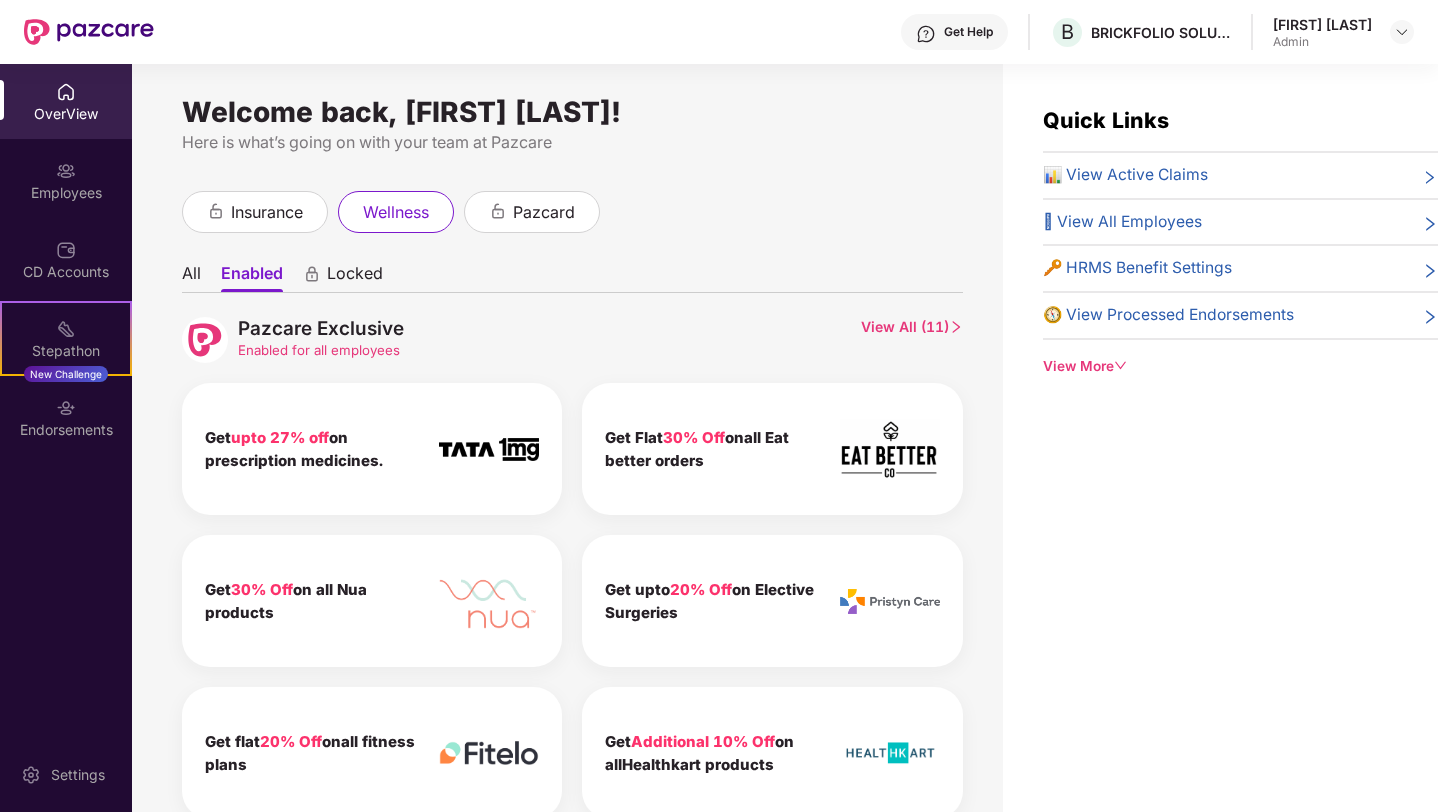 click on "Locked" at bounding box center (355, 277) 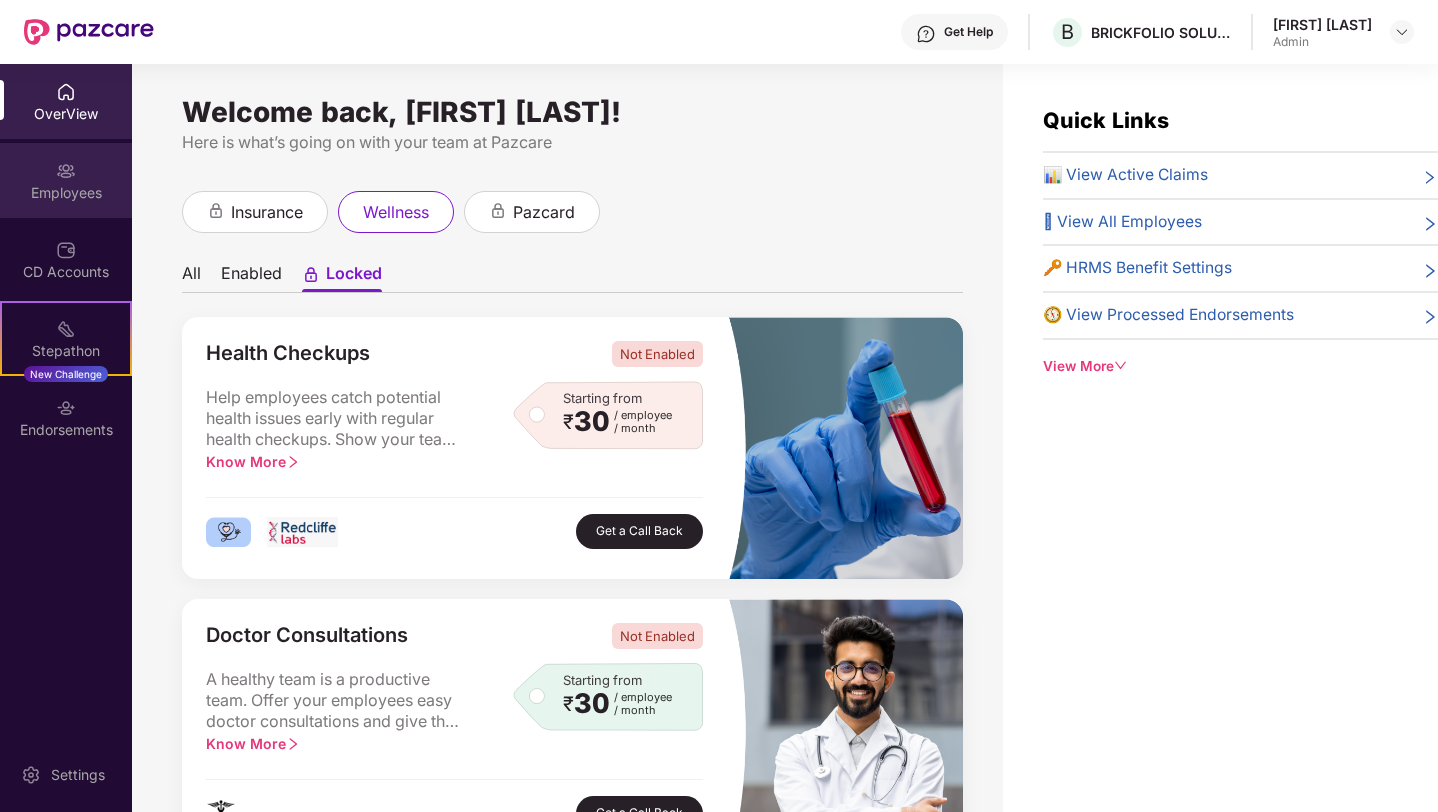 click at bounding box center (66, 171) 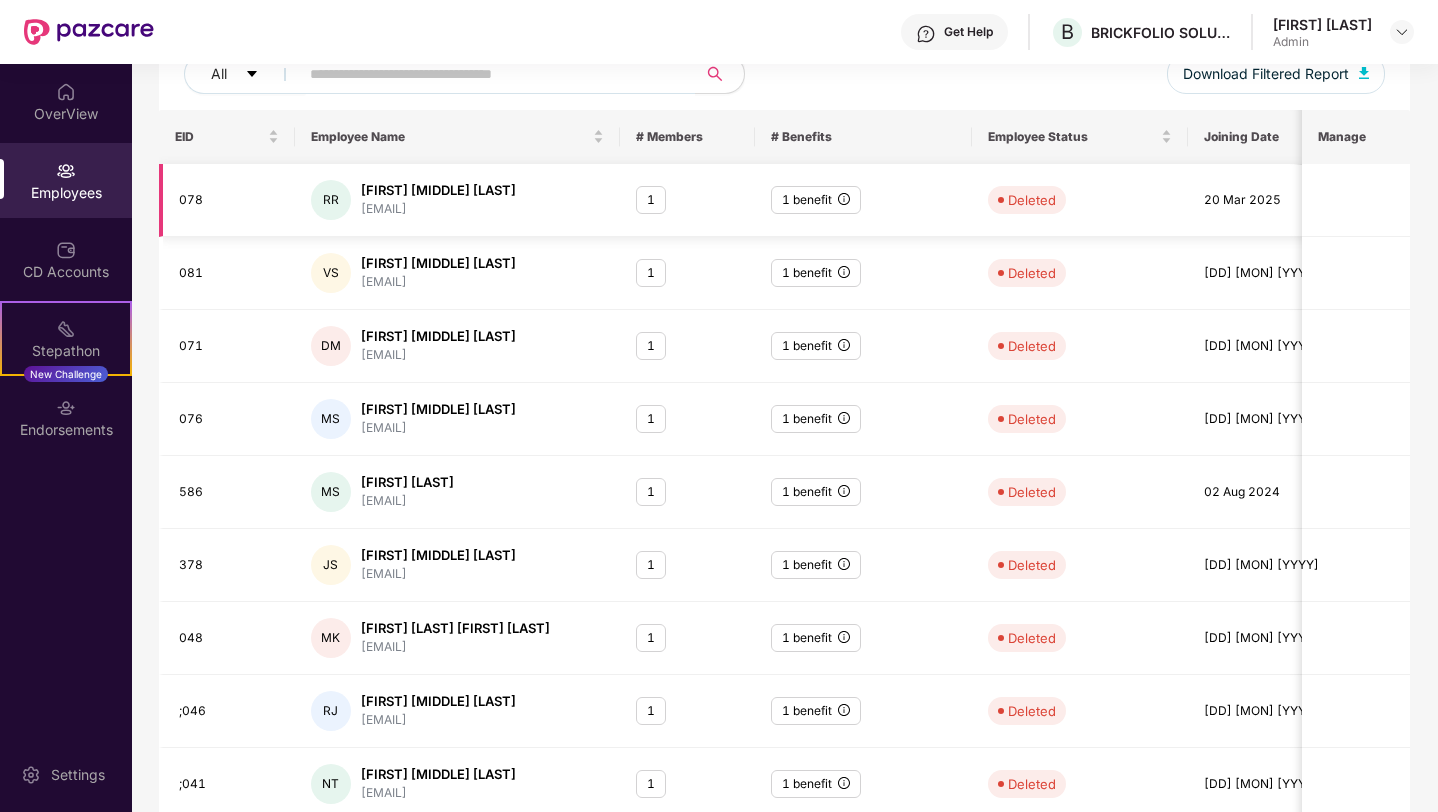 scroll, scrollTop: 0, scrollLeft: 0, axis: both 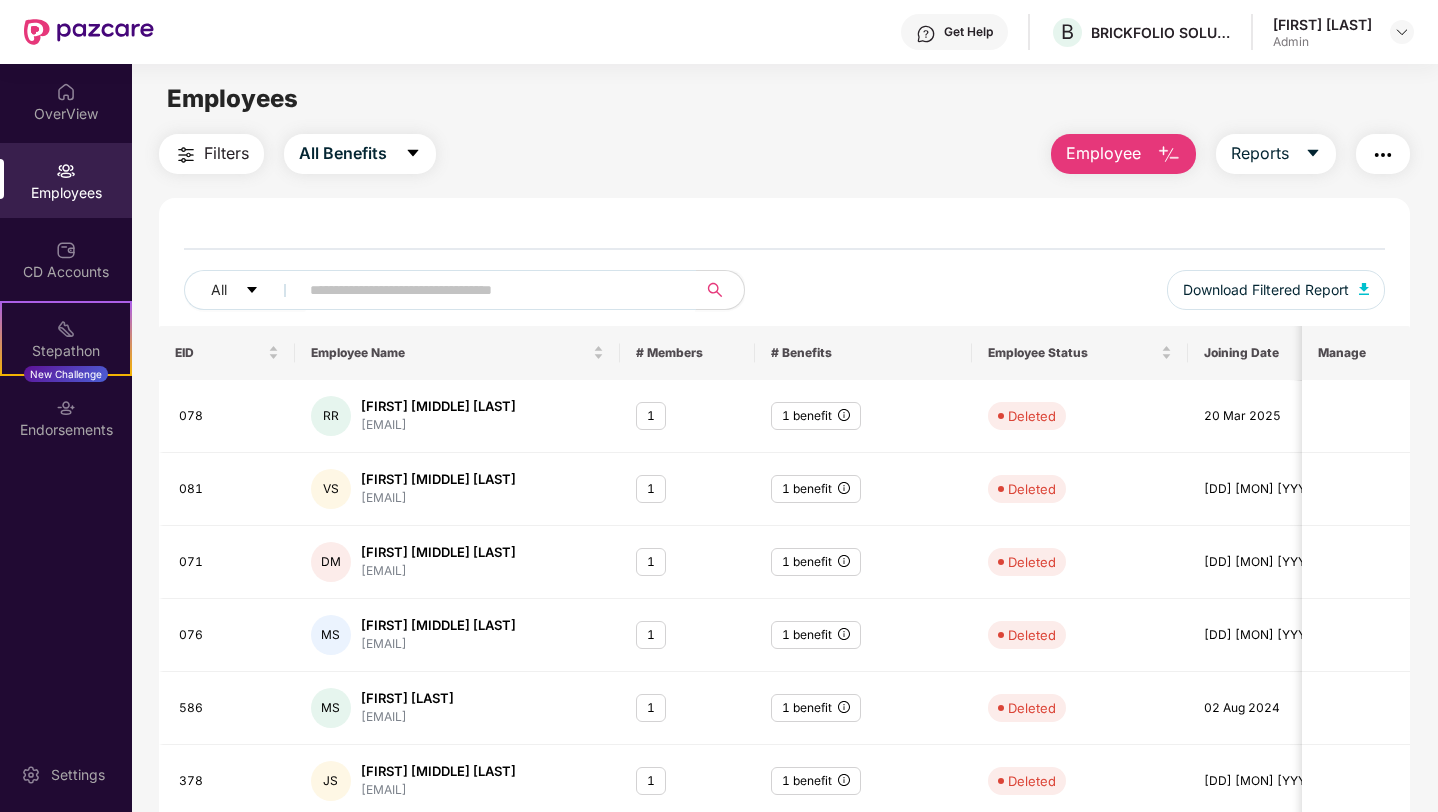 click at bounding box center (489, 290) 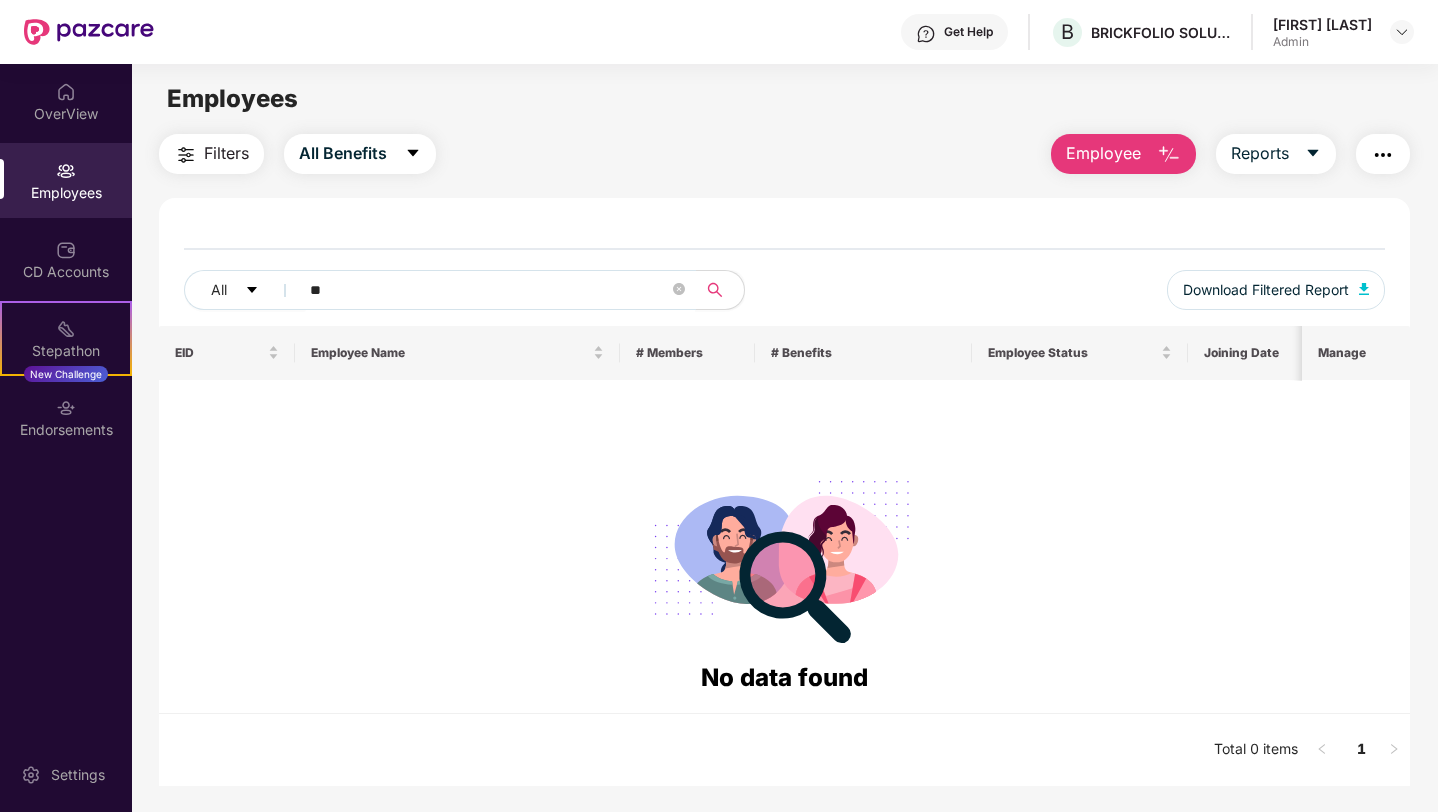 type on "*" 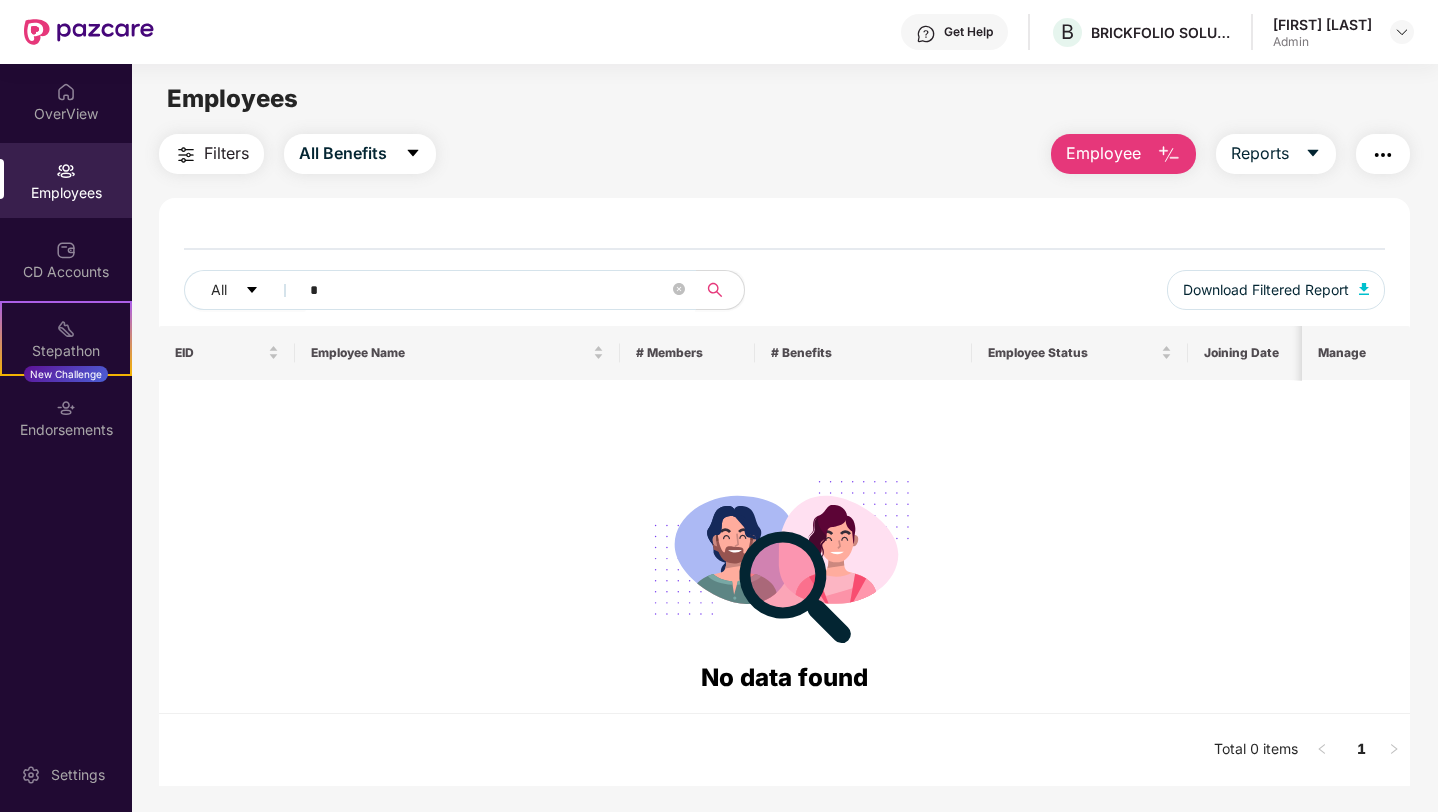 type 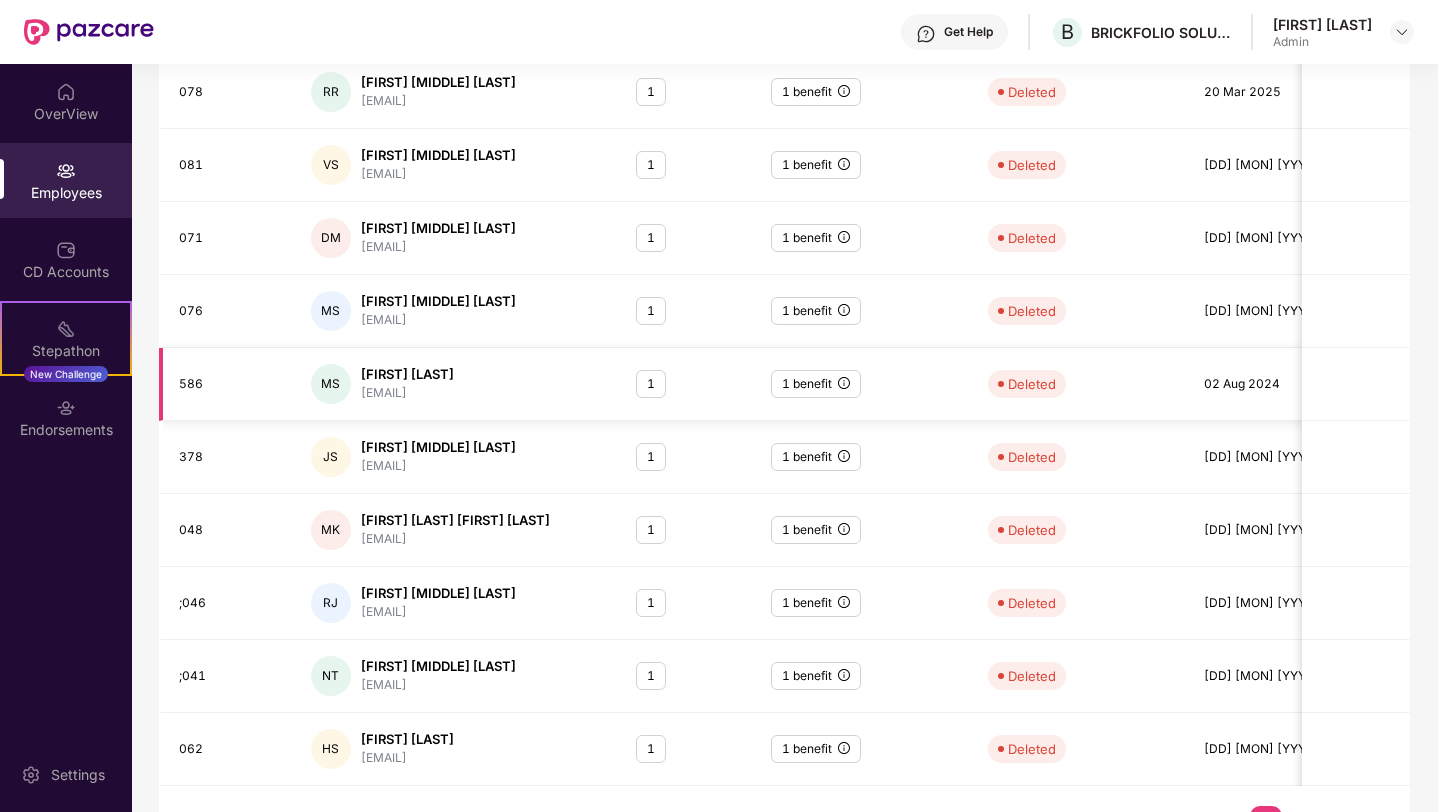 scroll, scrollTop: 370, scrollLeft: 0, axis: vertical 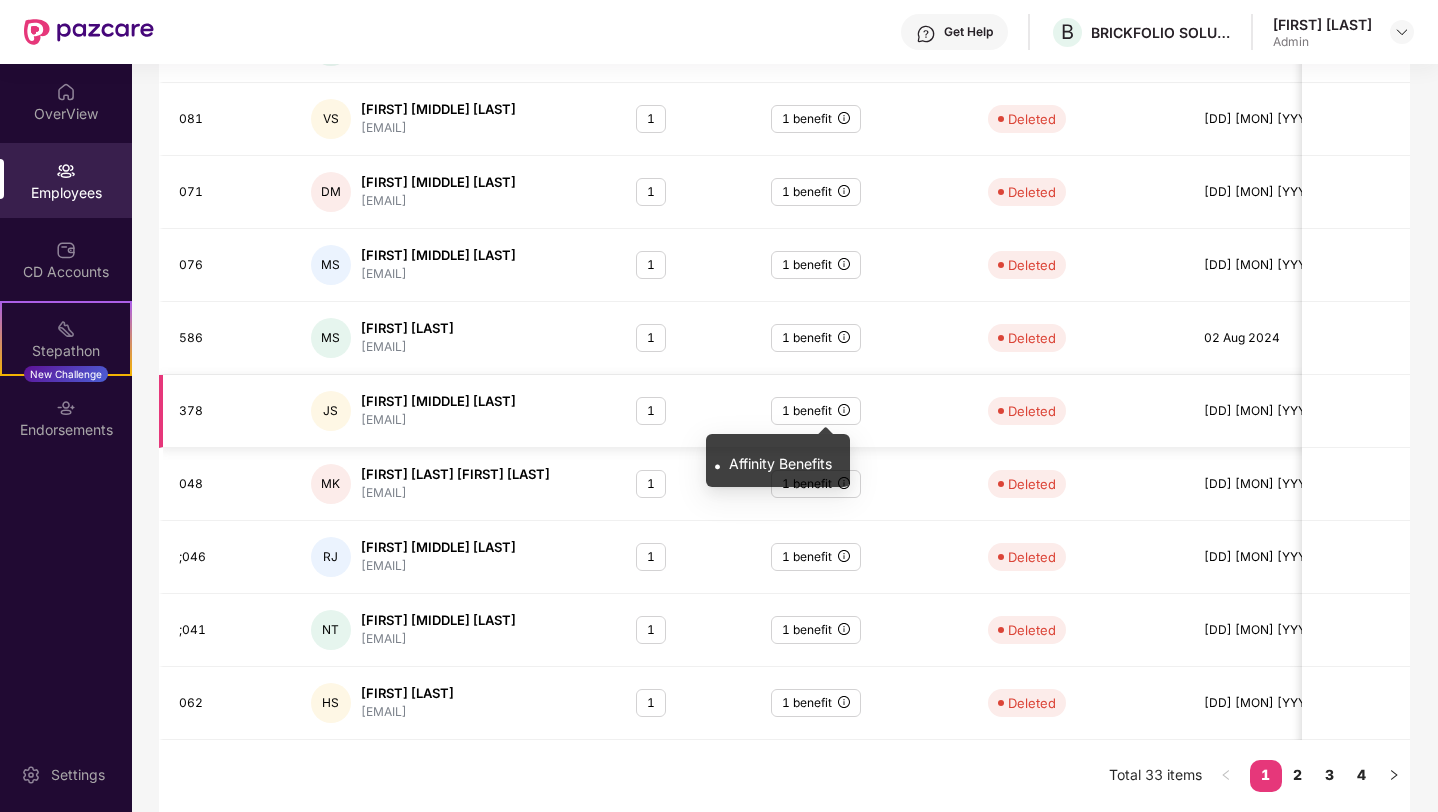 click 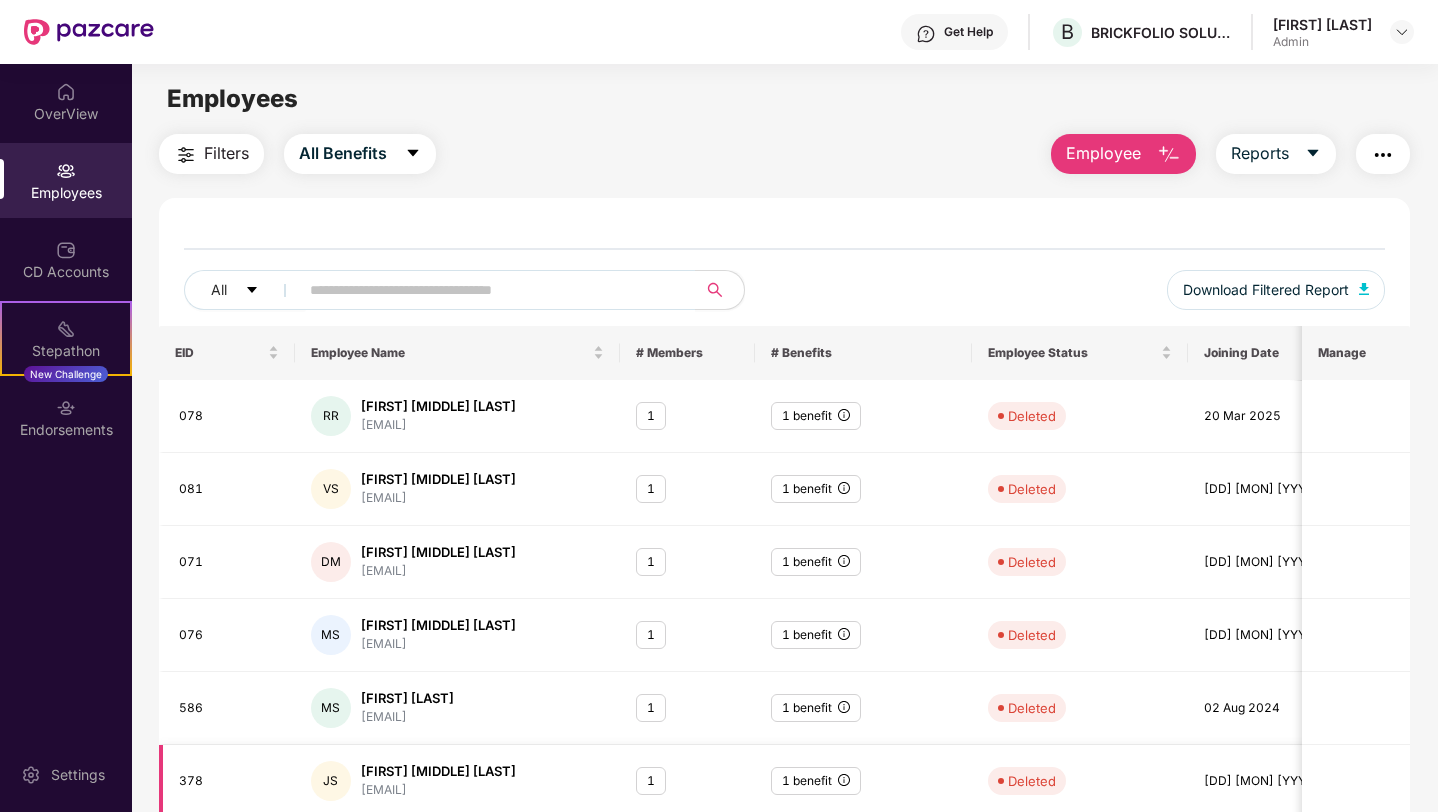 scroll, scrollTop: 370, scrollLeft: 0, axis: vertical 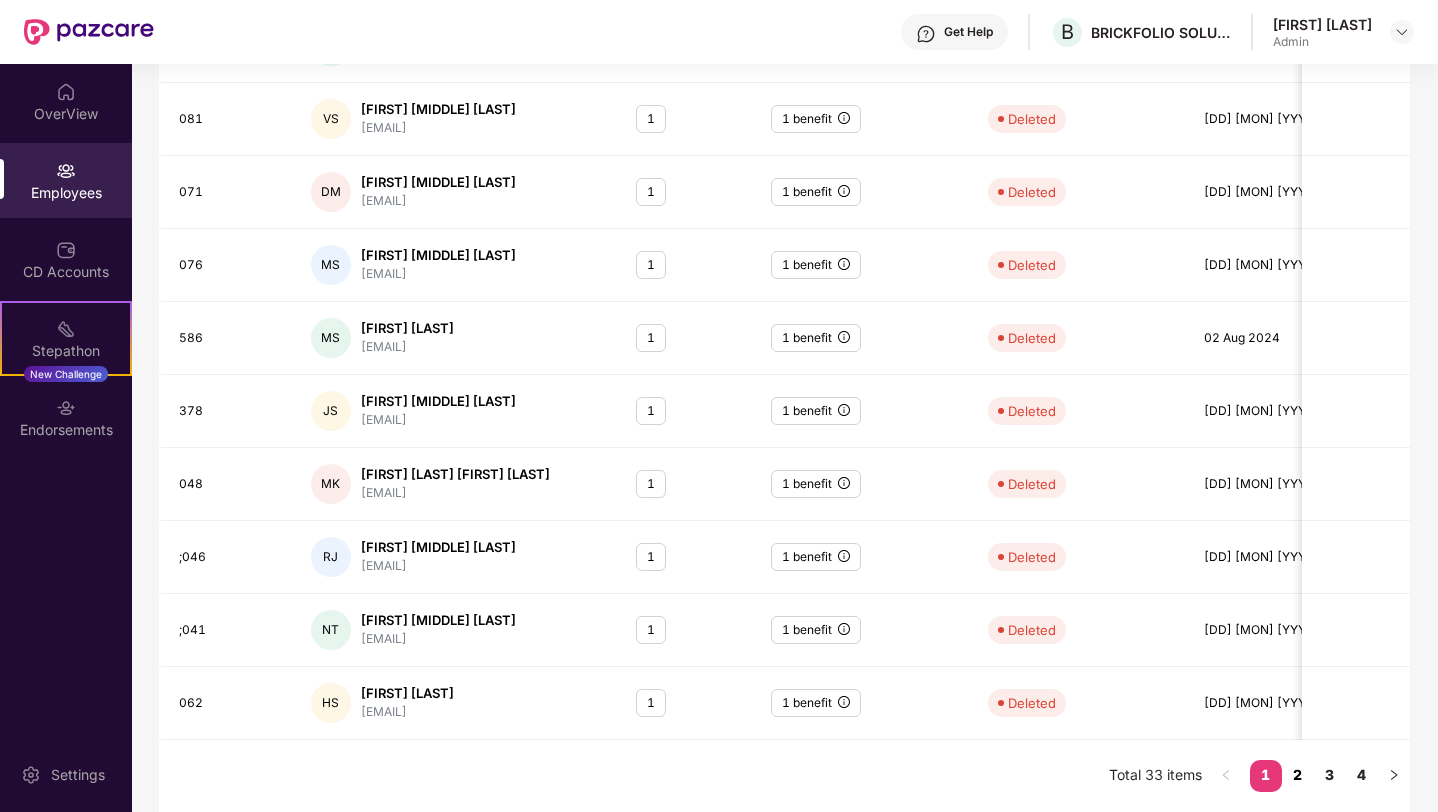 click on "2" at bounding box center (1298, 775) 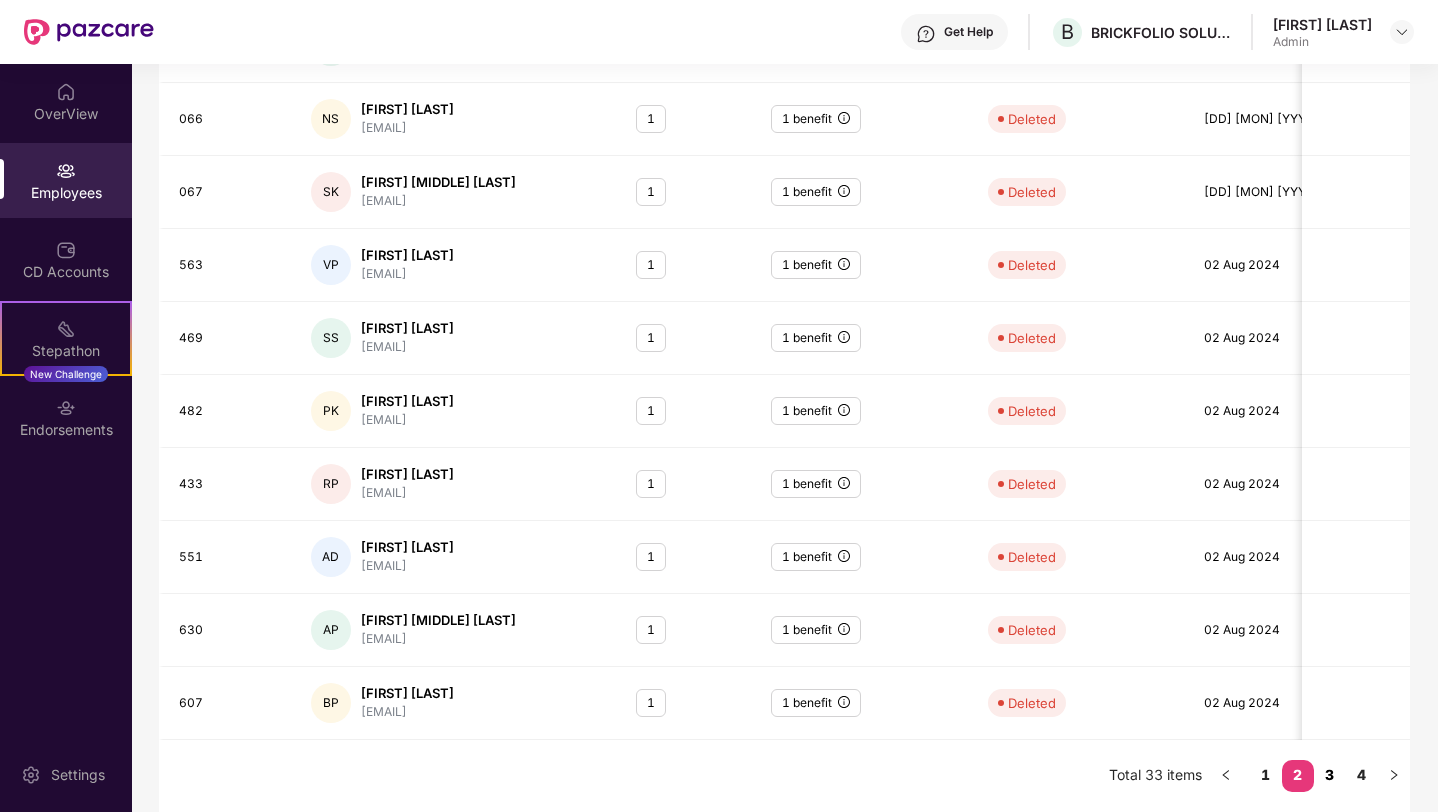 click on "3" at bounding box center (1330, 775) 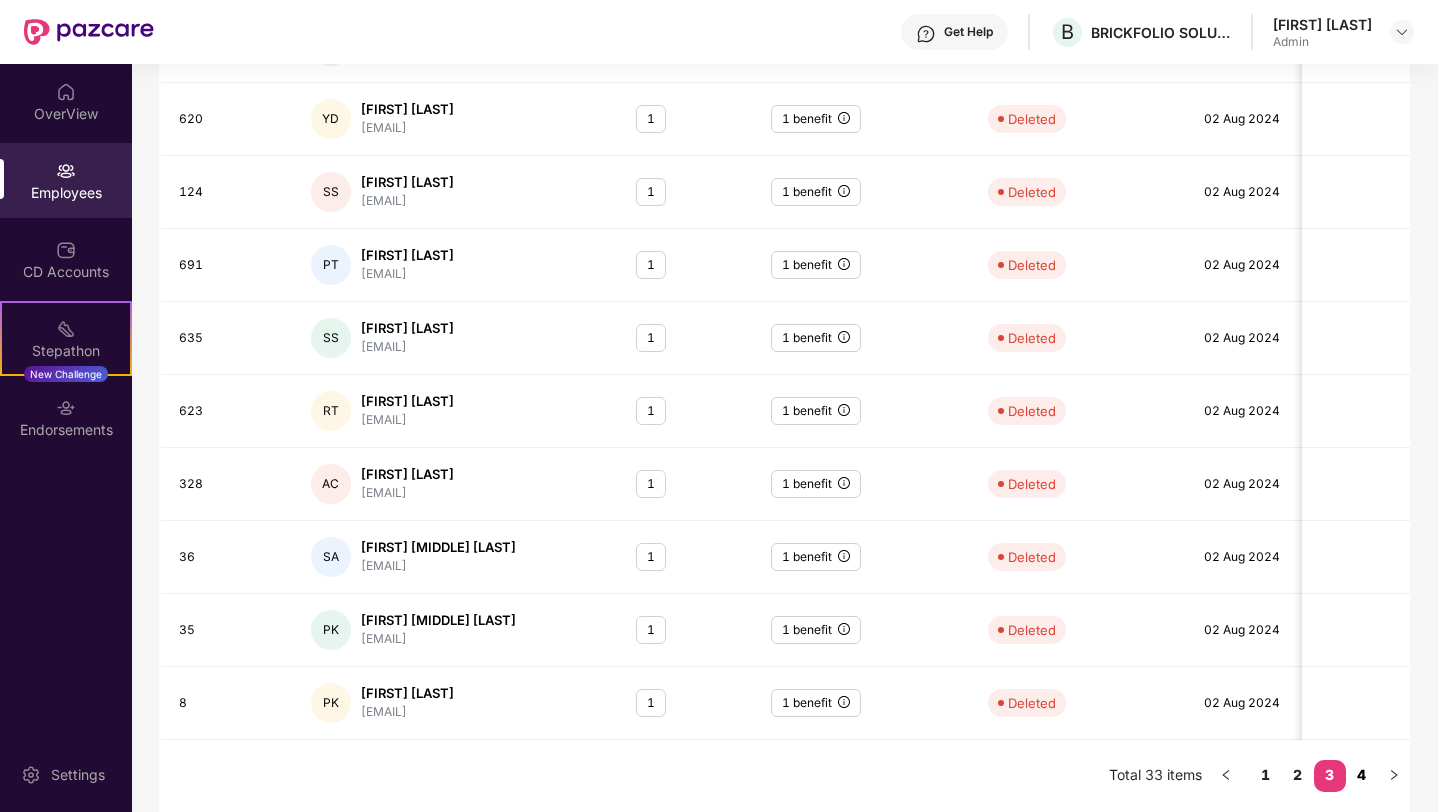 click on "4" at bounding box center [1362, 775] 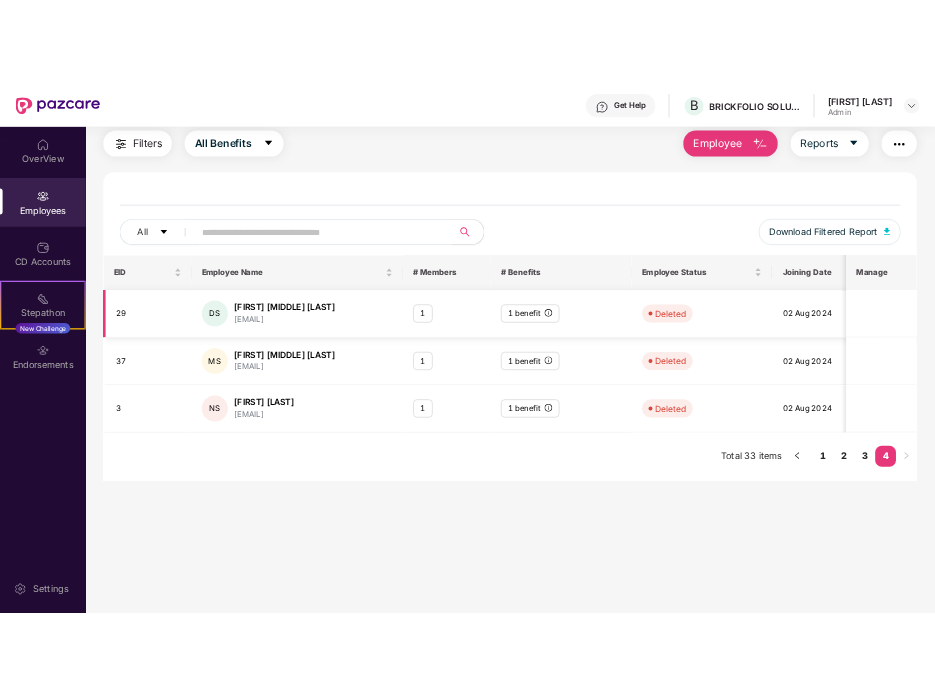 scroll, scrollTop: 0, scrollLeft: 0, axis: both 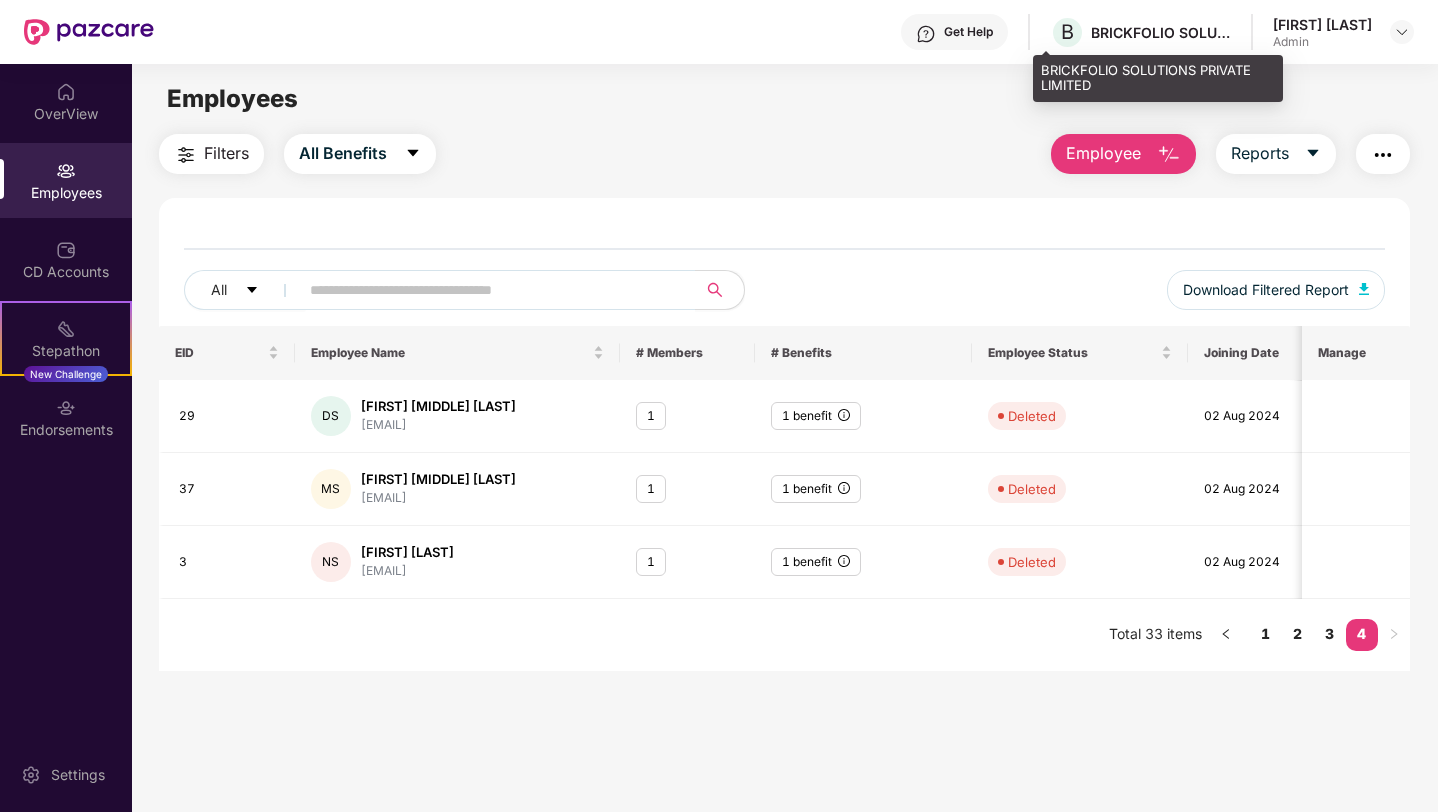 click on "BRICKFOLIO SOLUTIONS PRIVATE LIMITED" at bounding box center (1161, 32) 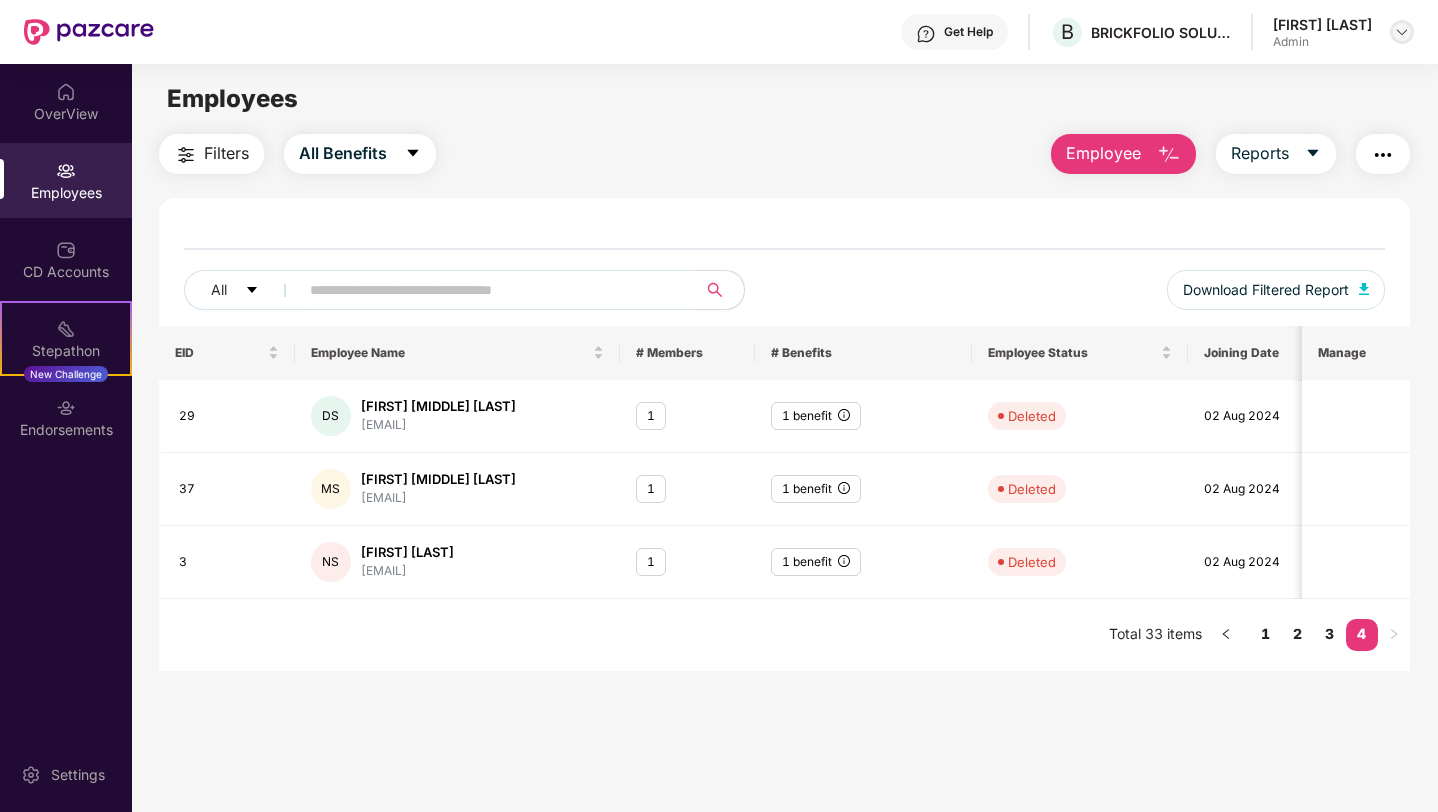 click at bounding box center (1402, 32) 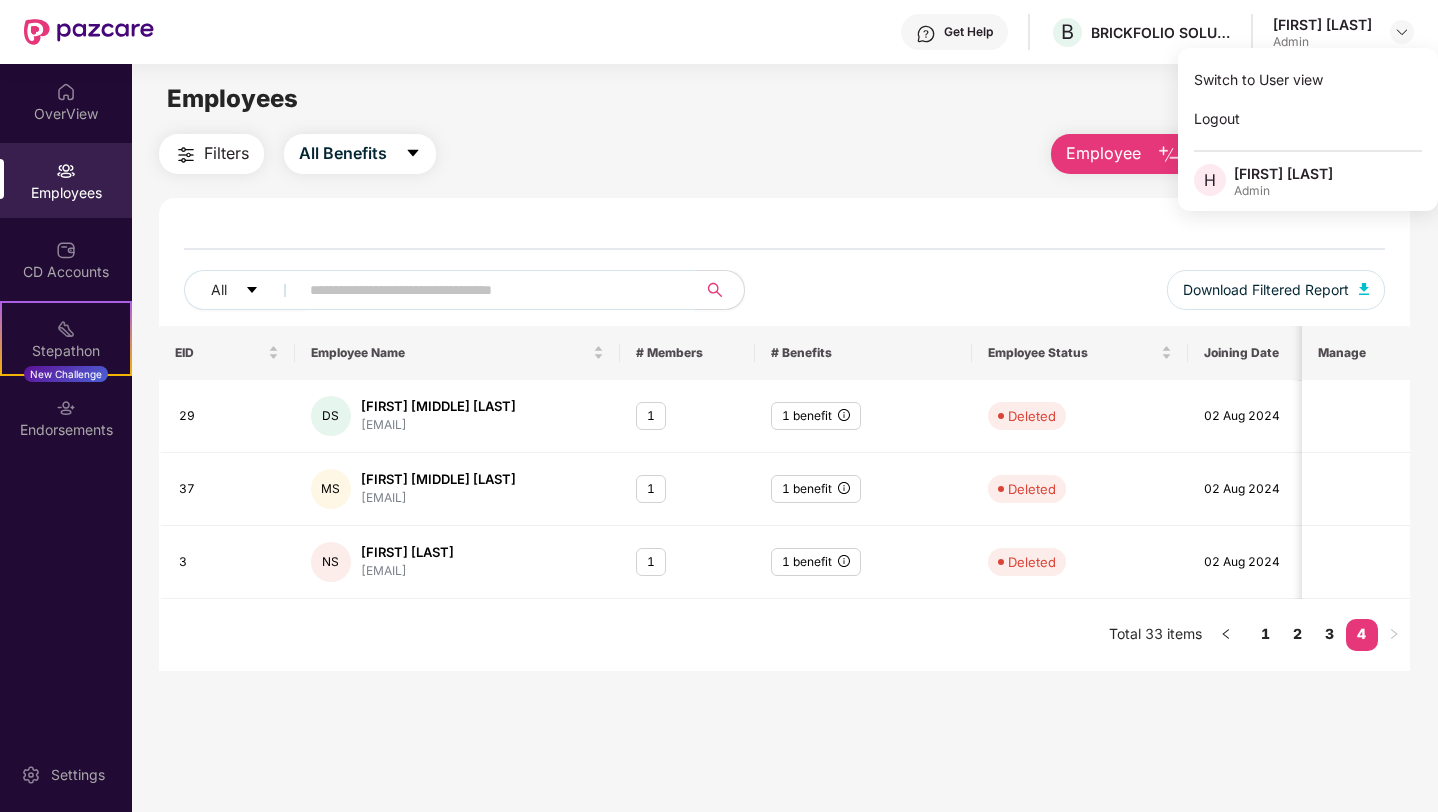 click on "Filters All Benefits Employee  Reports" at bounding box center [784, 154] 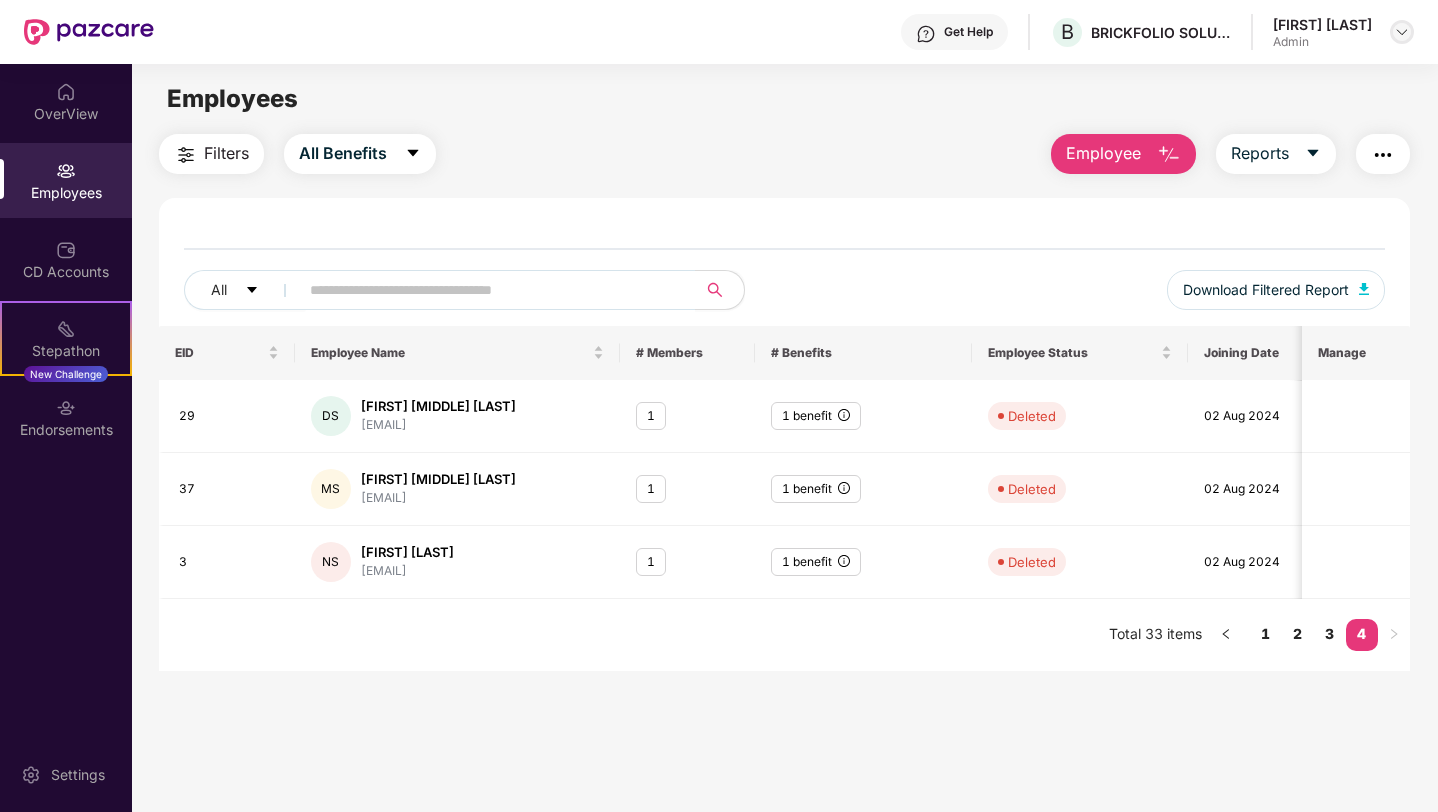 click at bounding box center (1402, 32) 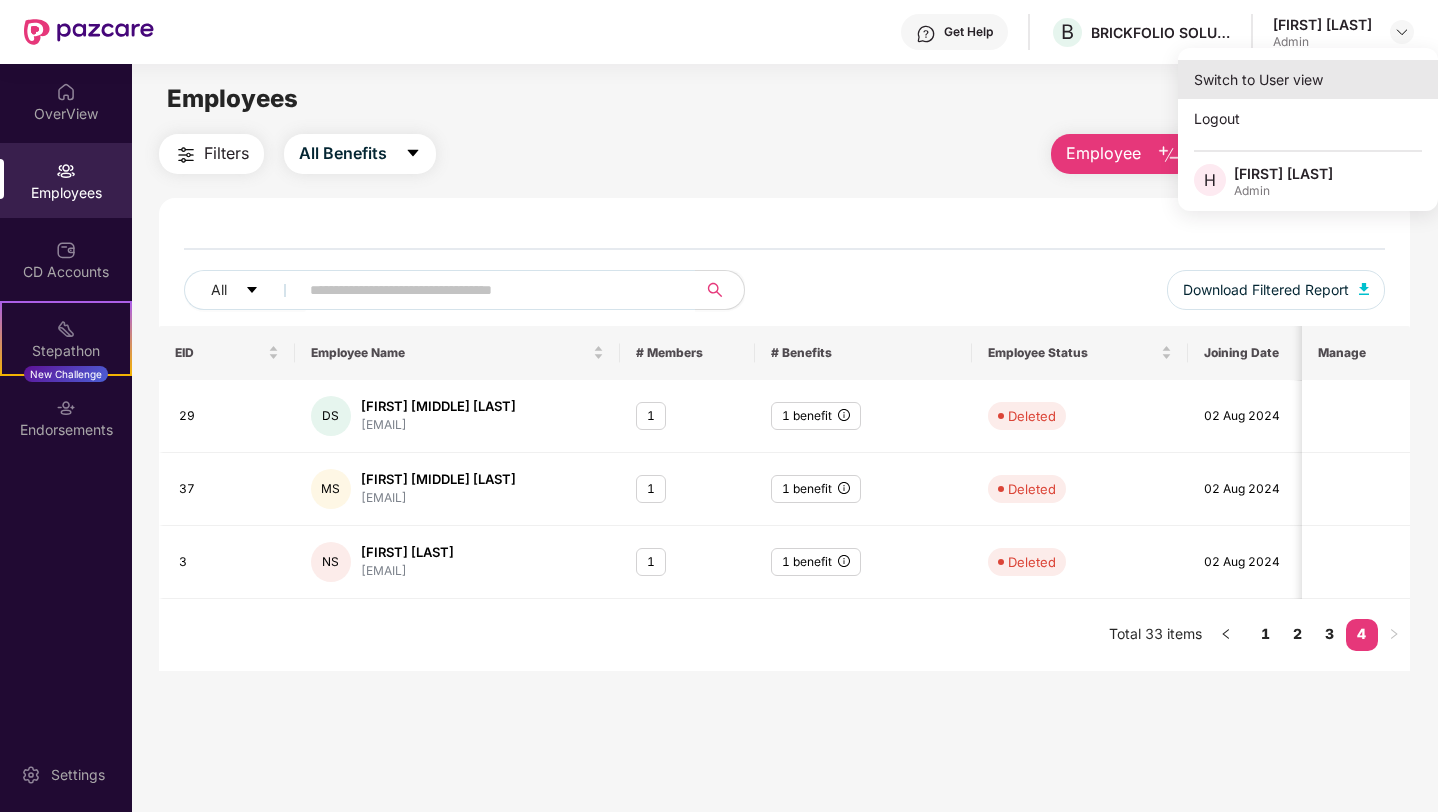 click on "Switch to User view" at bounding box center (1308, 79) 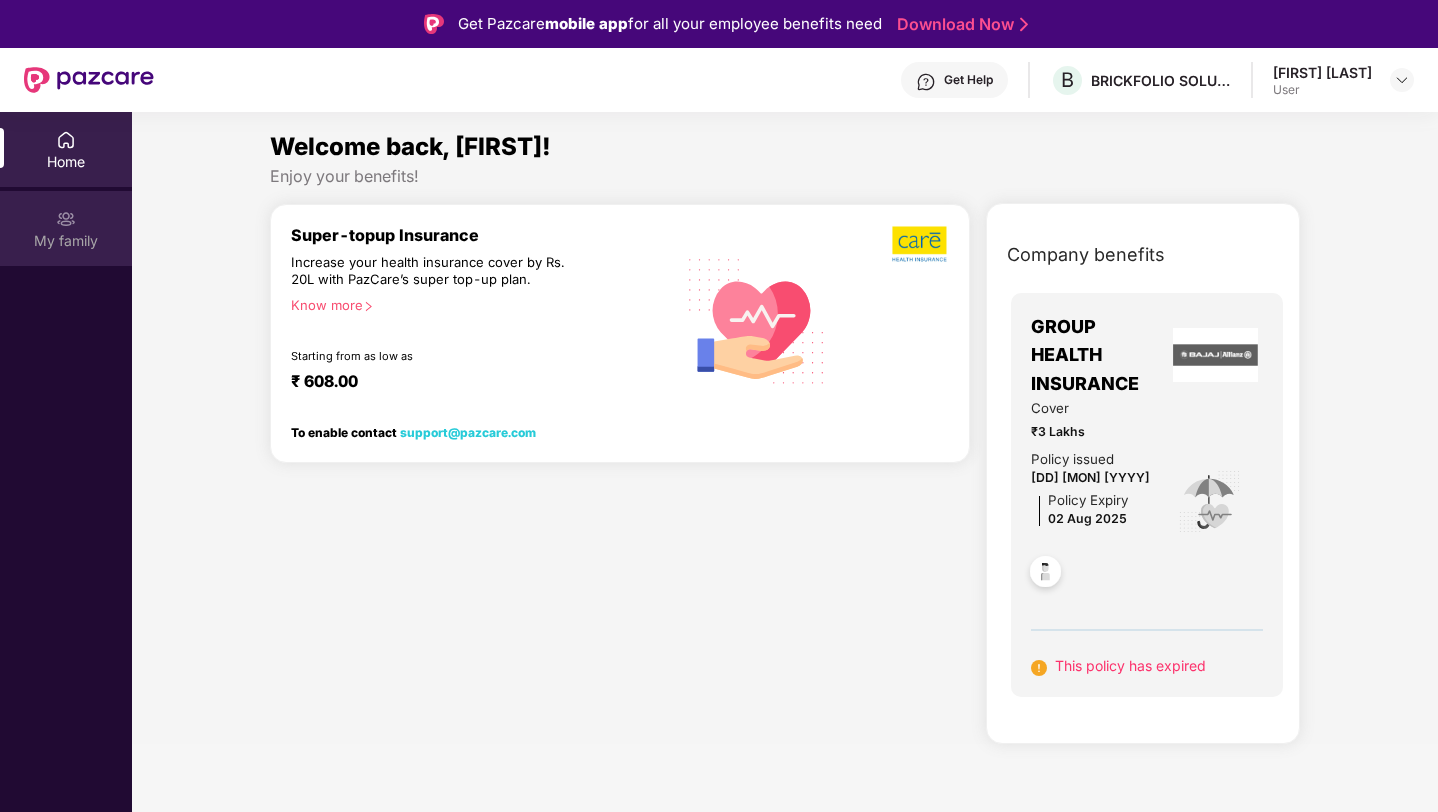 click at bounding box center (66, 219) 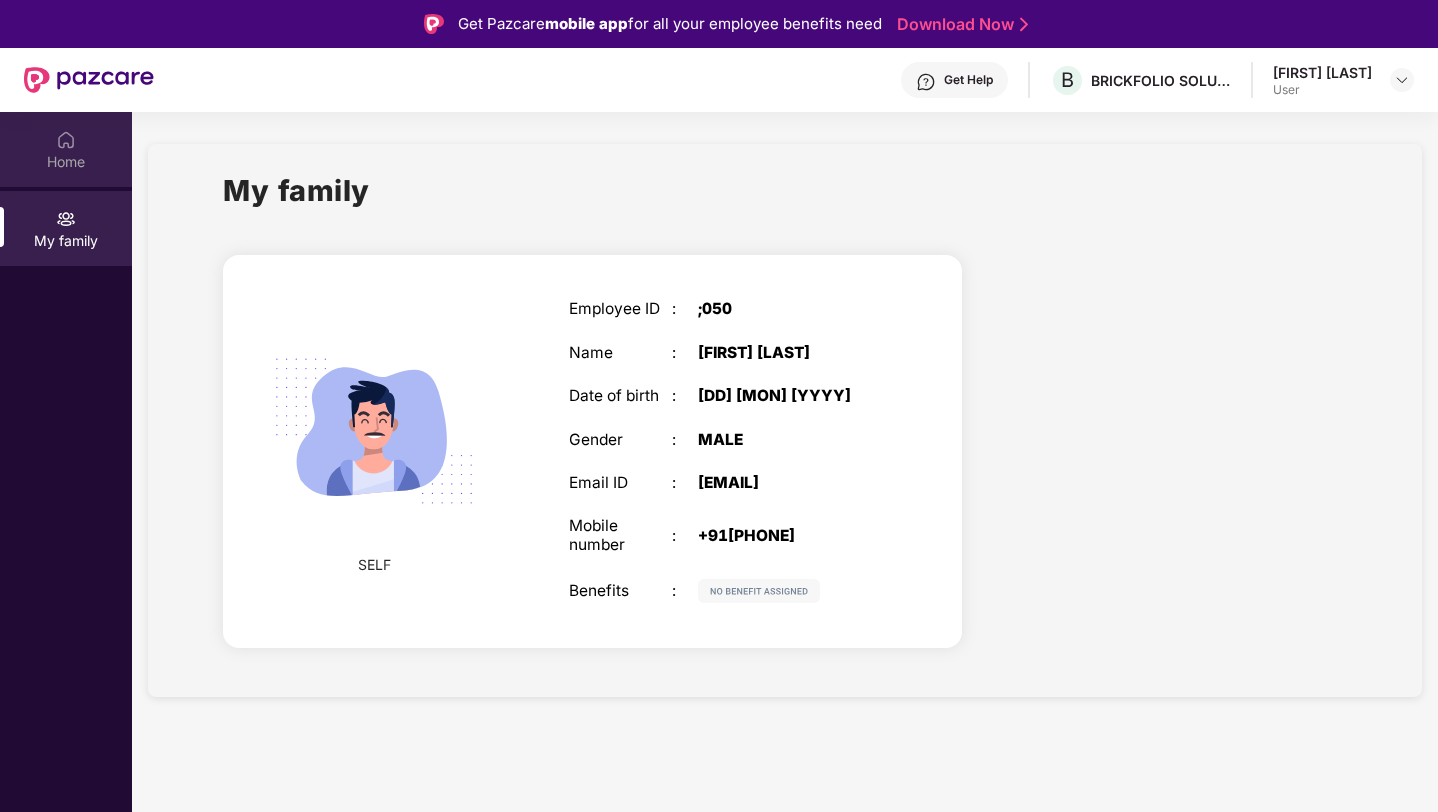 click on "Home" at bounding box center (66, 162) 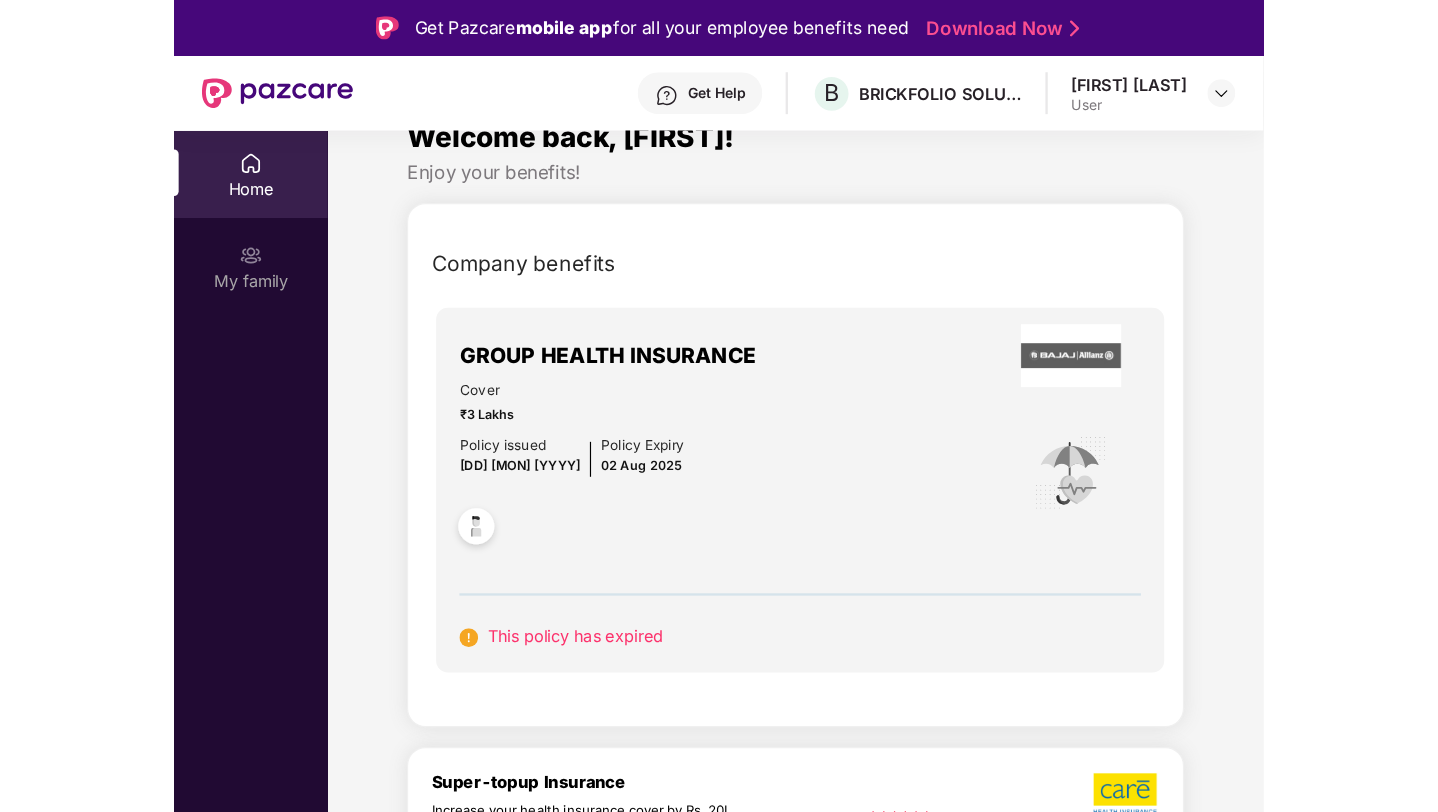 scroll, scrollTop: 0, scrollLeft: 0, axis: both 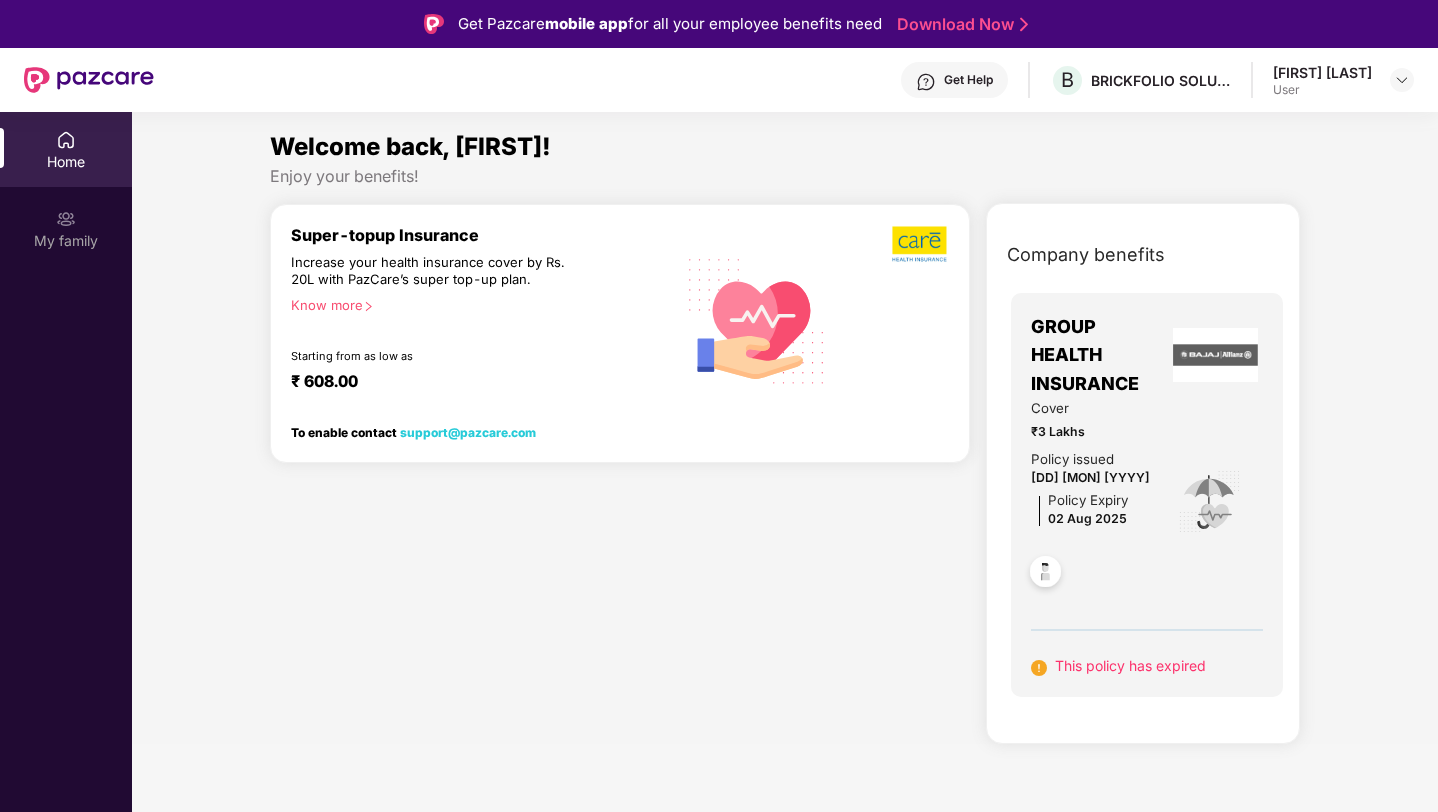 click at bounding box center (66, 140) 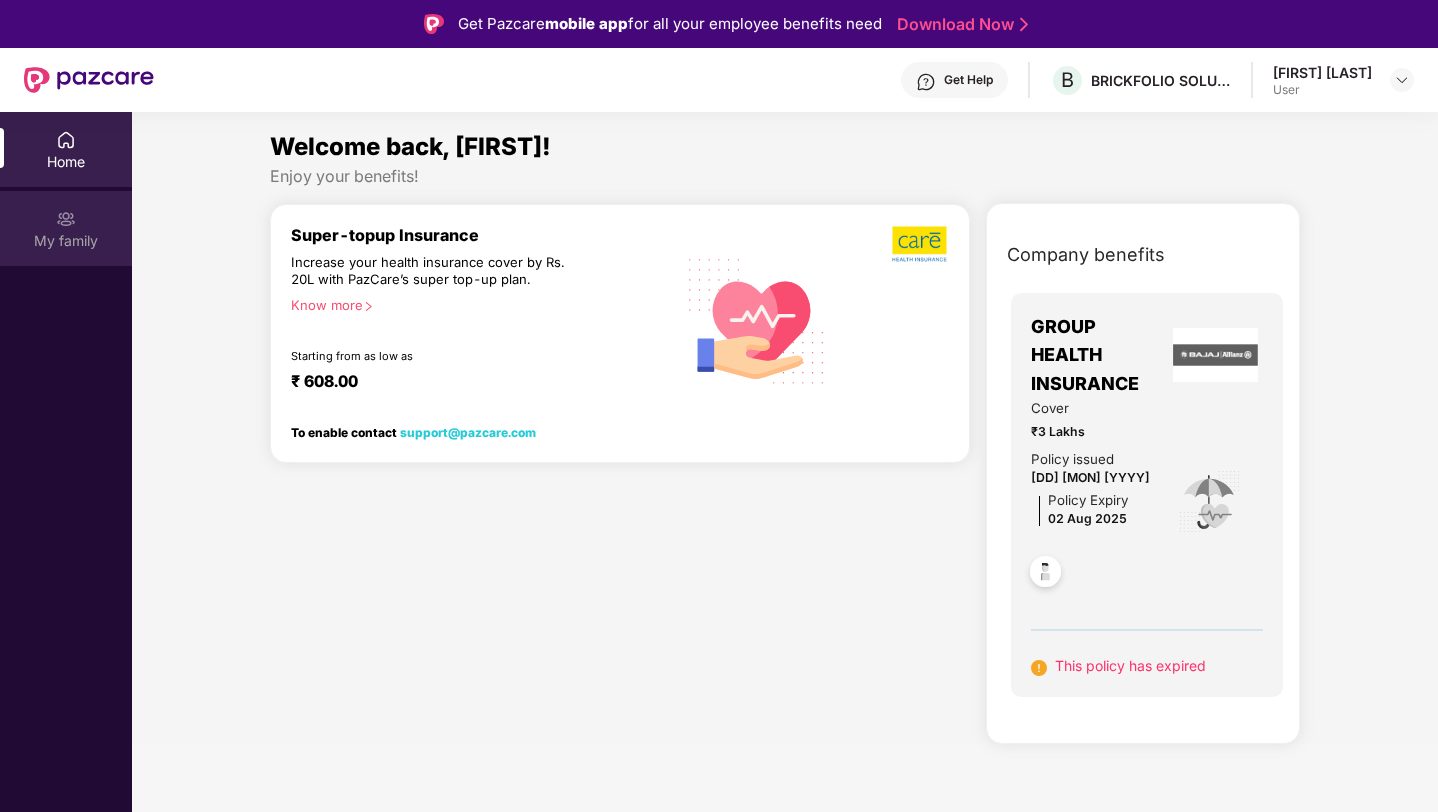 click on "My family" at bounding box center (66, 241) 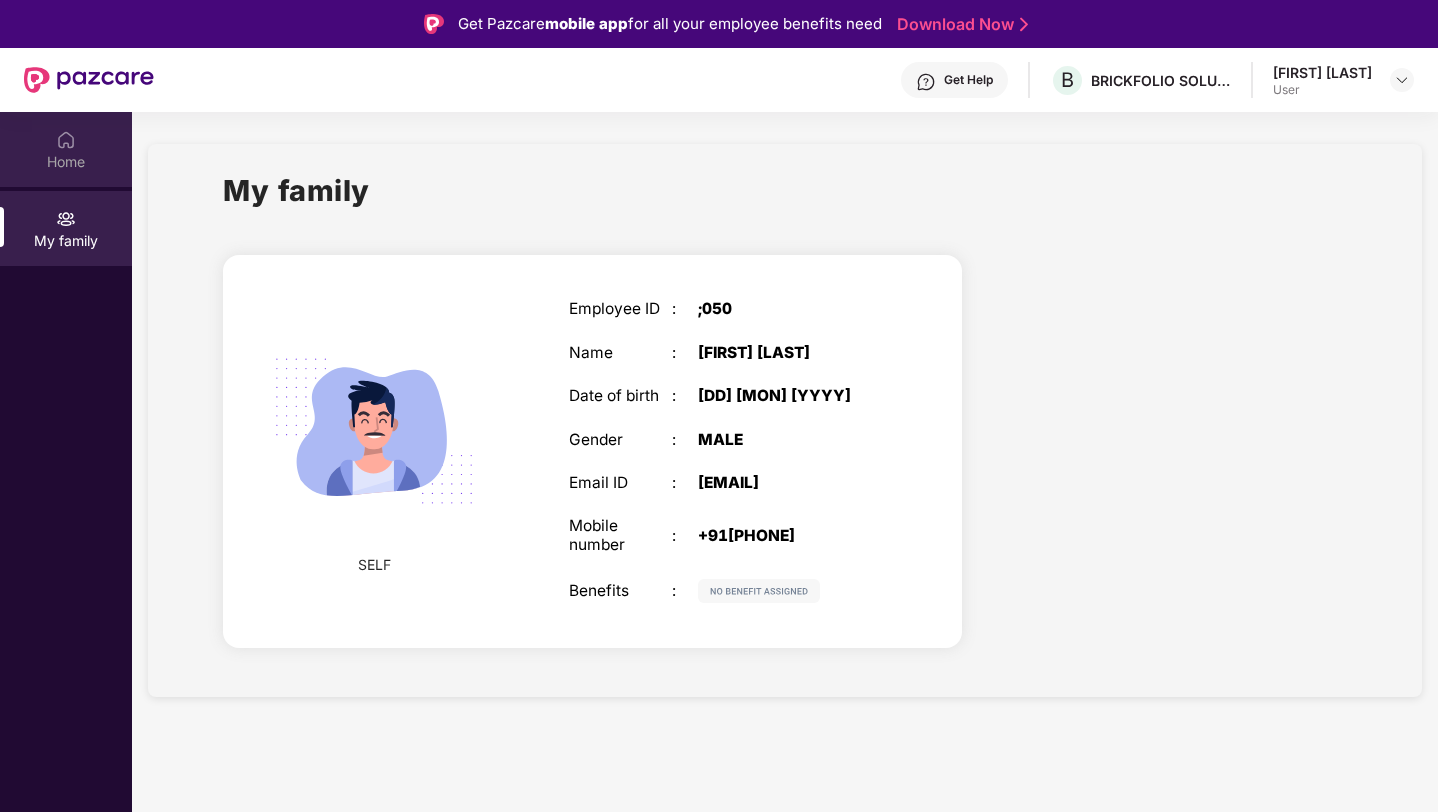 click at bounding box center [66, 140] 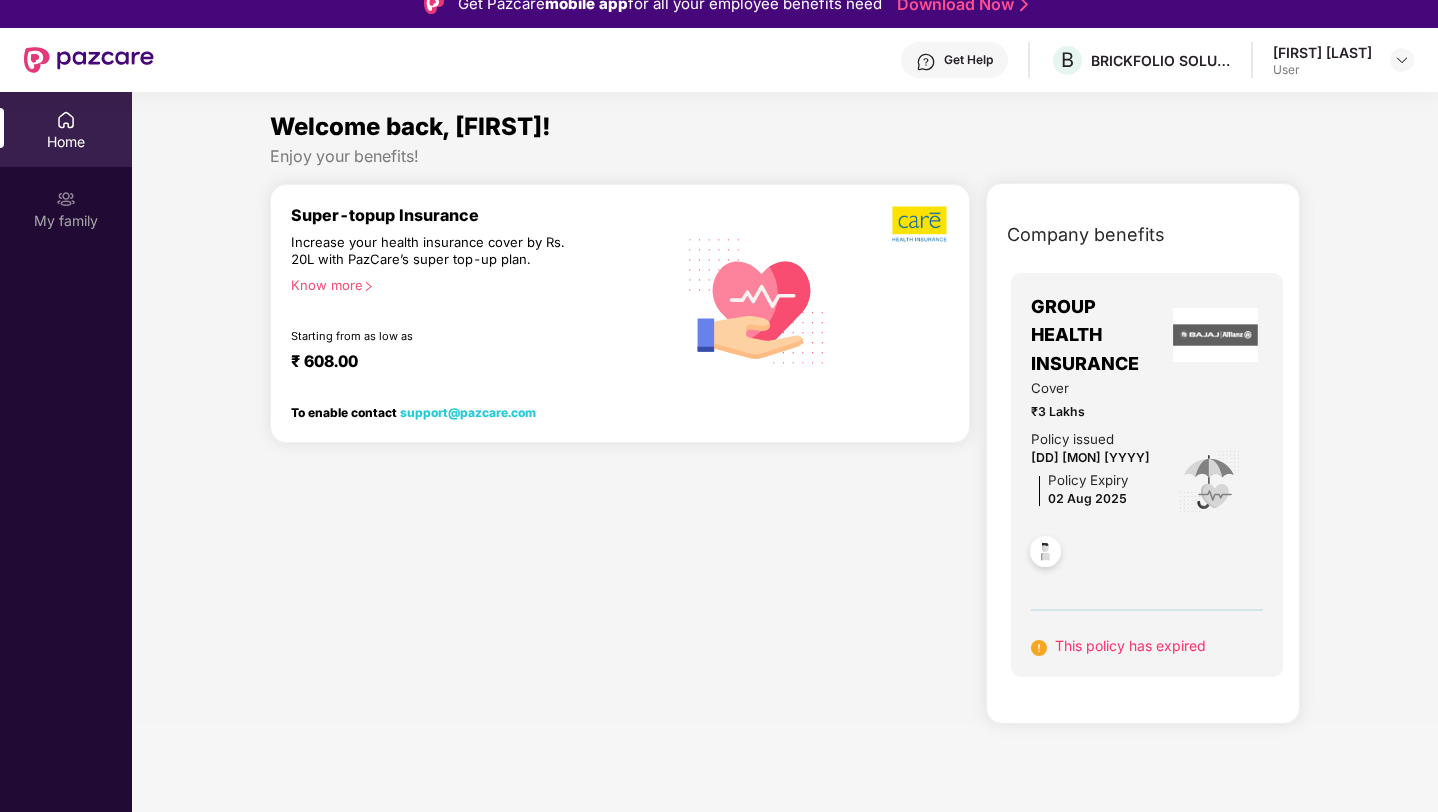 scroll, scrollTop: 0, scrollLeft: 0, axis: both 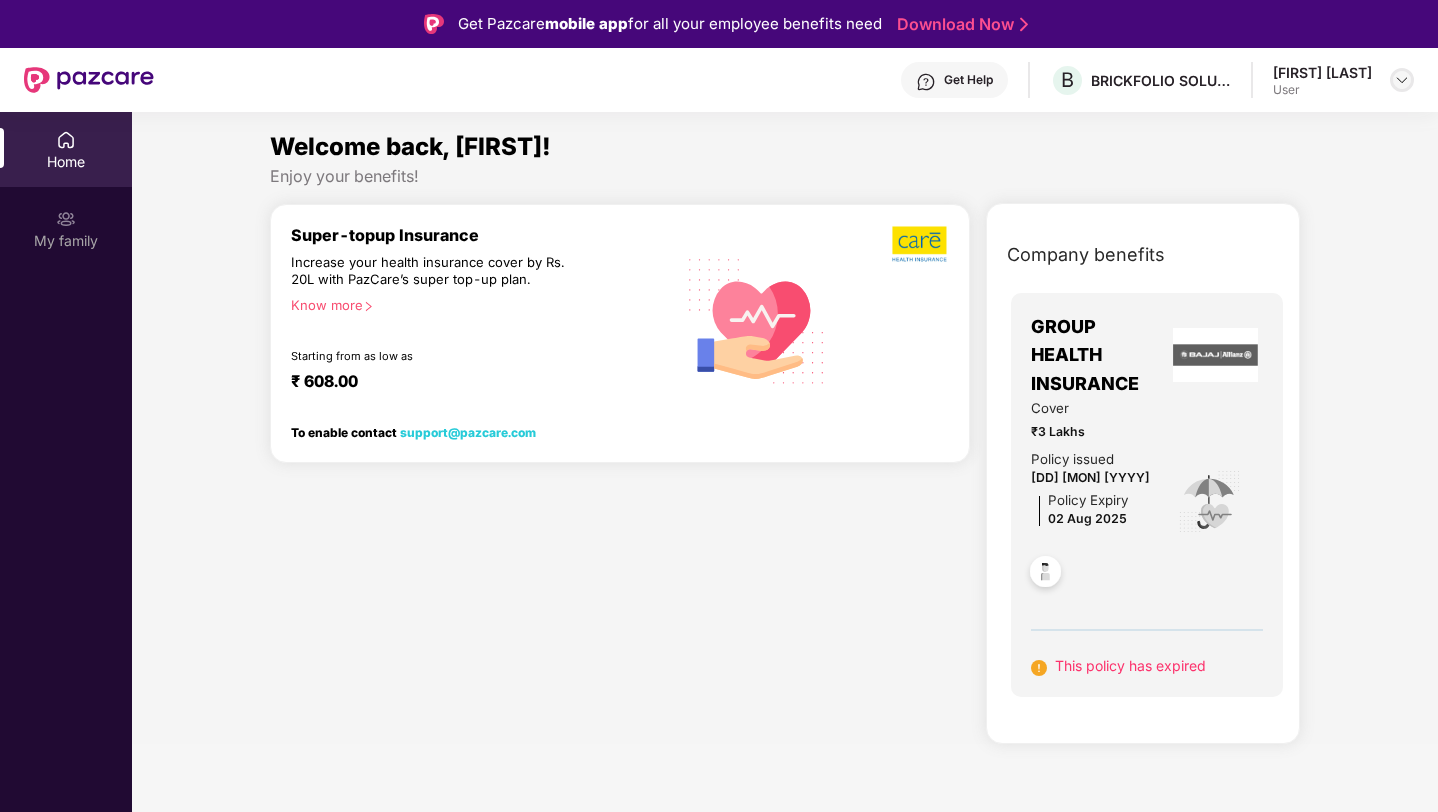 click at bounding box center [1402, 80] 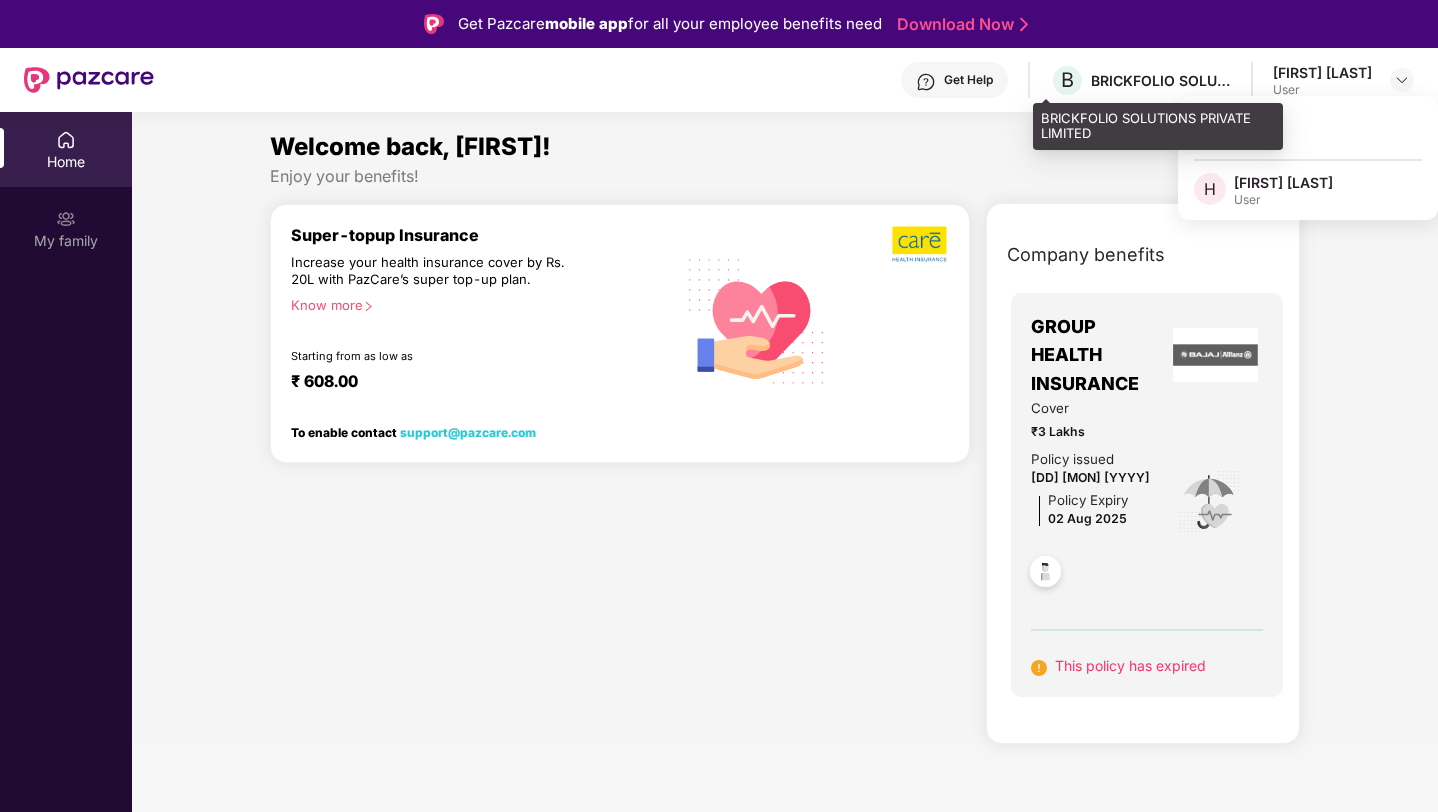 click on "B BRICKFOLIO SOLUTIONS PRIVATE LIMITED" at bounding box center [1140, 80] 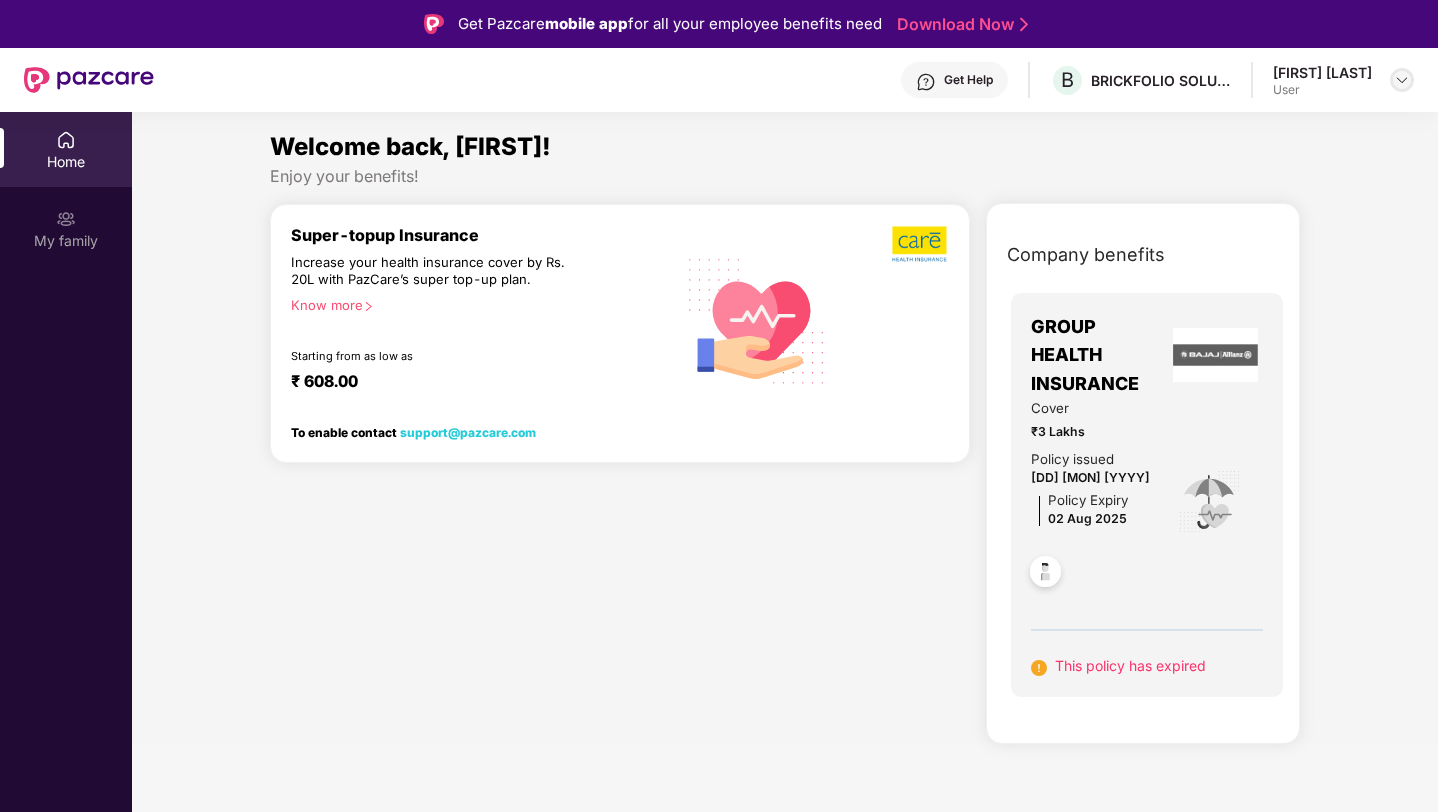 click at bounding box center (1402, 80) 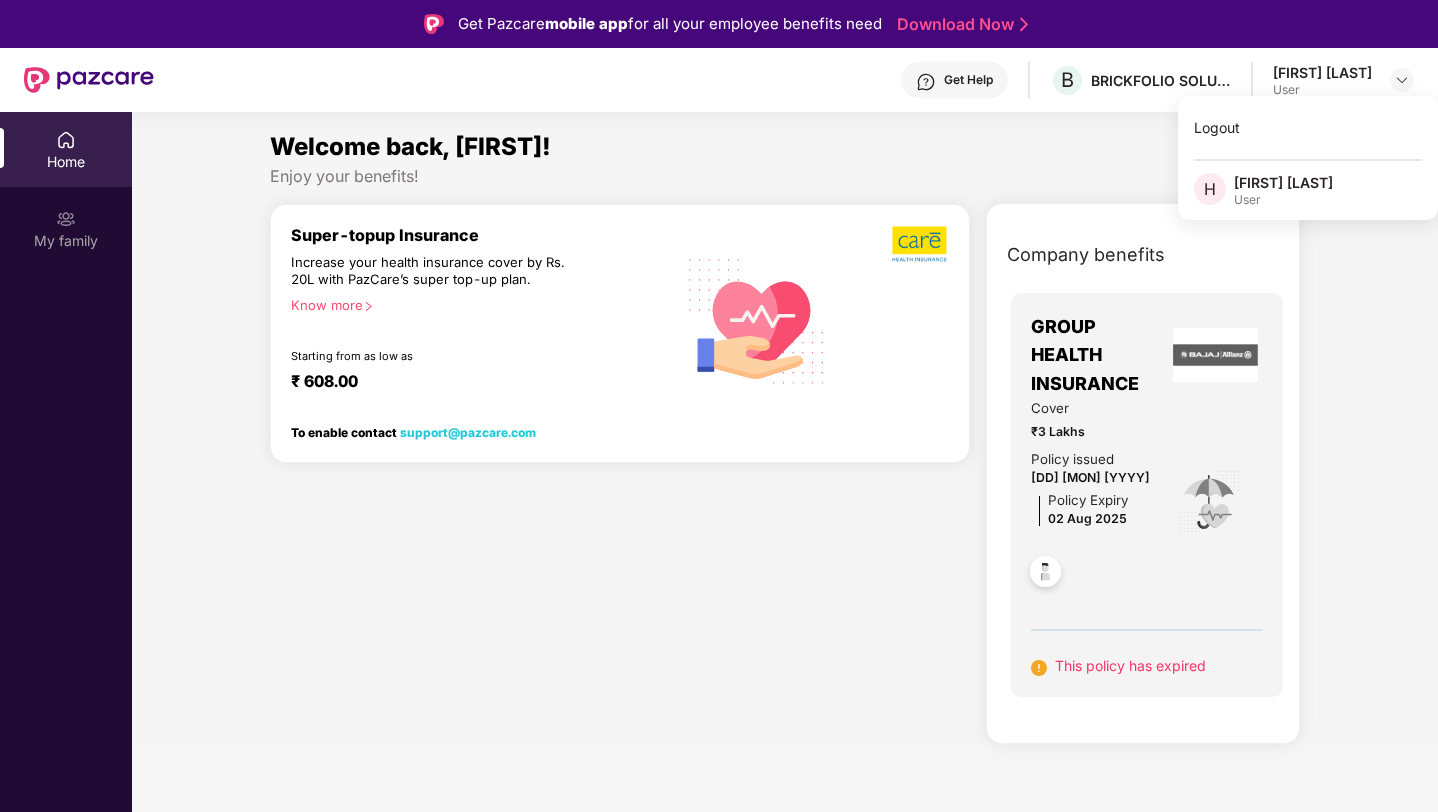 click on "[FIRST] [LAST]" at bounding box center (1283, 182) 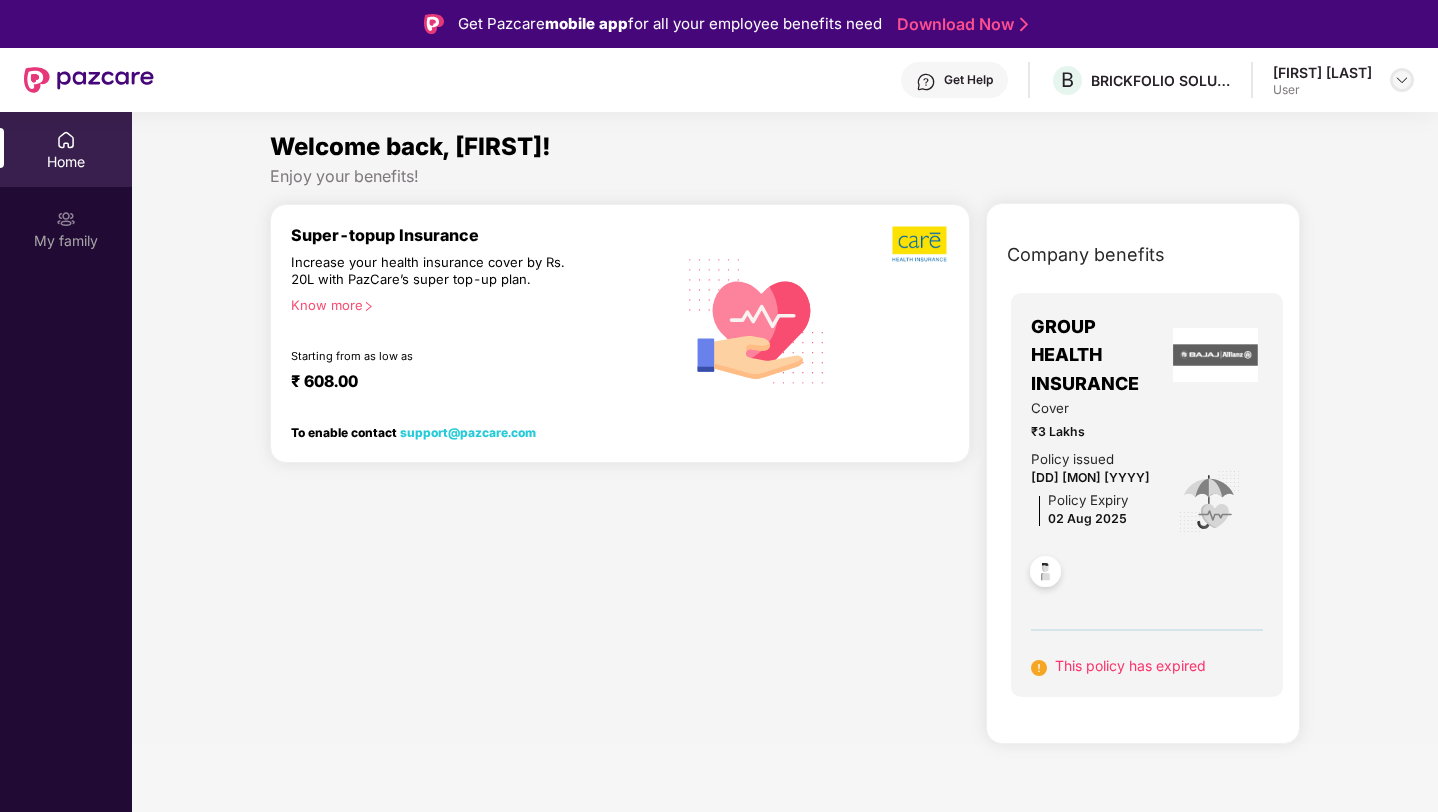 click at bounding box center [1402, 80] 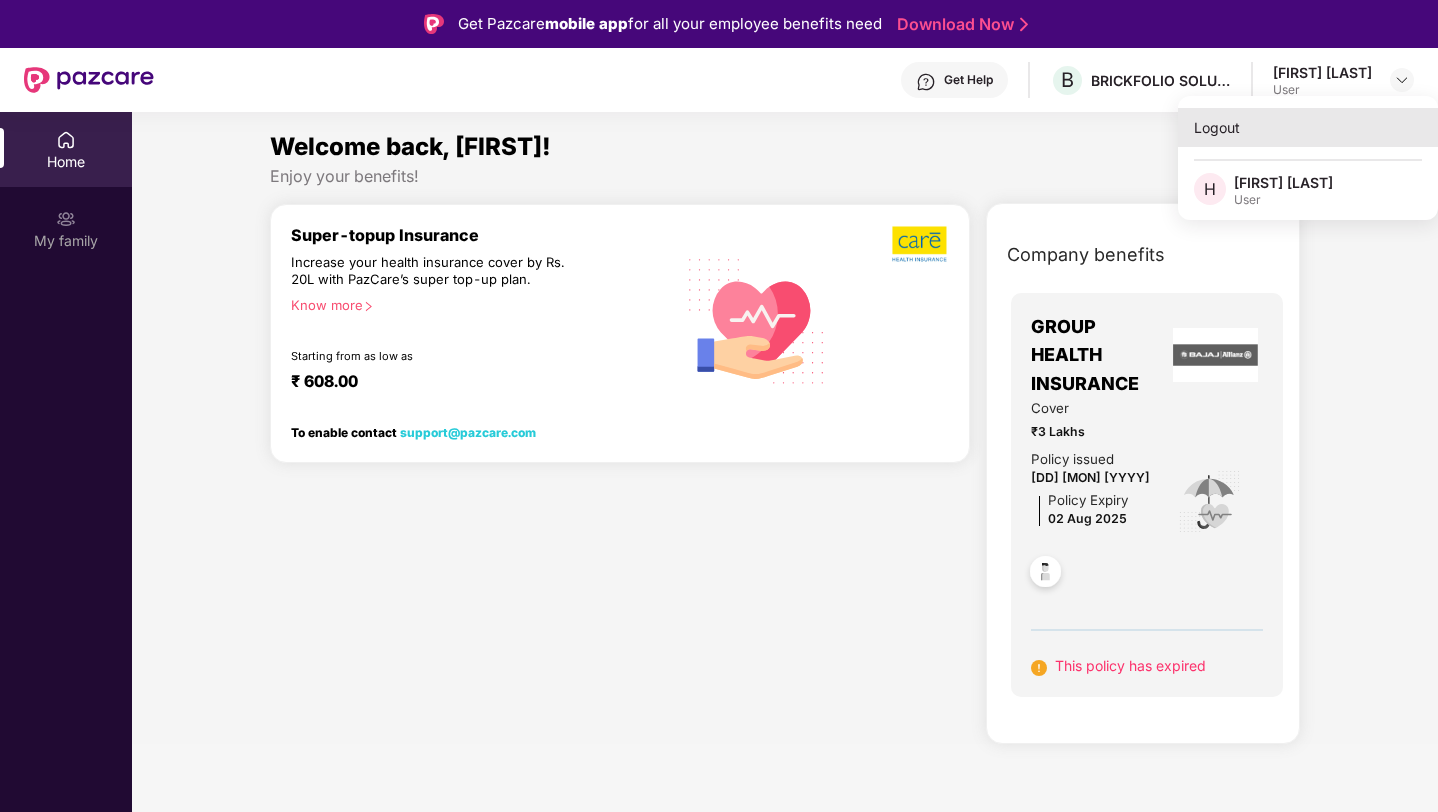 click on "Logout" at bounding box center (1308, 127) 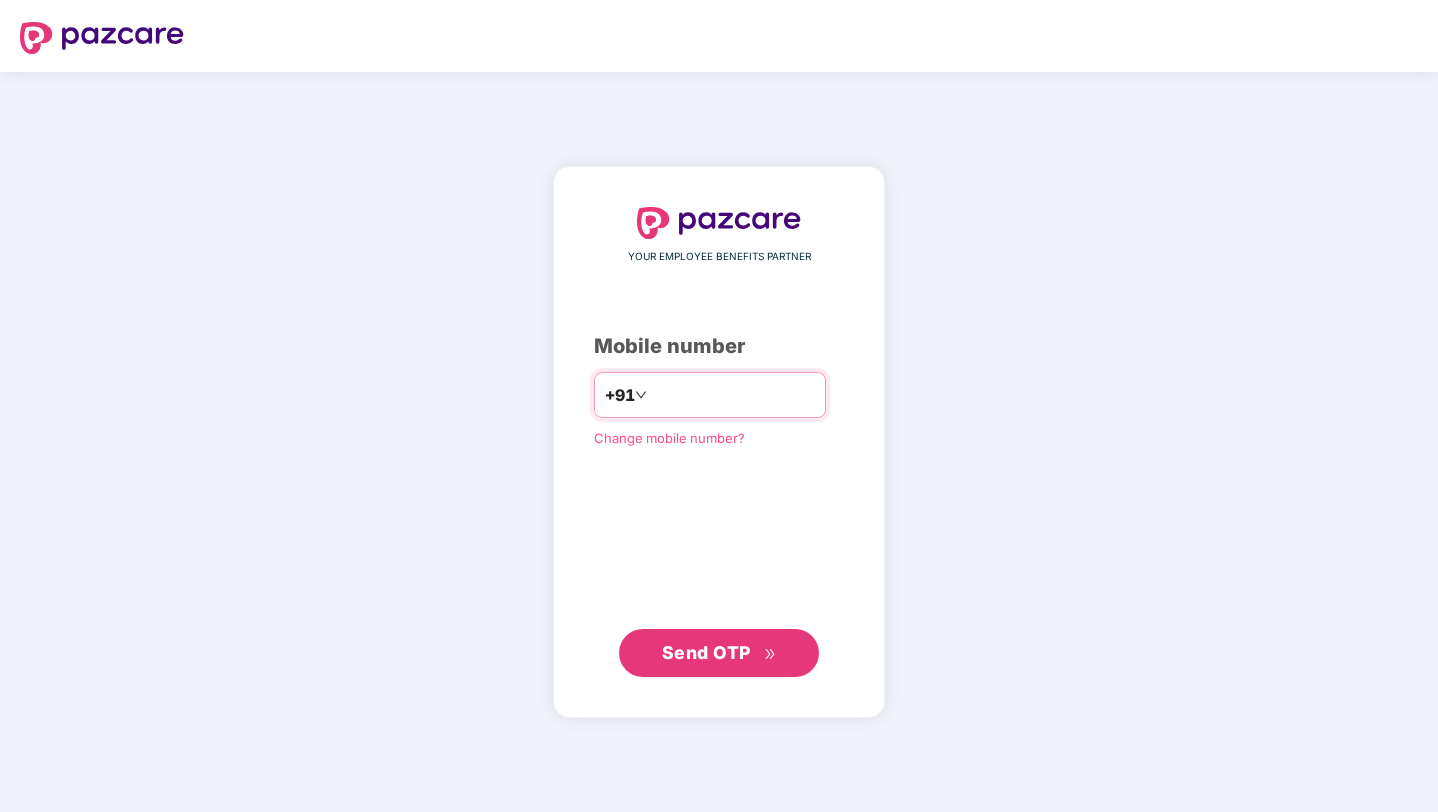 click at bounding box center (733, 395) 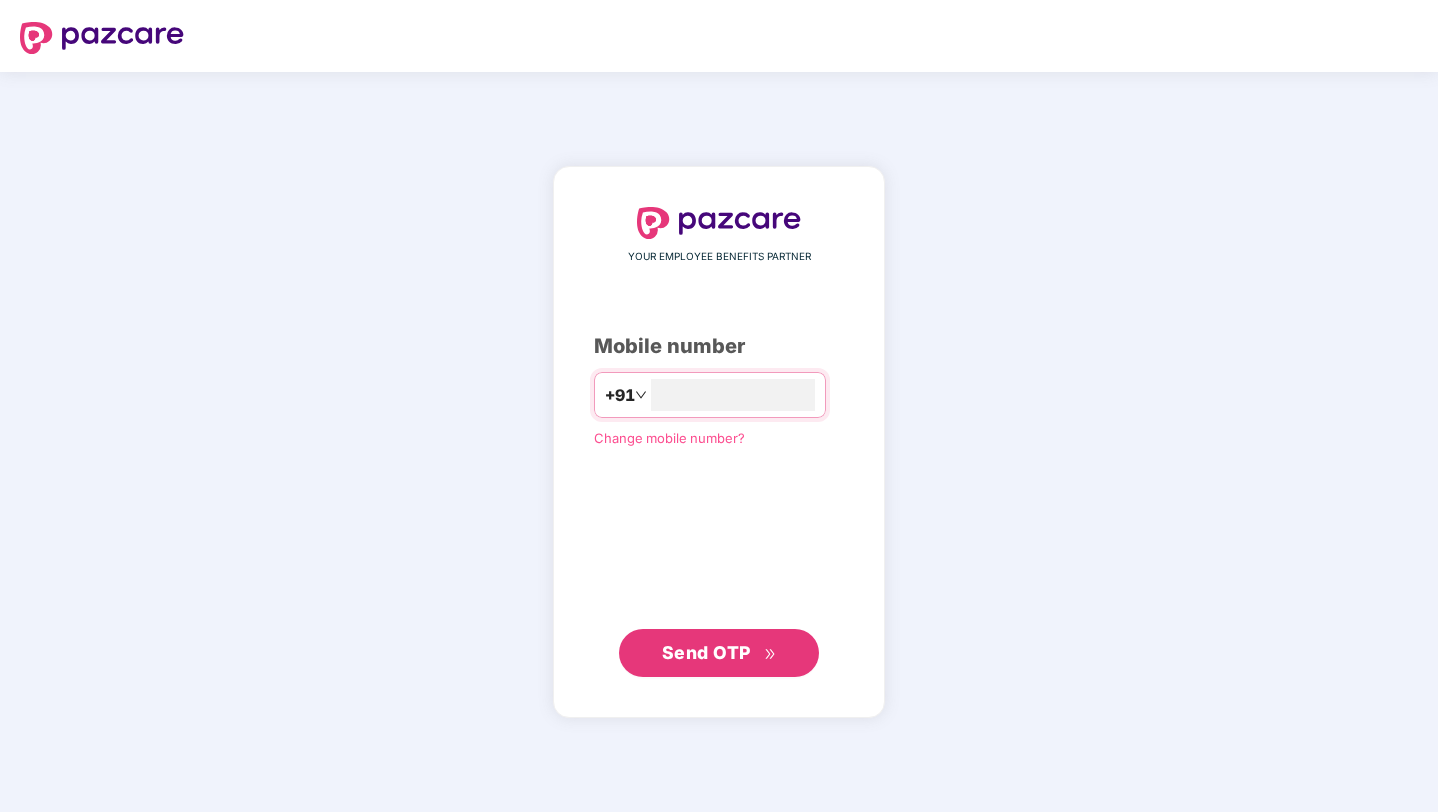 type on "**********" 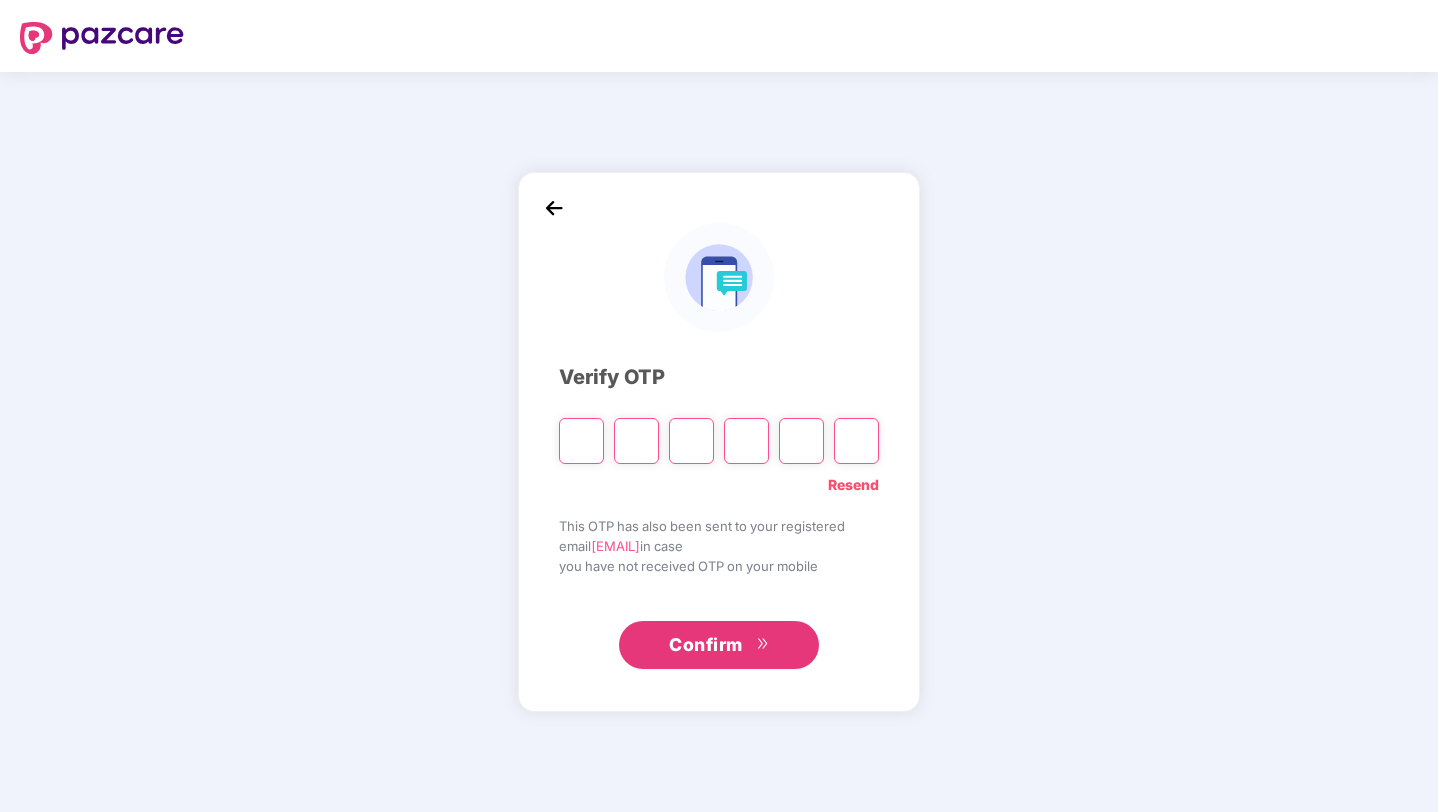 type on "*" 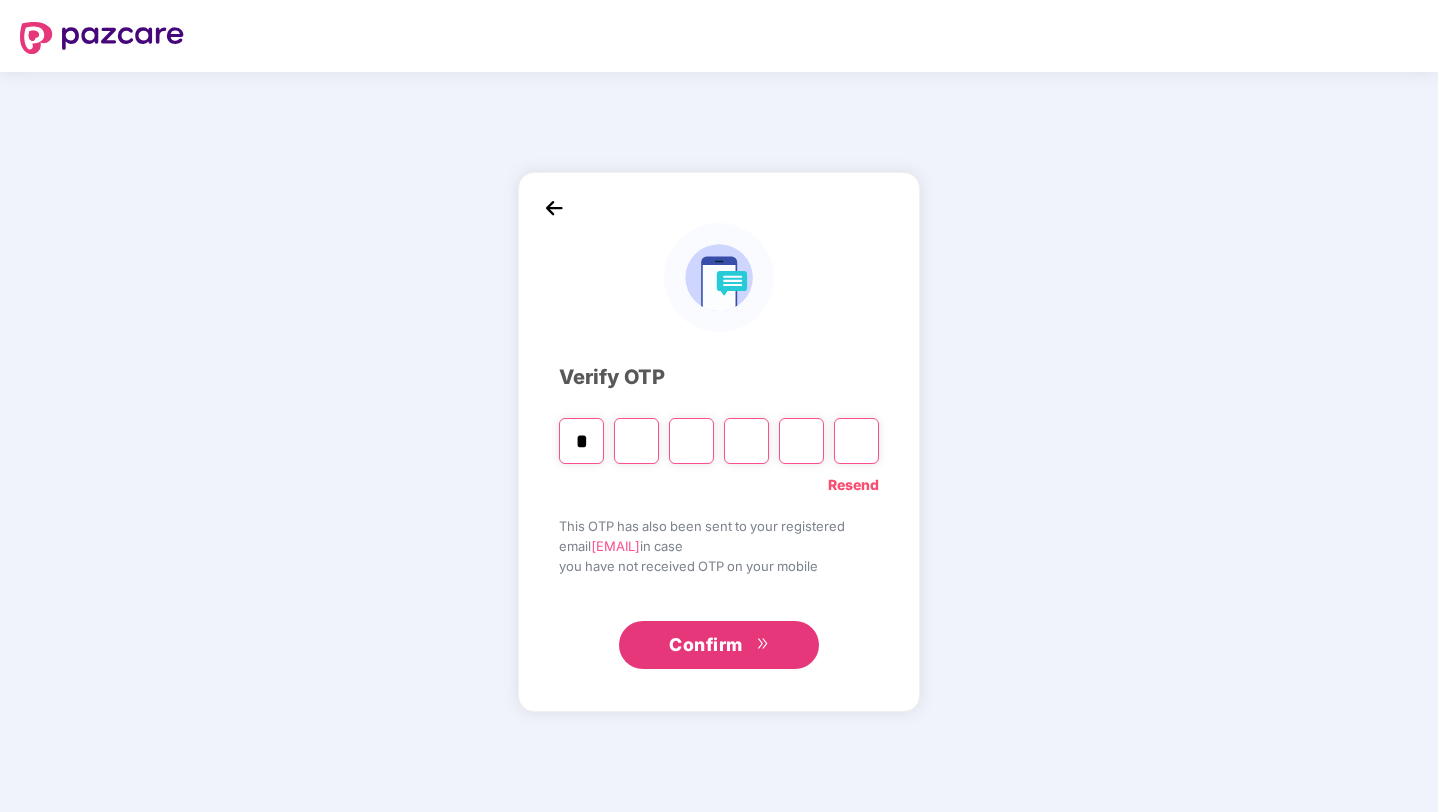 type on "*" 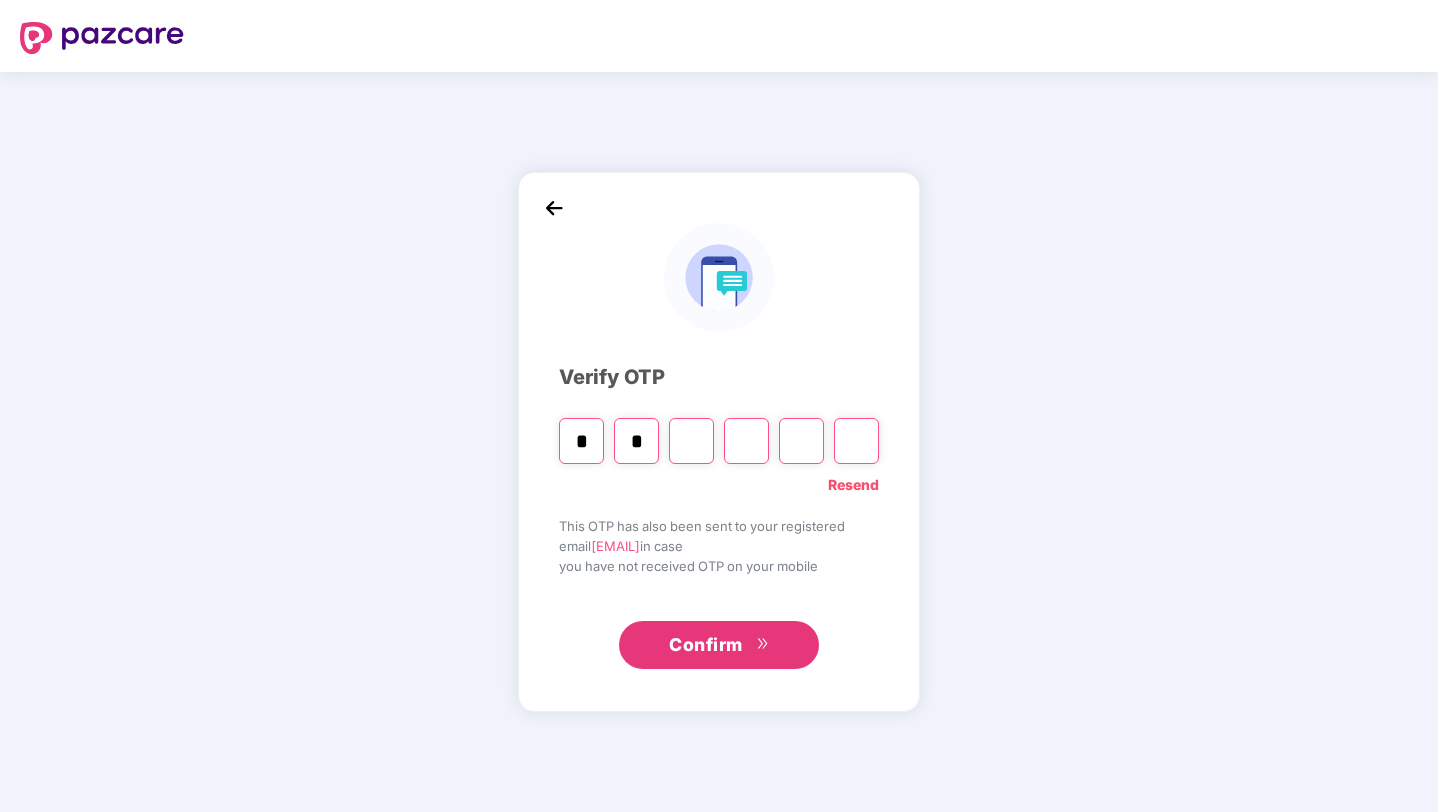 type on "*" 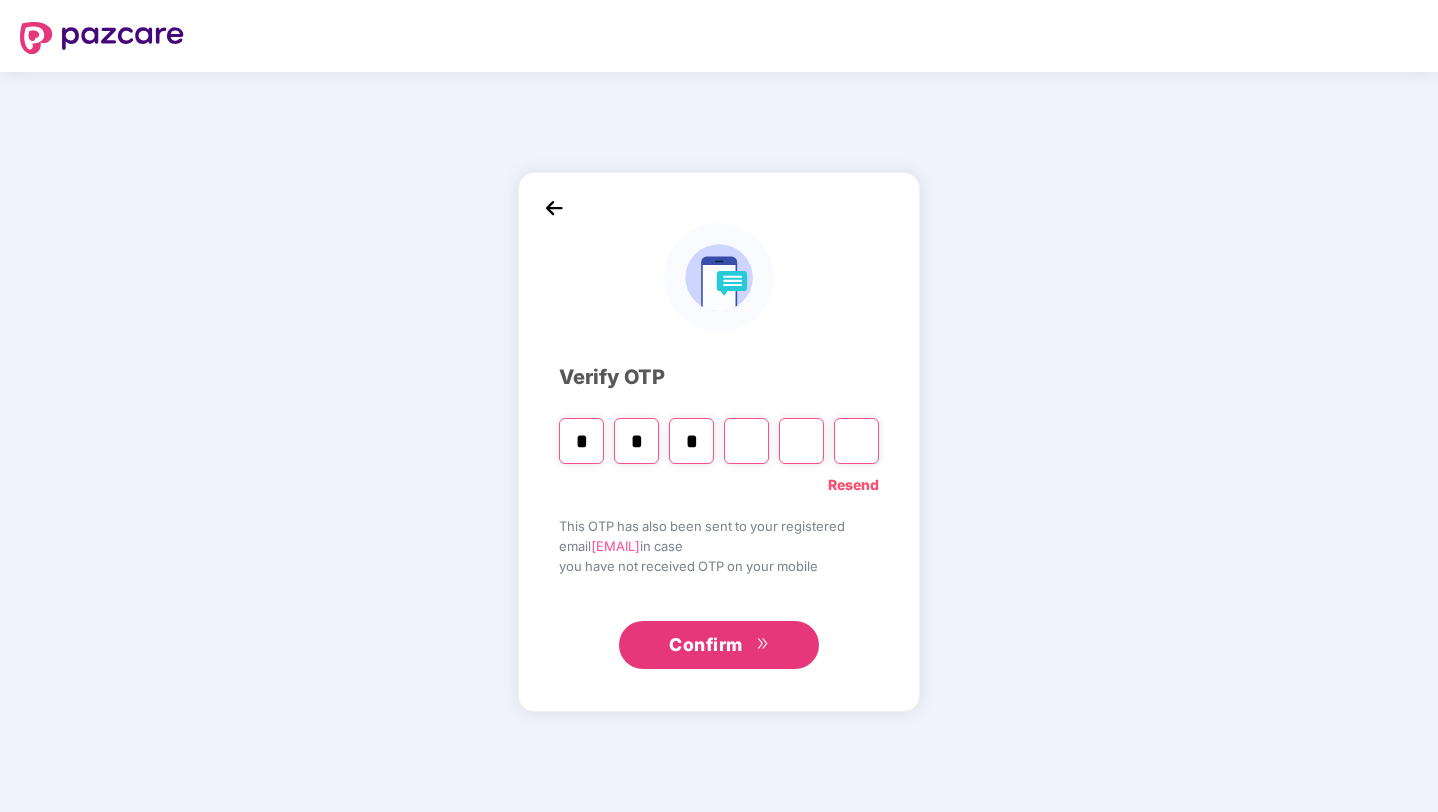 type on "*" 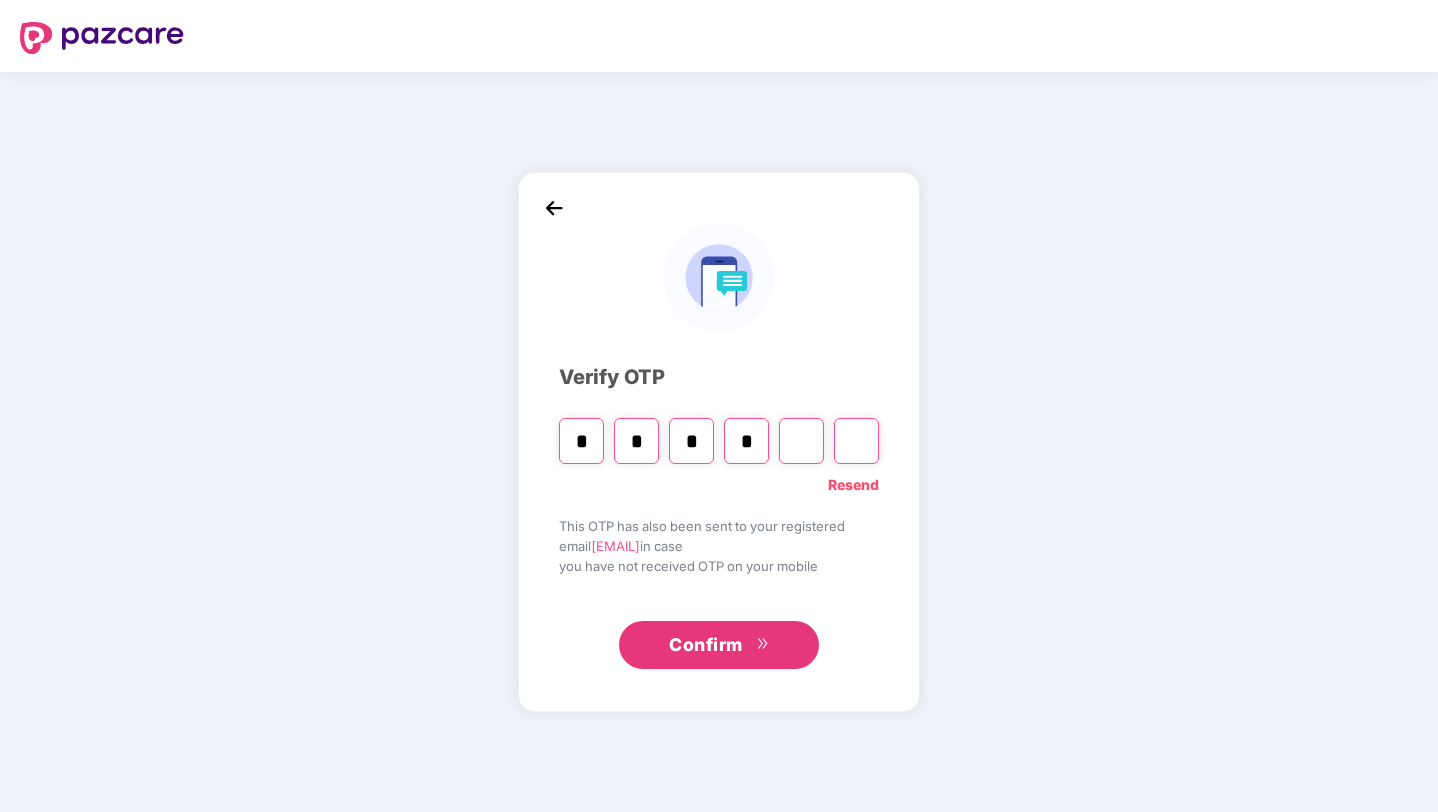 type on "*" 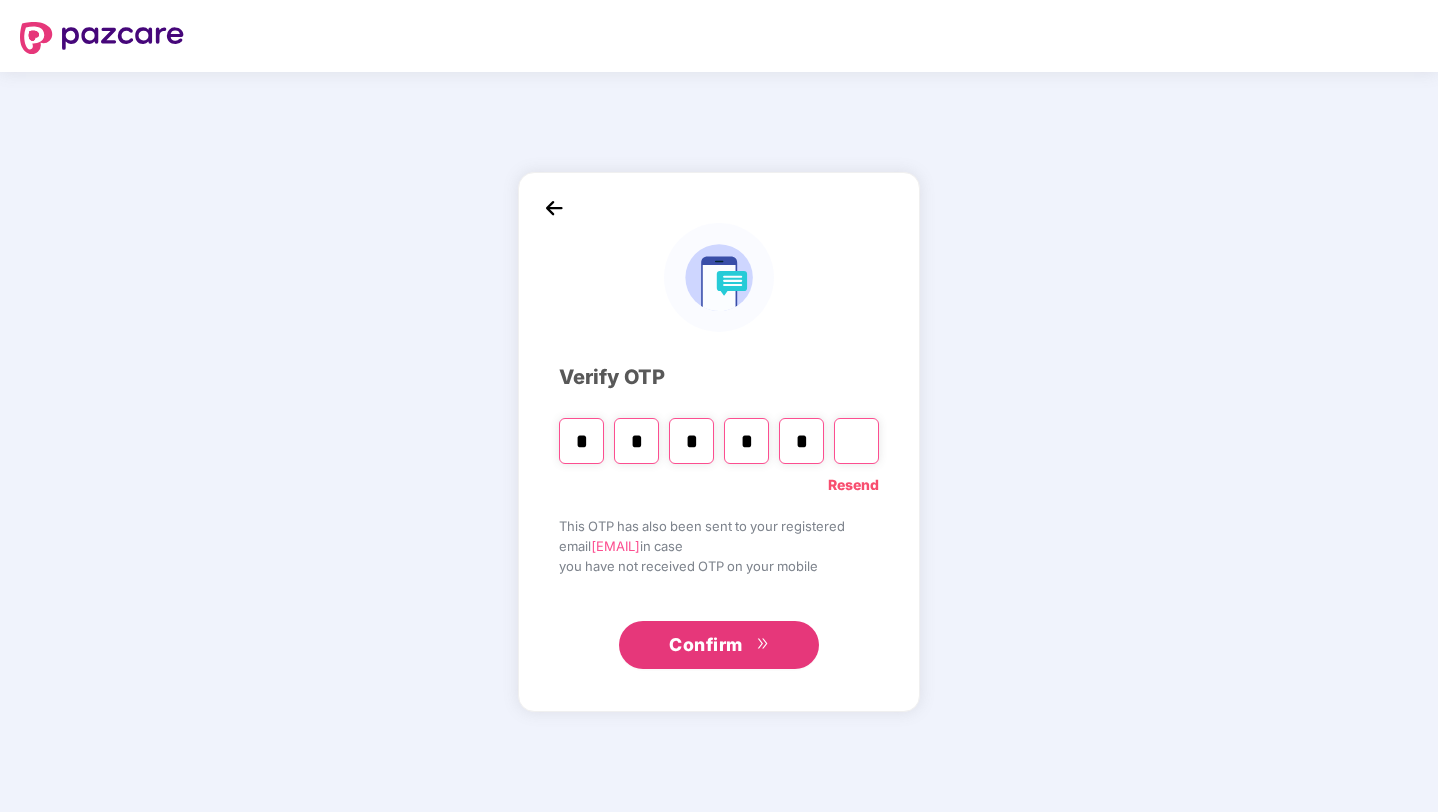 type on "*" 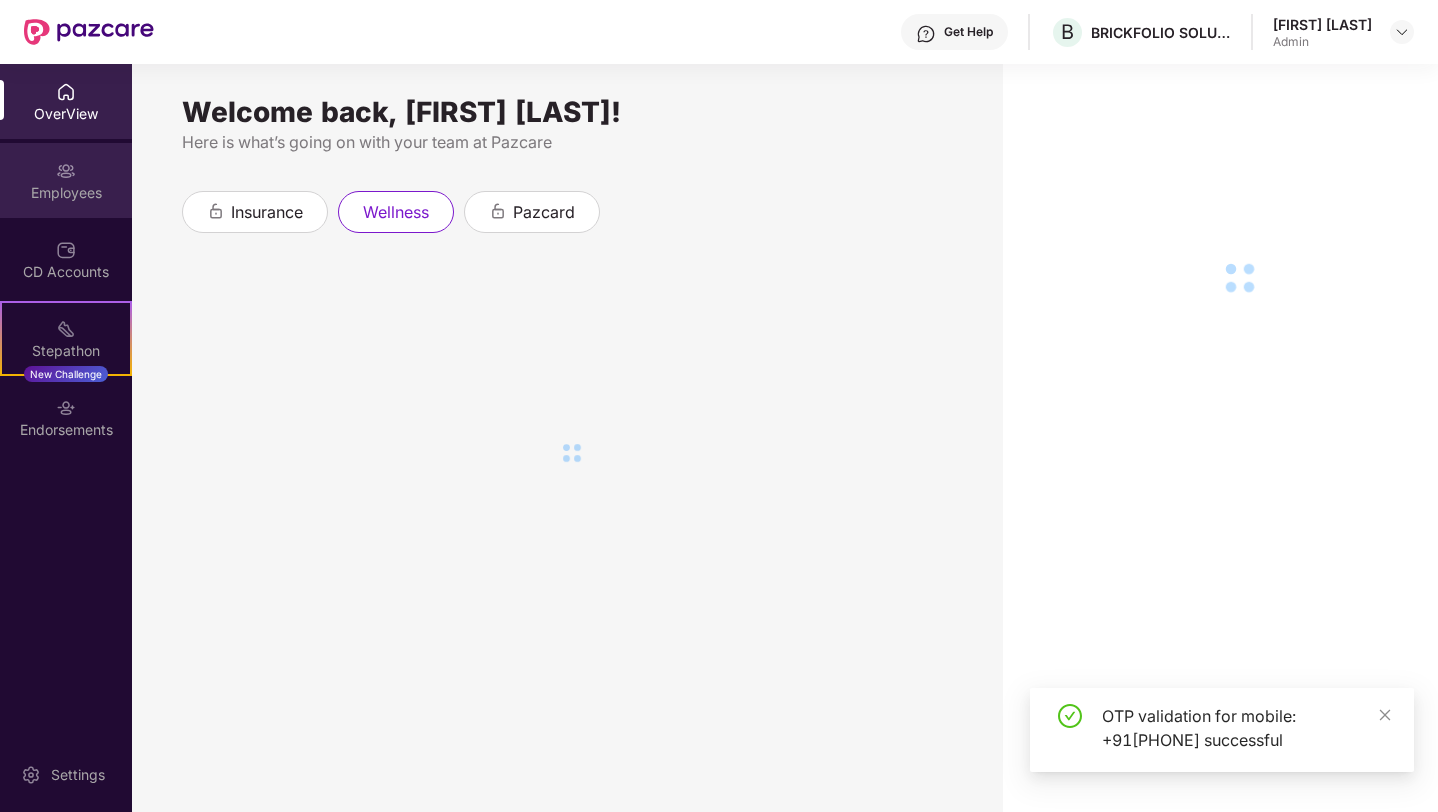 click at bounding box center [66, 171] 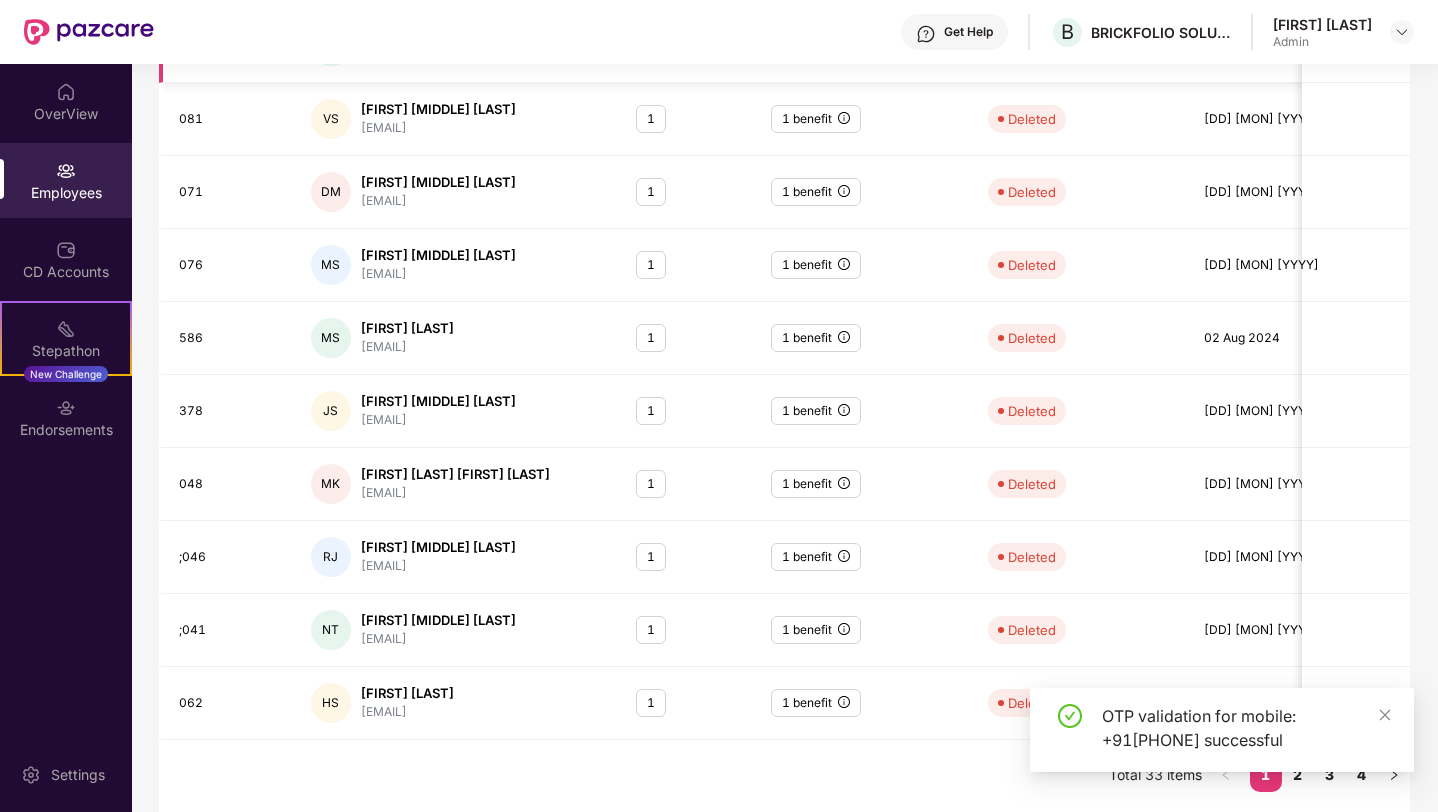 scroll, scrollTop: 0, scrollLeft: 0, axis: both 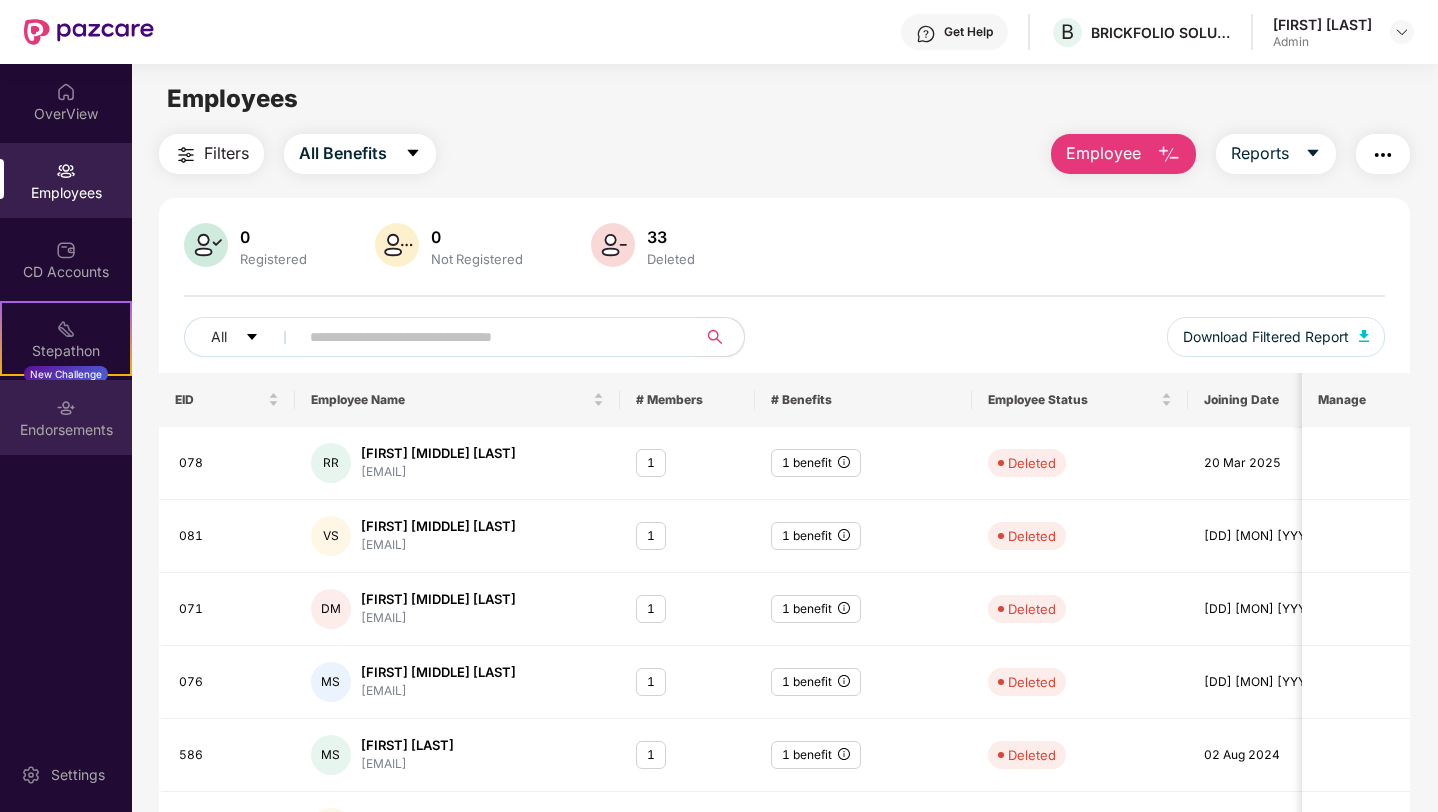 click on "Endorsements" at bounding box center (66, 417) 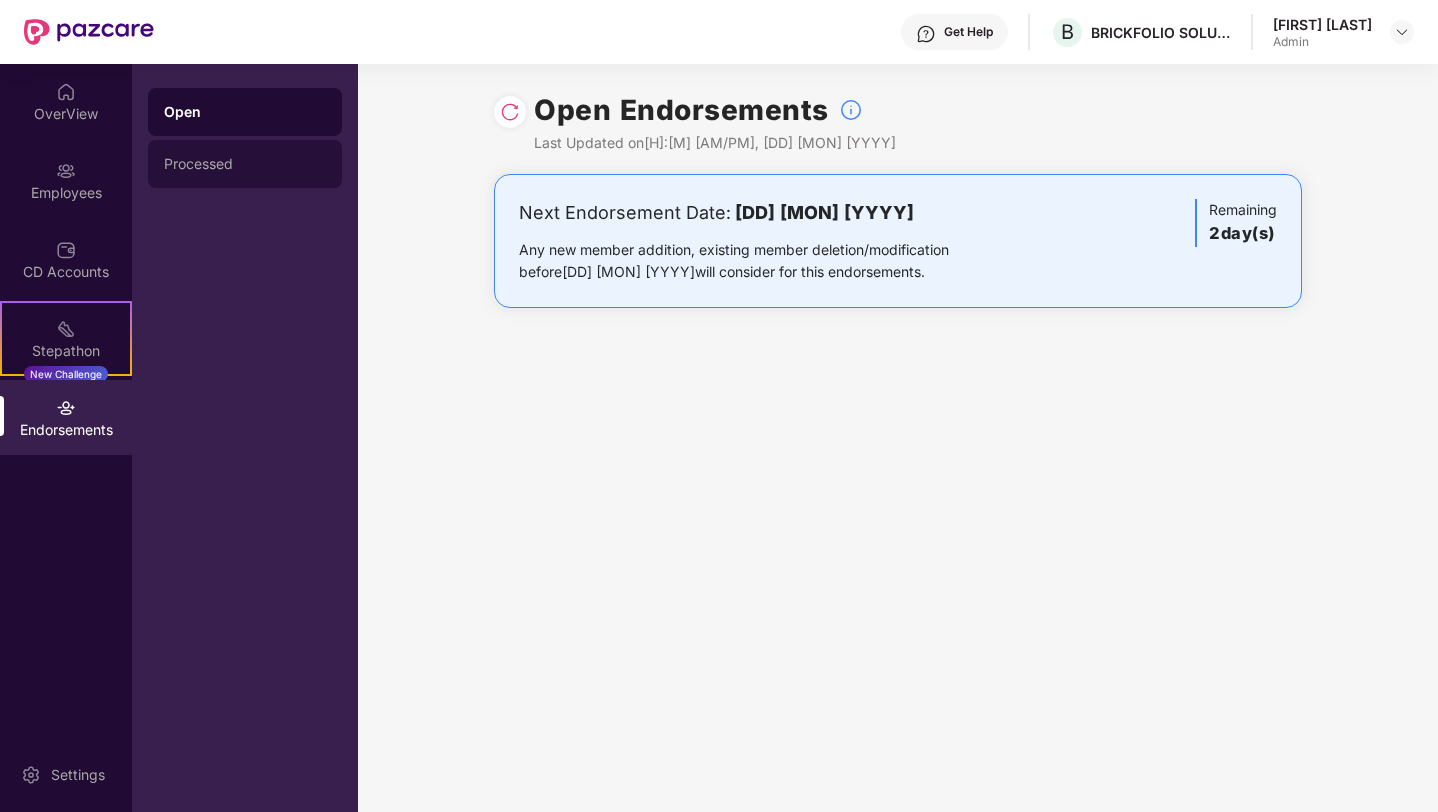 click on "Processed" at bounding box center (245, 164) 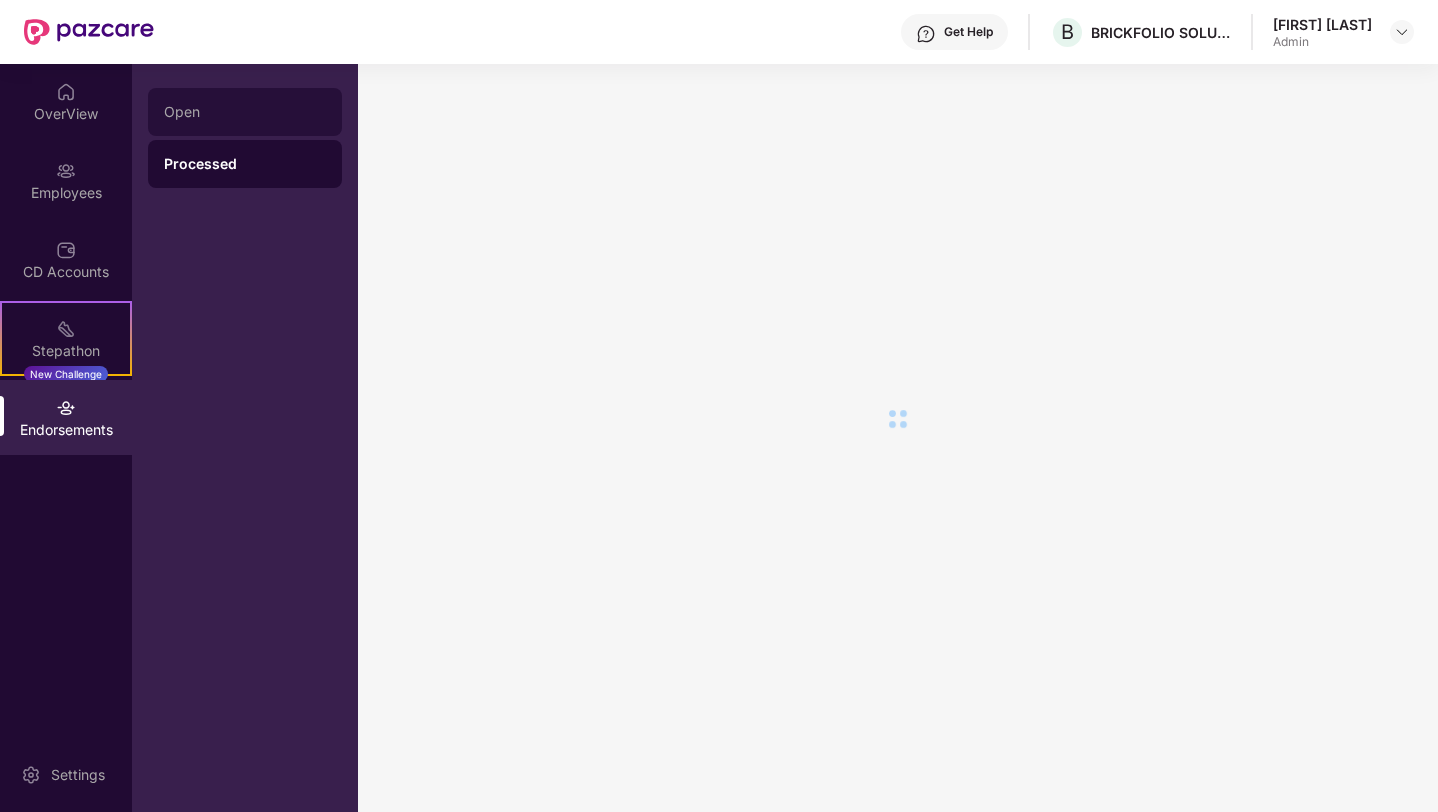 click on "Open" at bounding box center [245, 112] 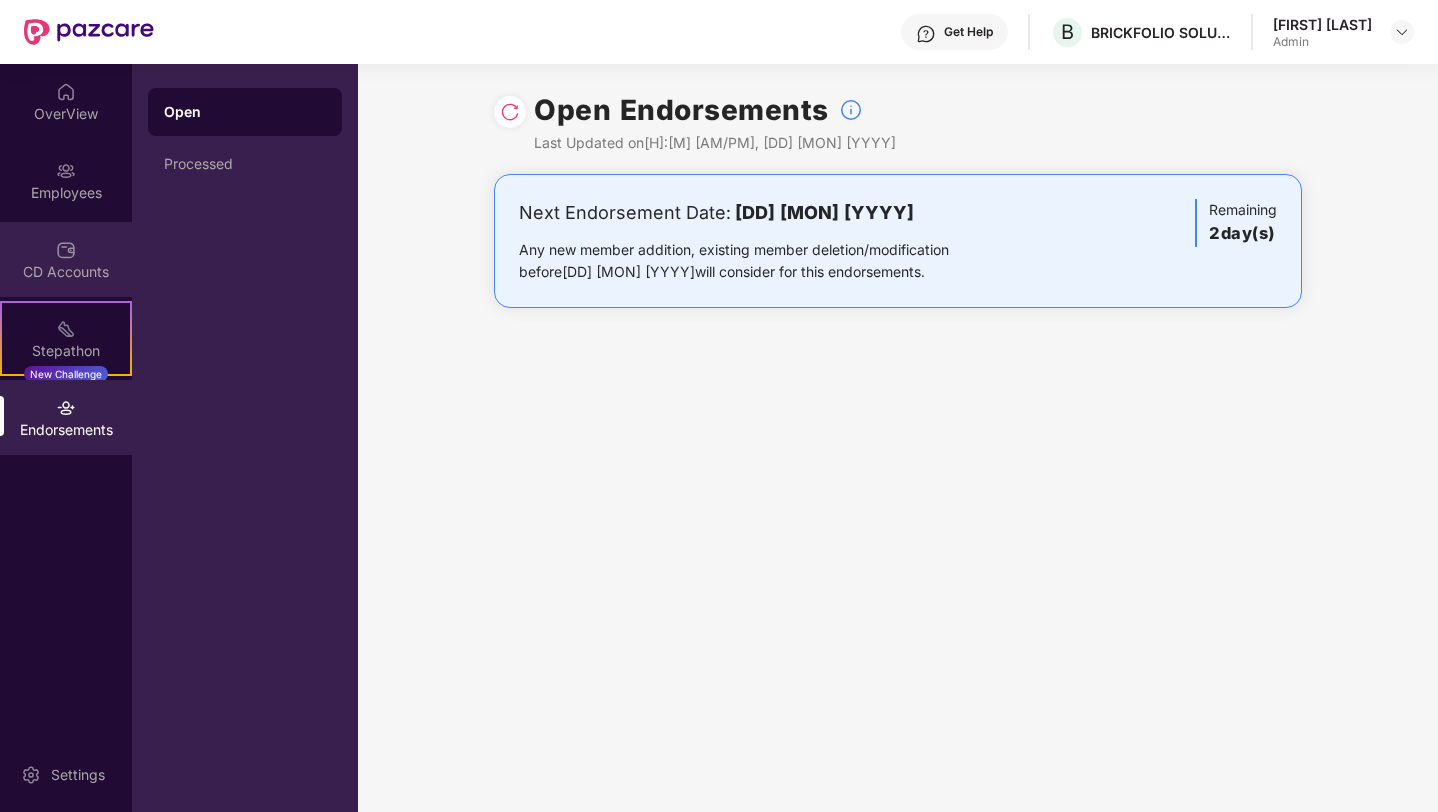 click on "CD Accounts" at bounding box center [66, 259] 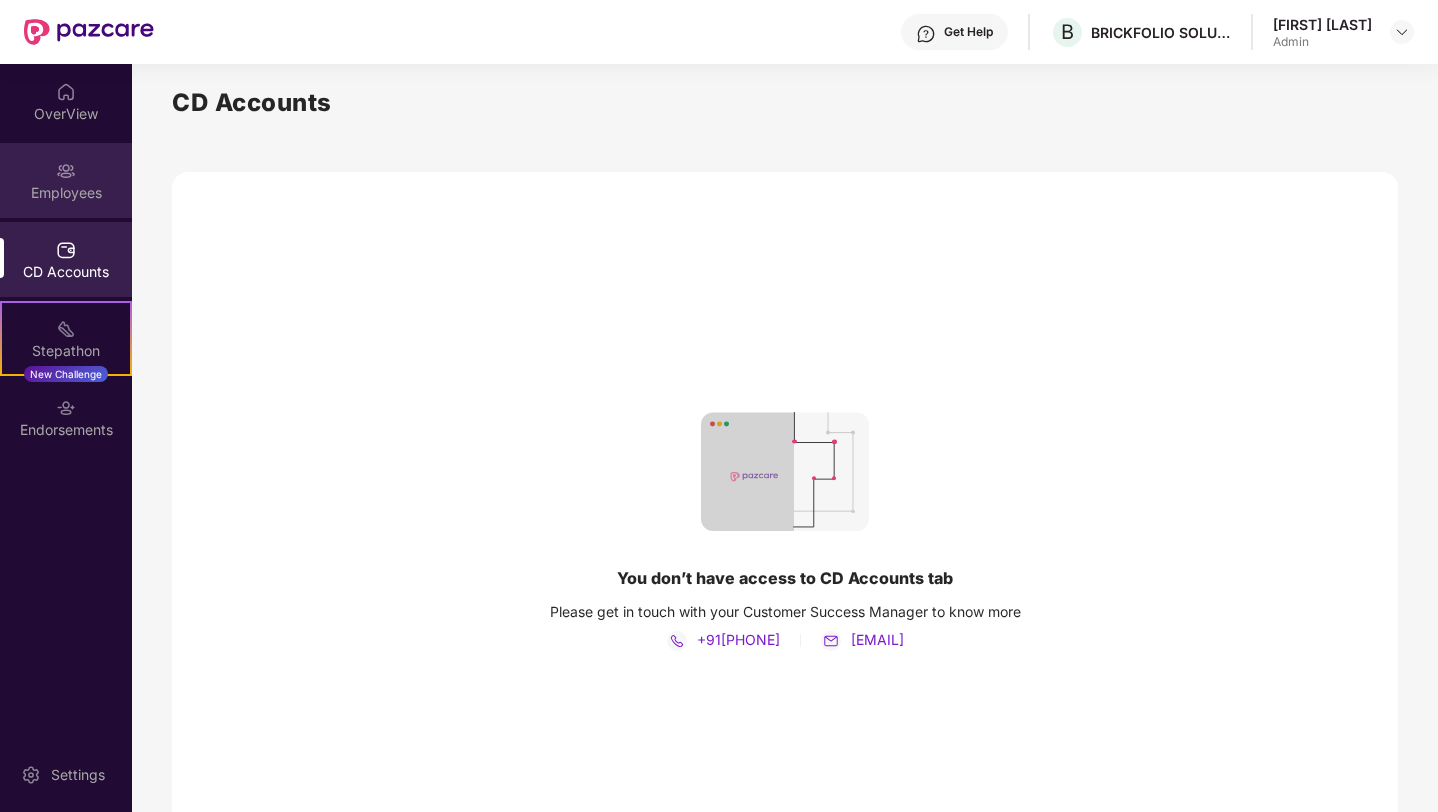 click at bounding box center (66, 171) 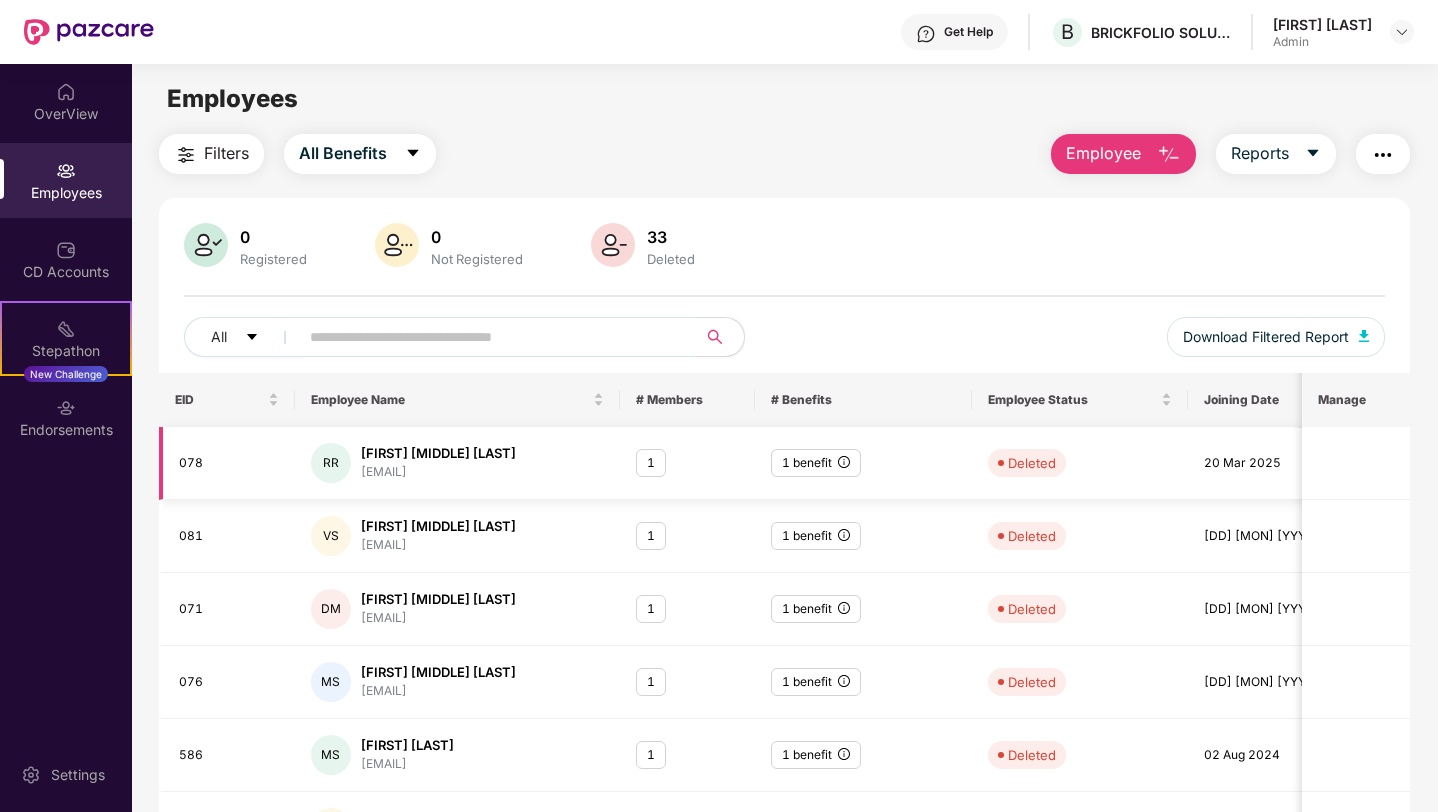 click on "[EMAIL]" at bounding box center (438, 472) 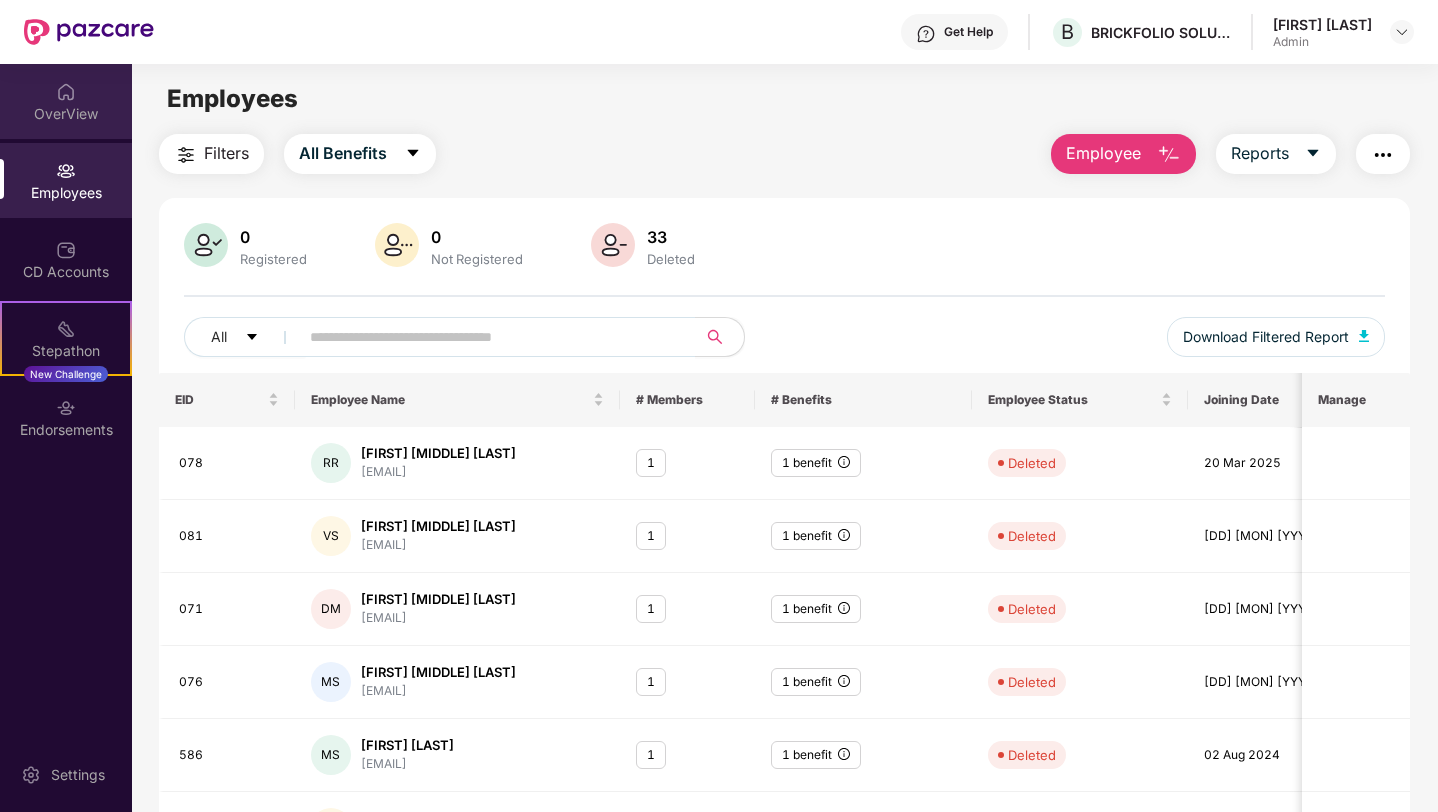 click on "OverView" at bounding box center [66, 114] 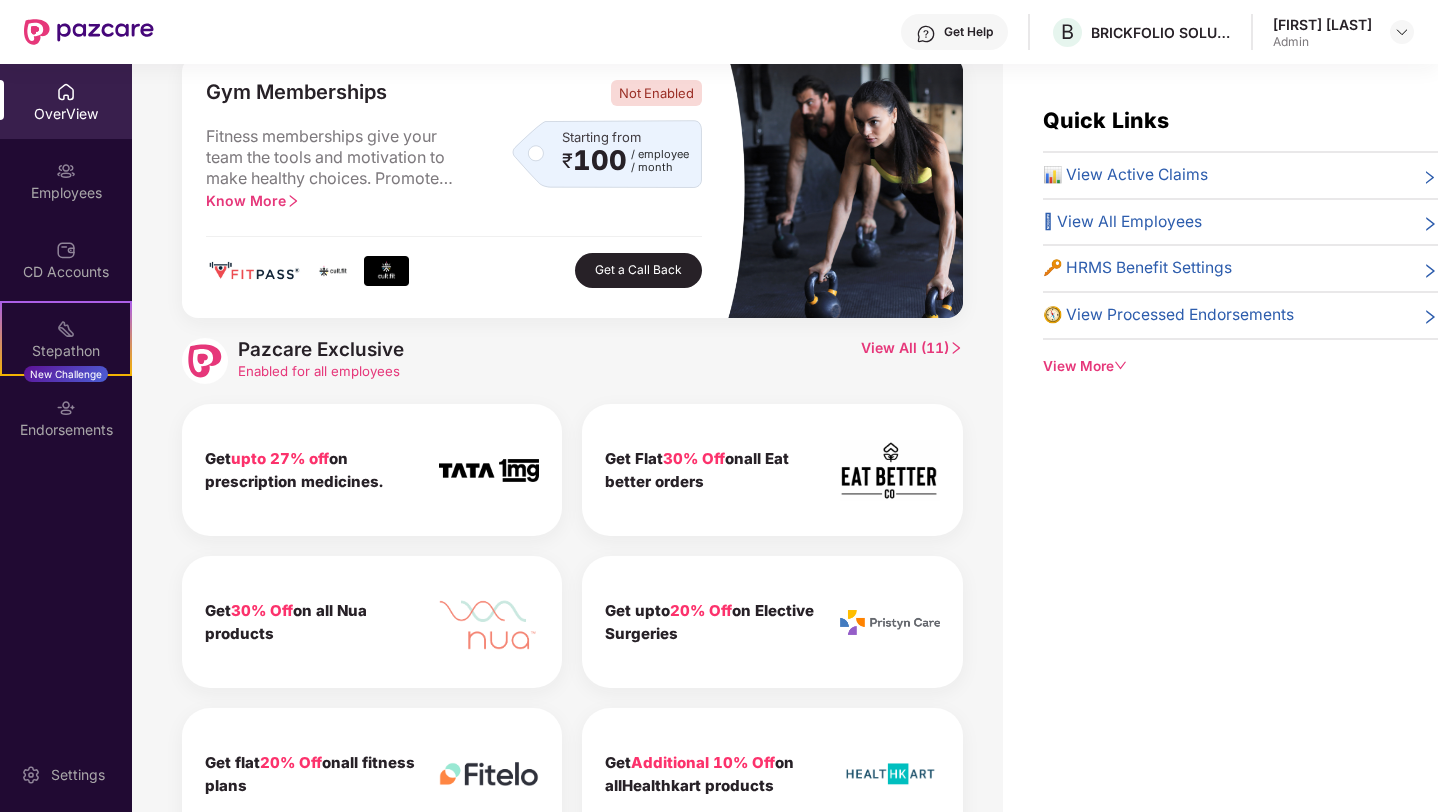scroll, scrollTop: 1181, scrollLeft: 0, axis: vertical 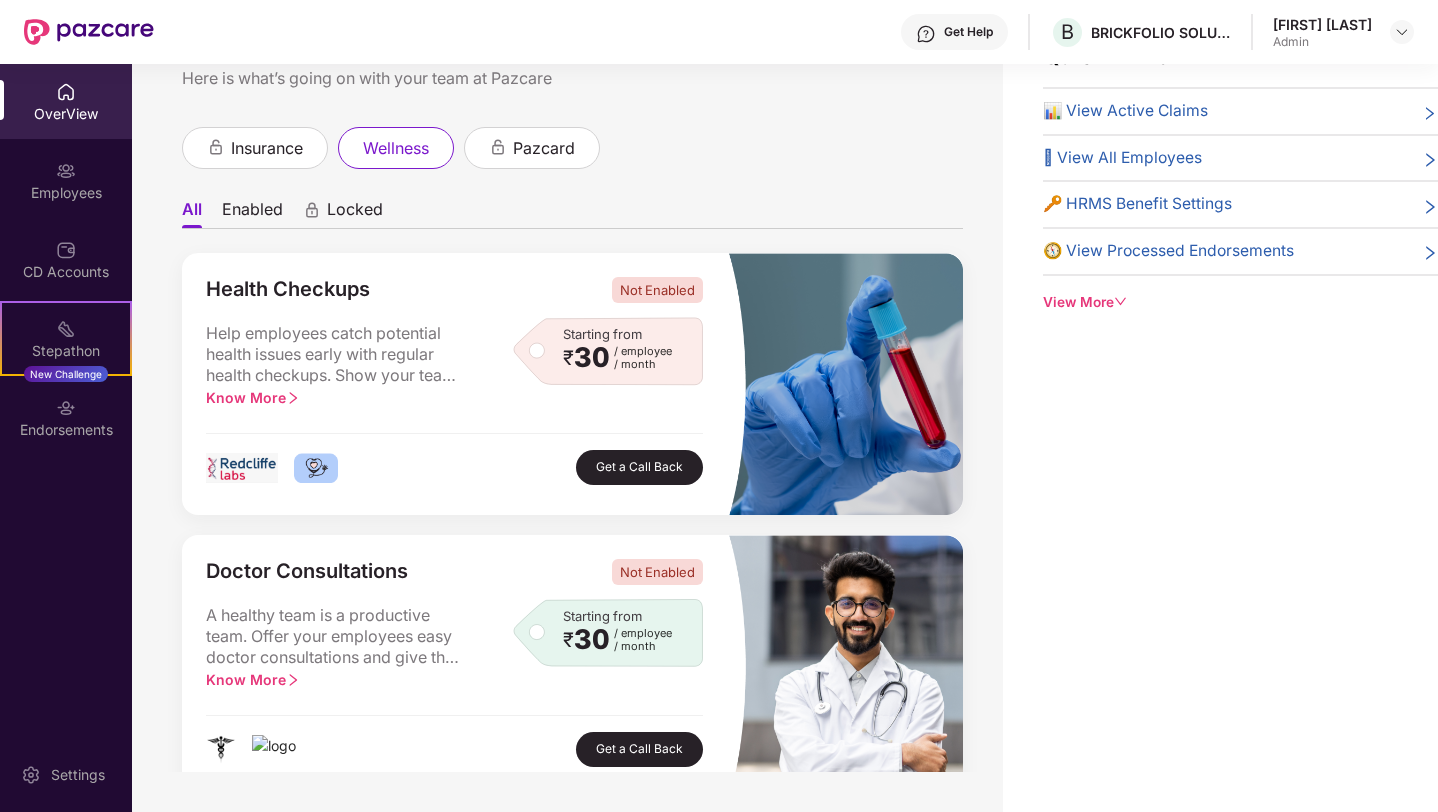 click on "Enabled" at bounding box center (252, 213) 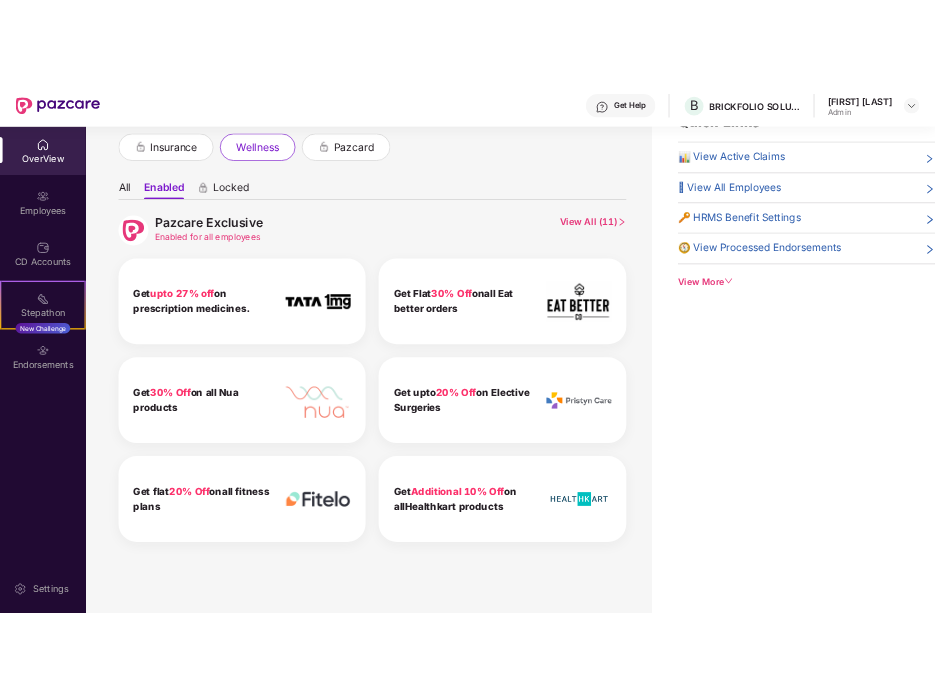 scroll, scrollTop: 0, scrollLeft: 0, axis: both 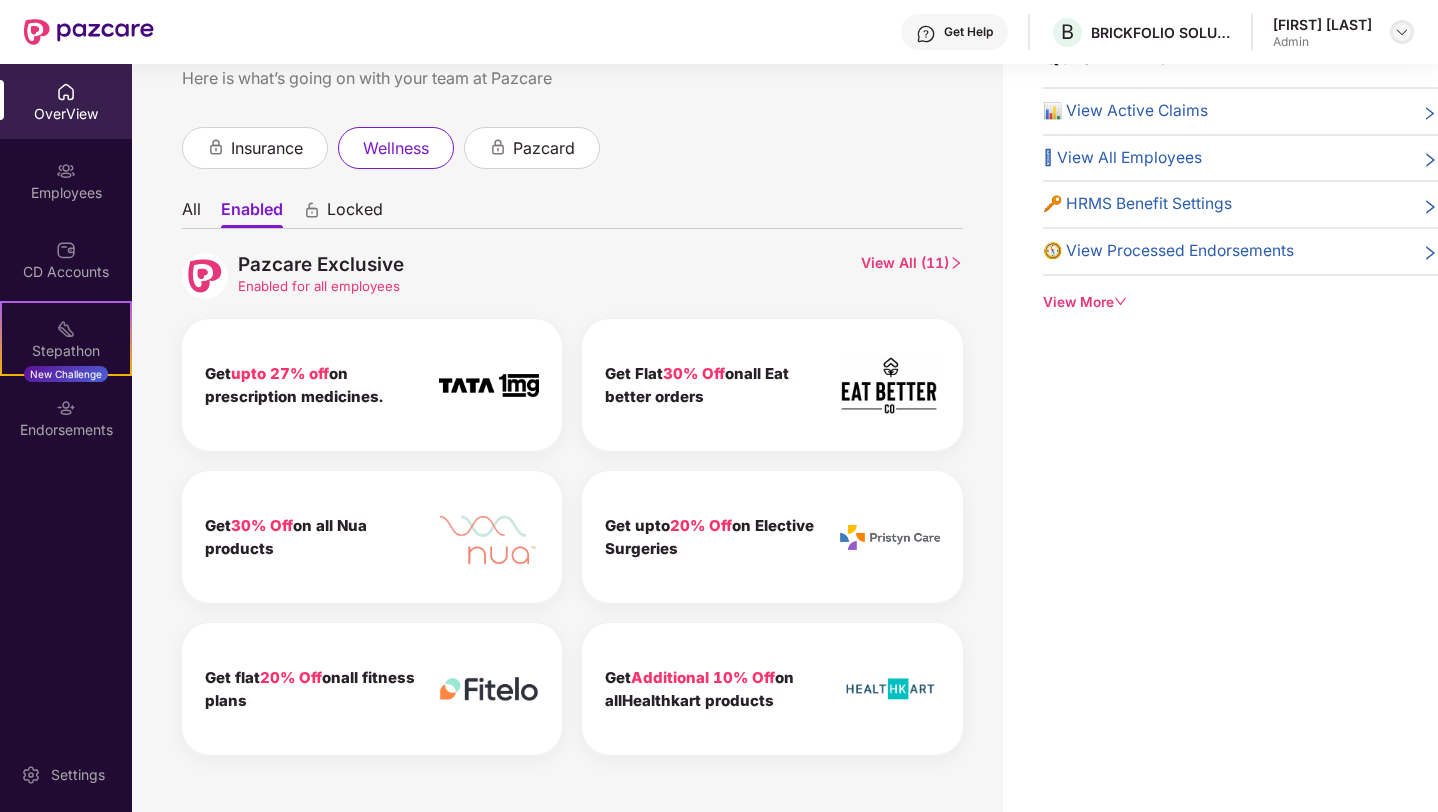 click at bounding box center [1402, 32] 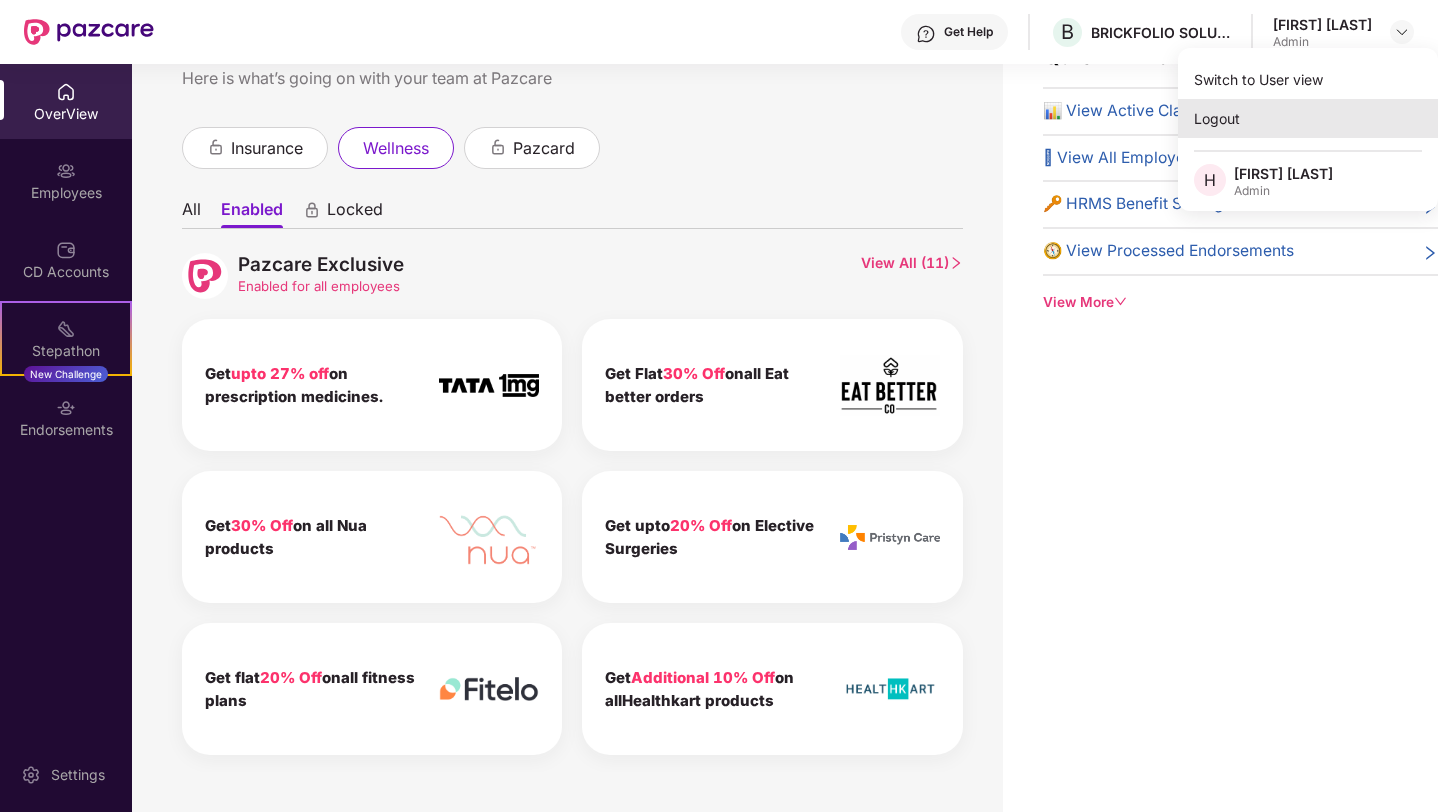 click on "Logout" at bounding box center [1308, 118] 